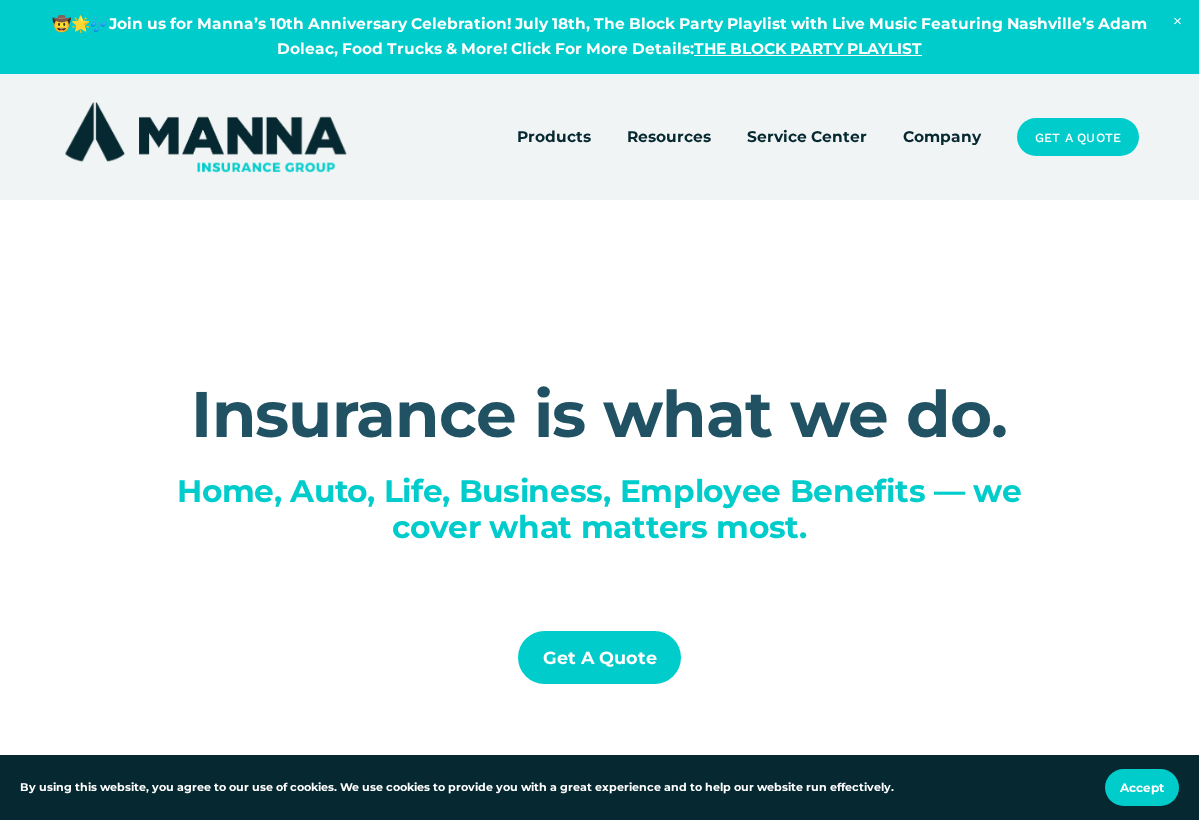 scroll, scrollTop: 0, scrollLeft: 0, axis: both 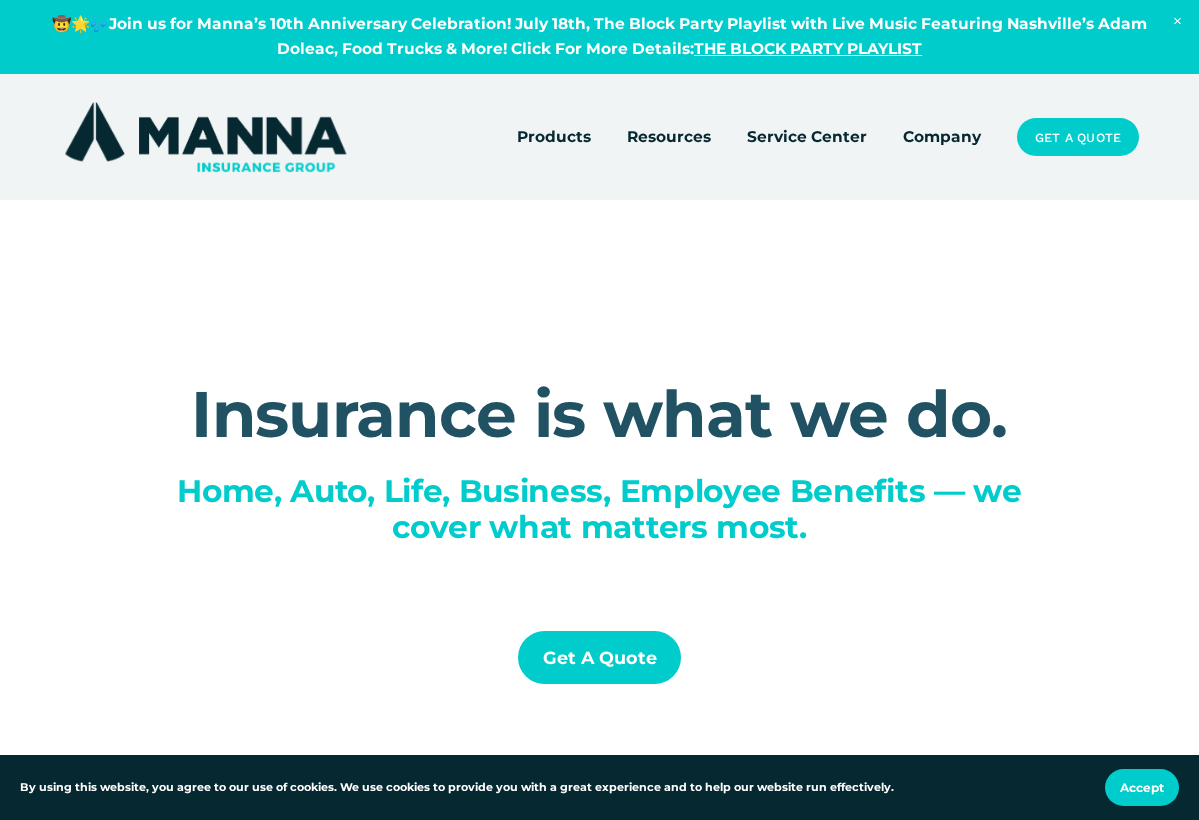 click on "Get a Quote" at bounding box center (599, 657) 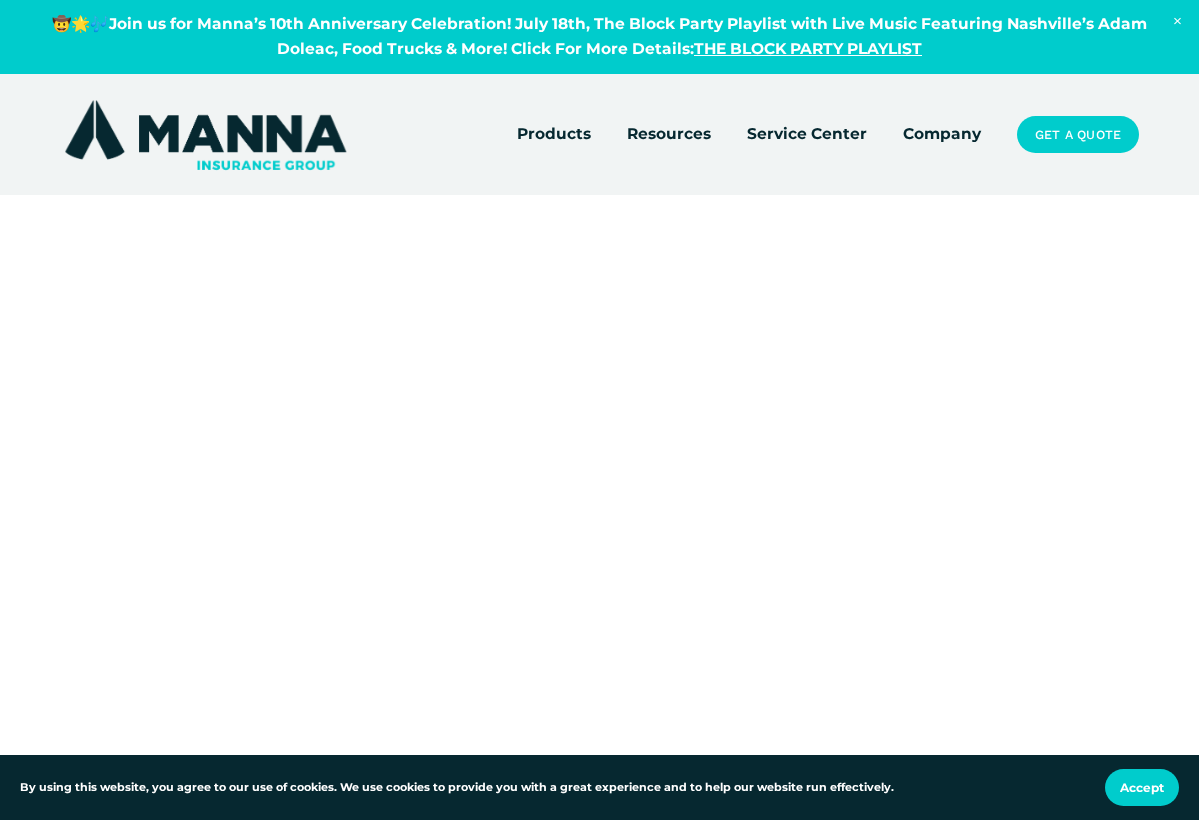 scroll, scrollTop: 0, scrollLeft: 0, axis: both 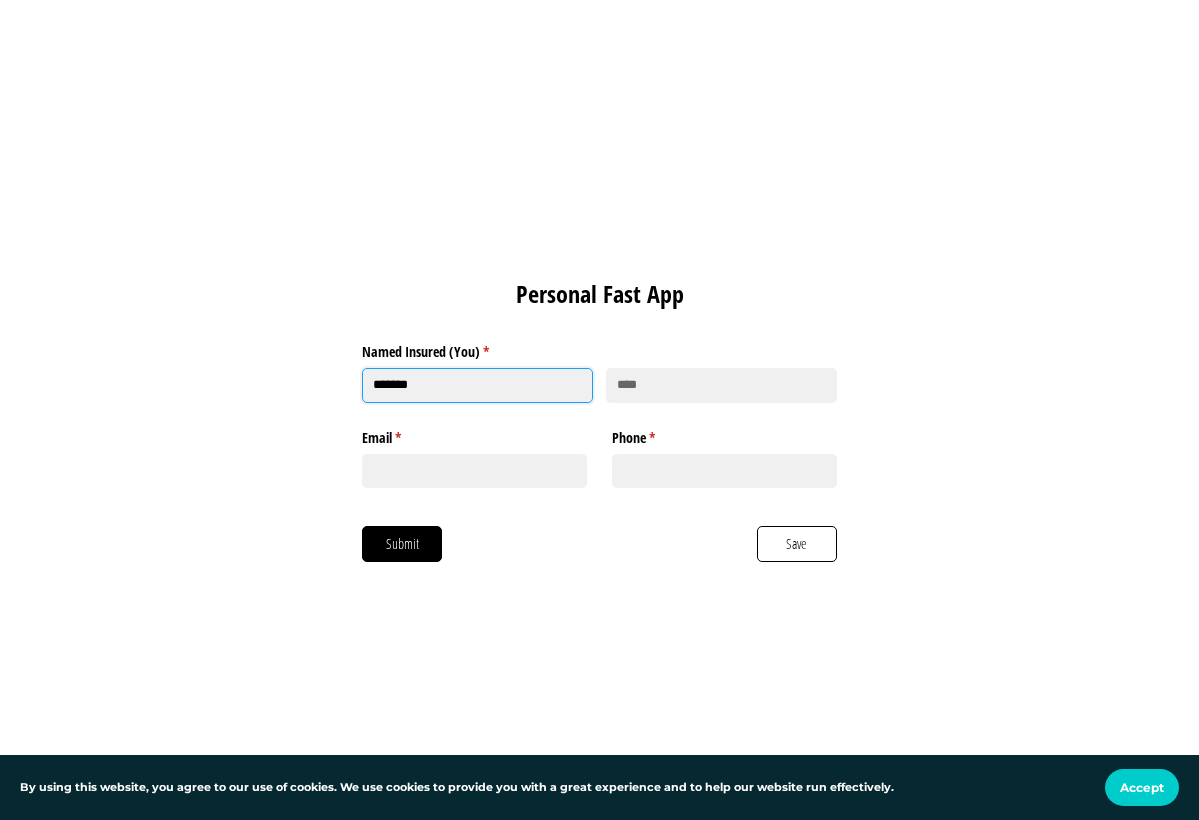 type on "*******" 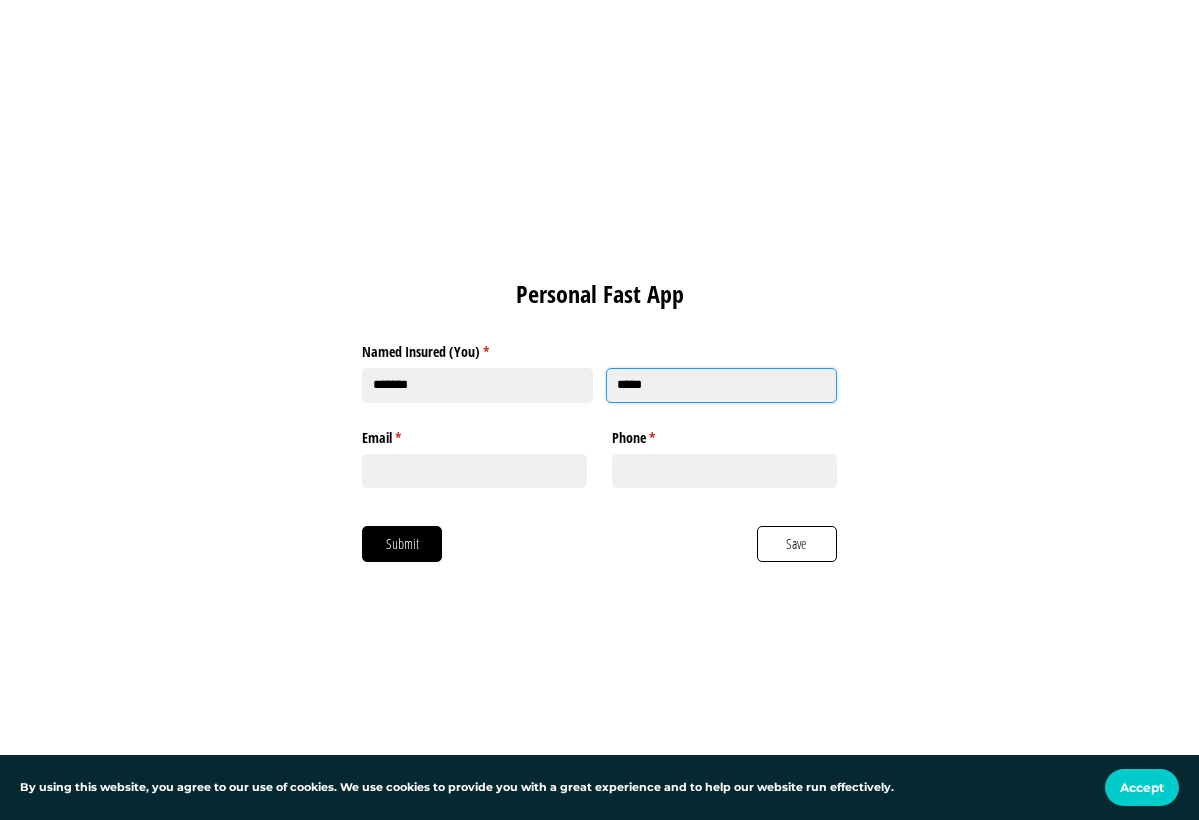 type on "*****" 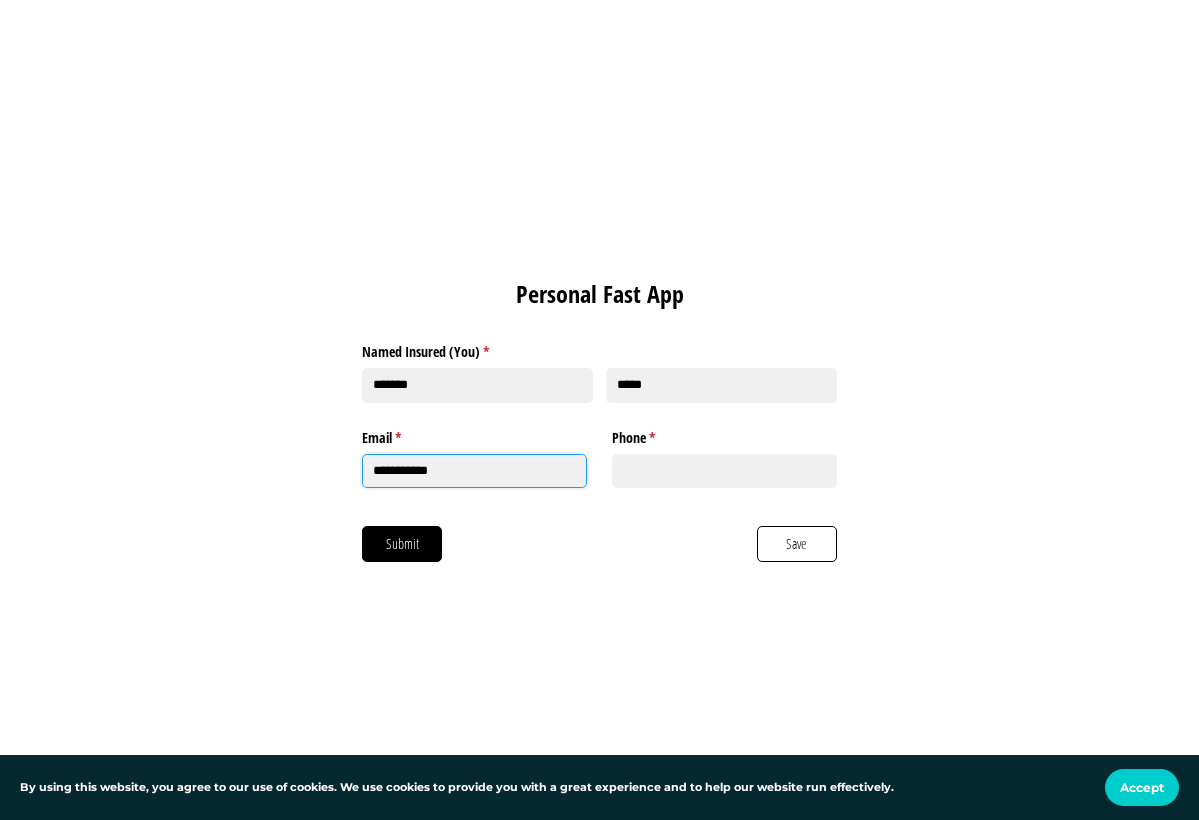 type on "**********" 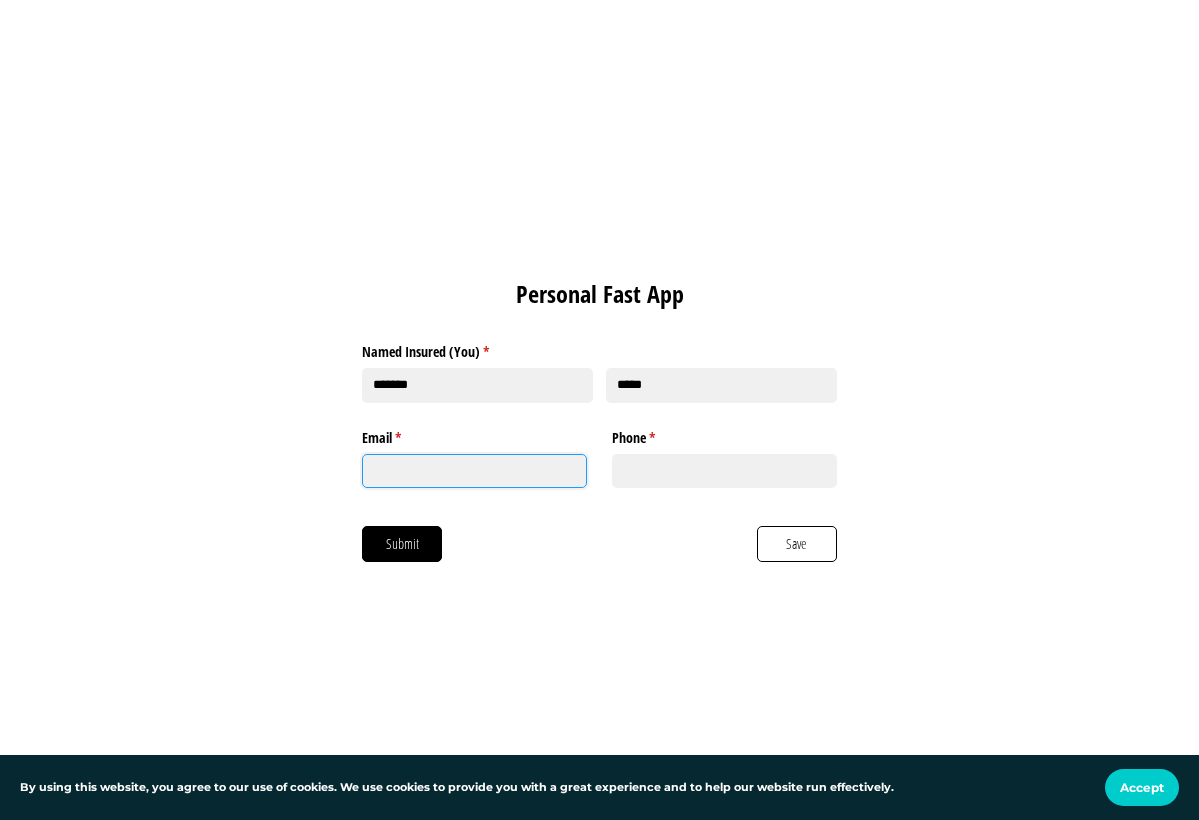 type on "**********" 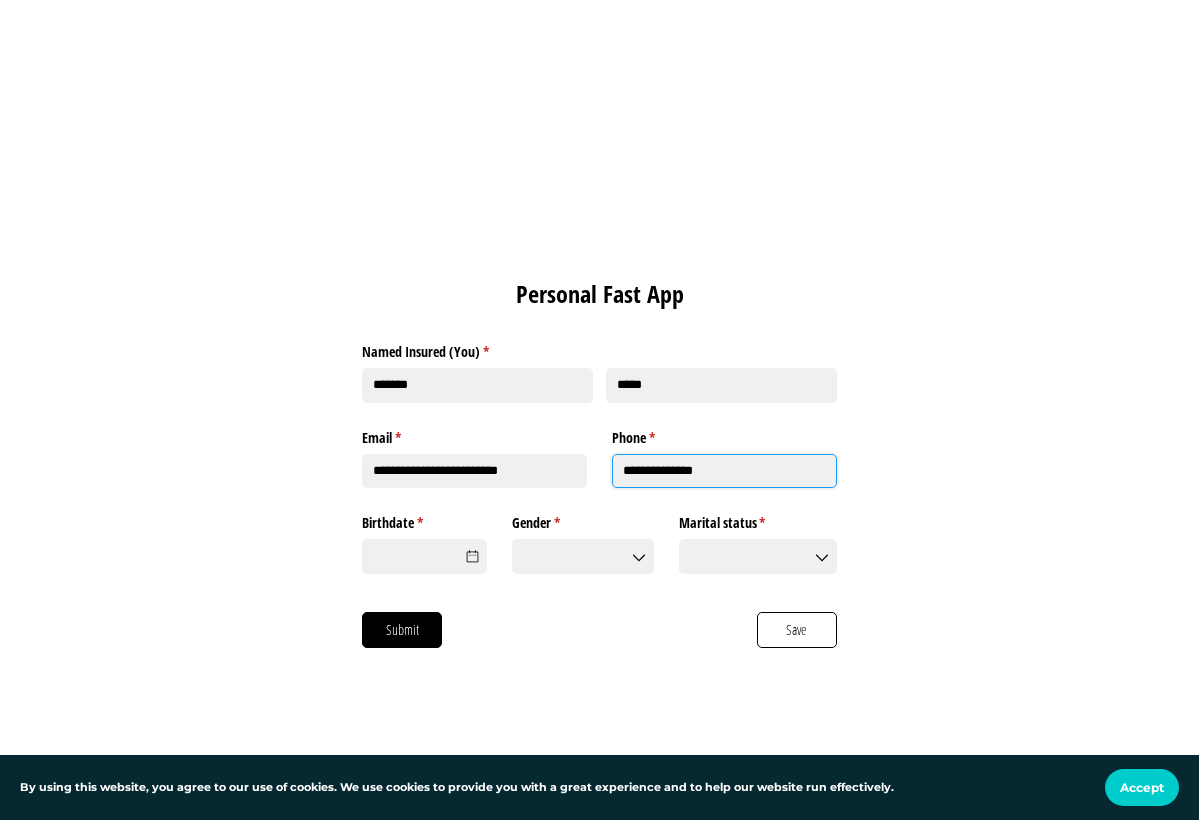 type on "**********" 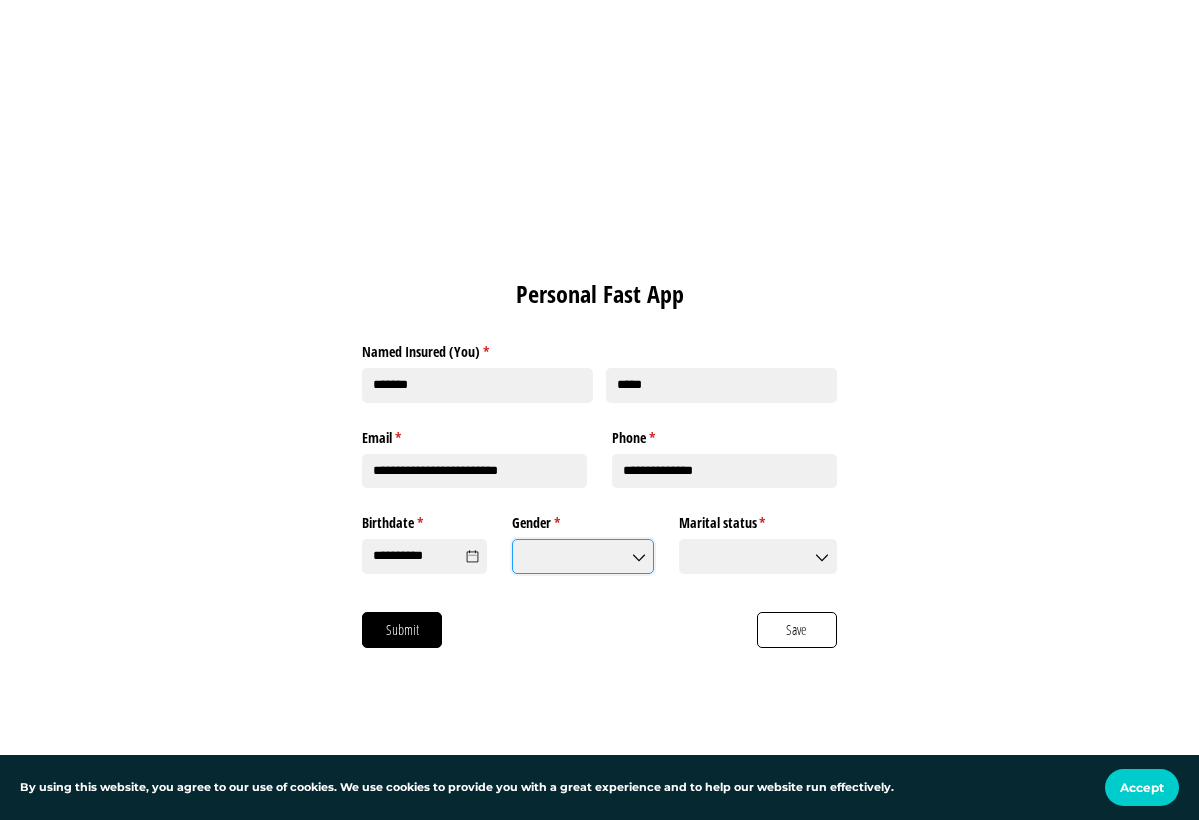 type on "*********" 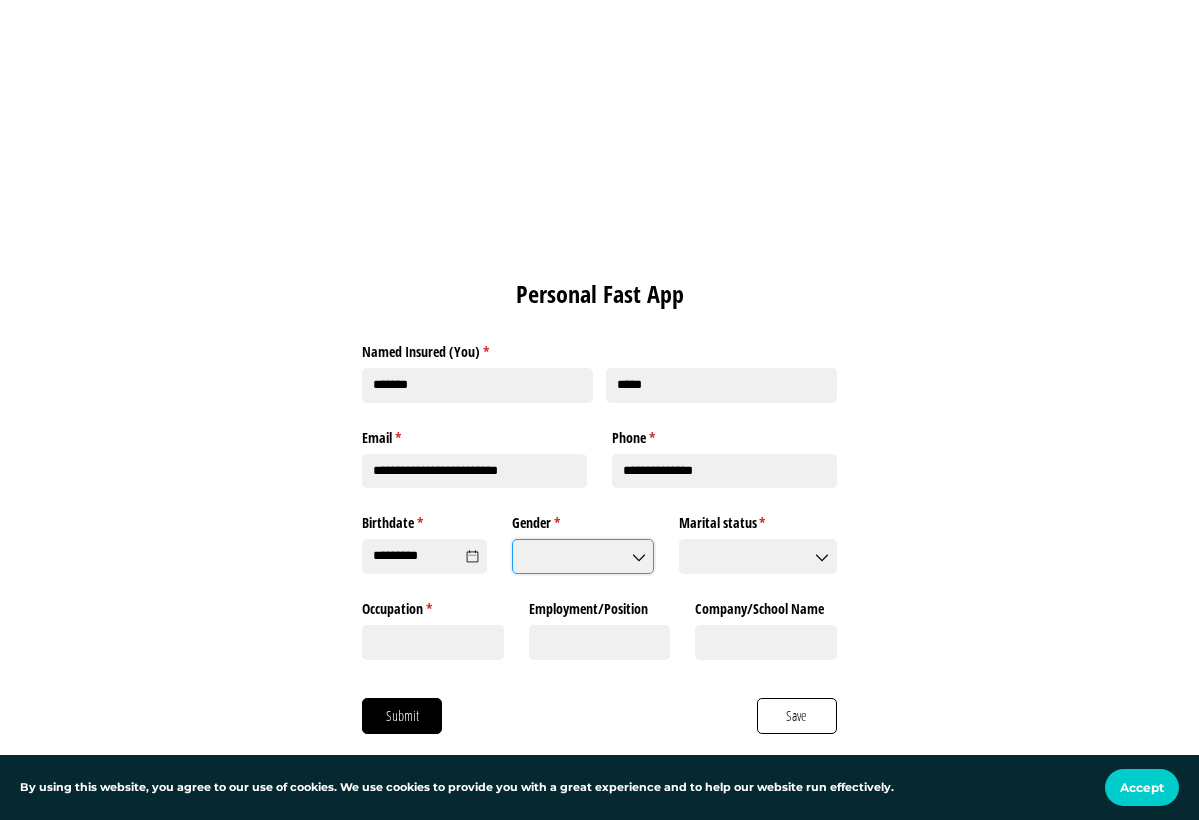 click on "Gender *   (required)" 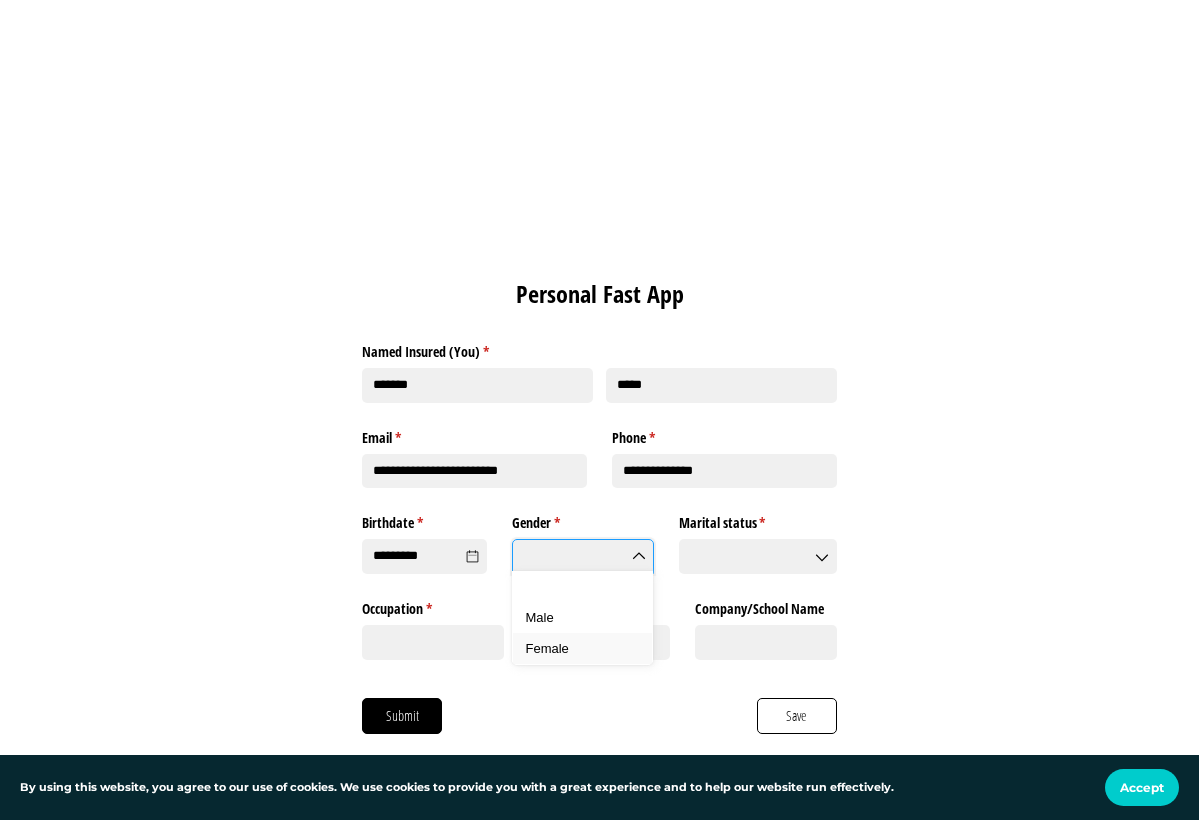 click on "Female" at bounding box center (547, 648) 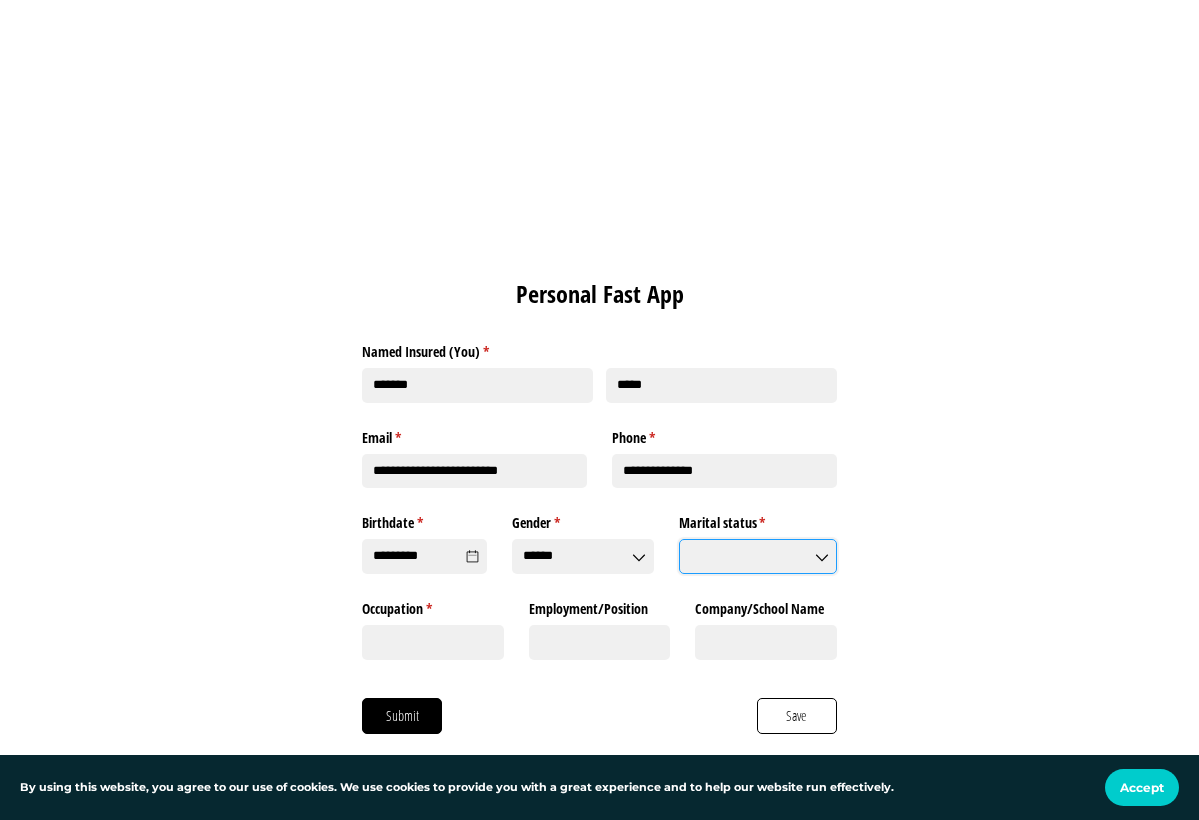 click on "Marital status *   (required)" 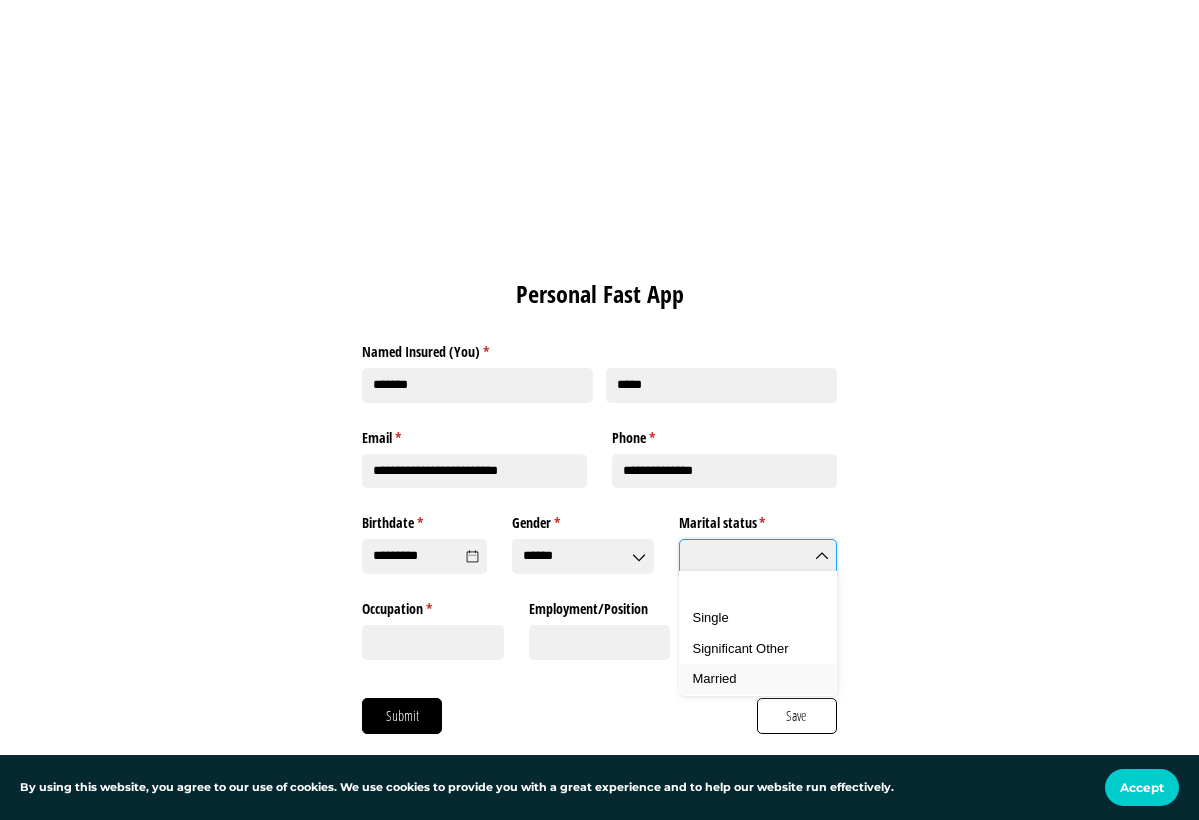 click on "Married" at bounding box center [715, 678] 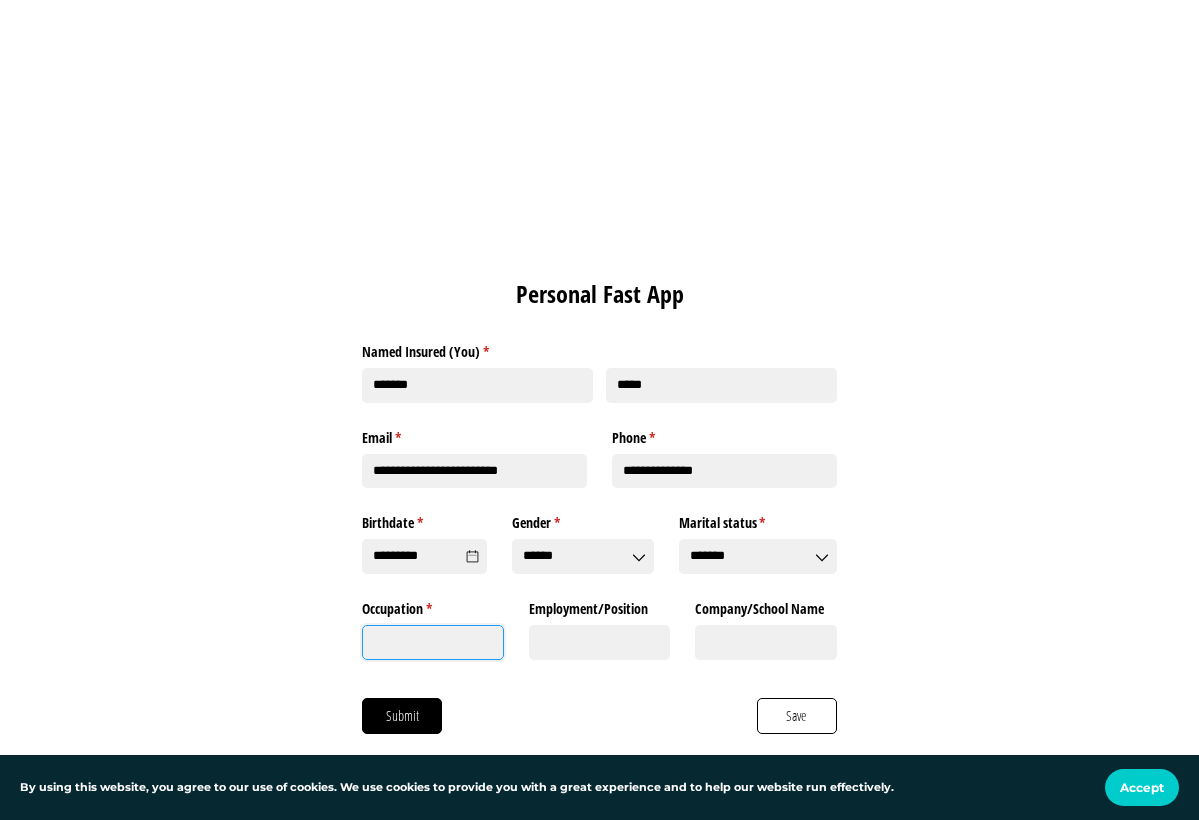click on "Occupation *   (required)" 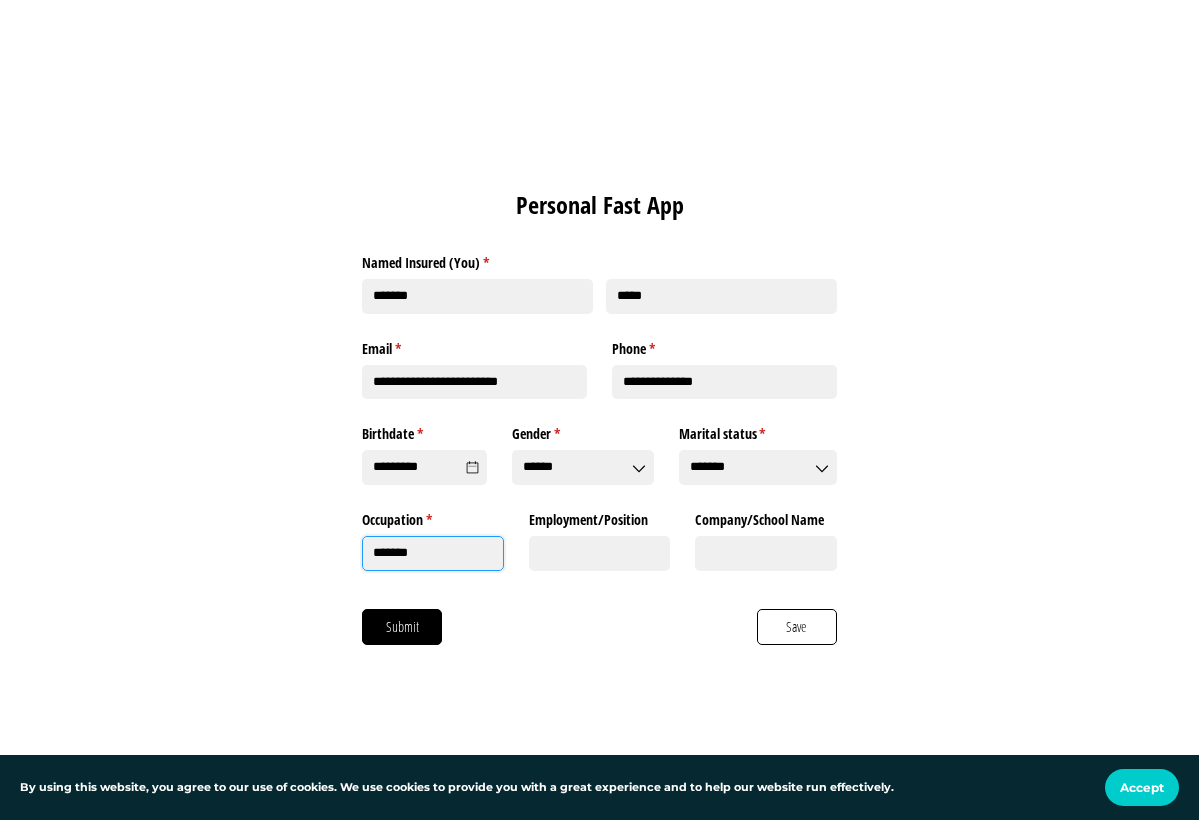 scroll, scrollTop: 121, scrollLeft: 0, axis: vertical 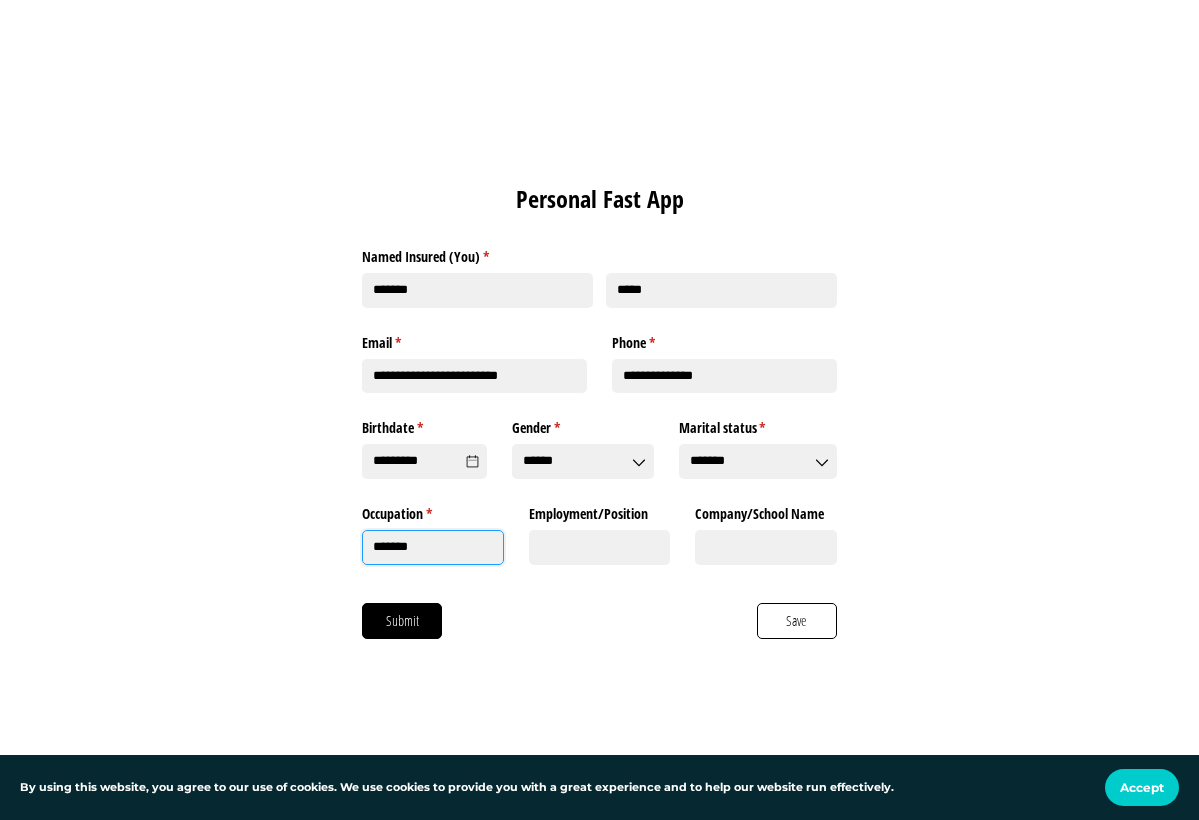 click on "*******" 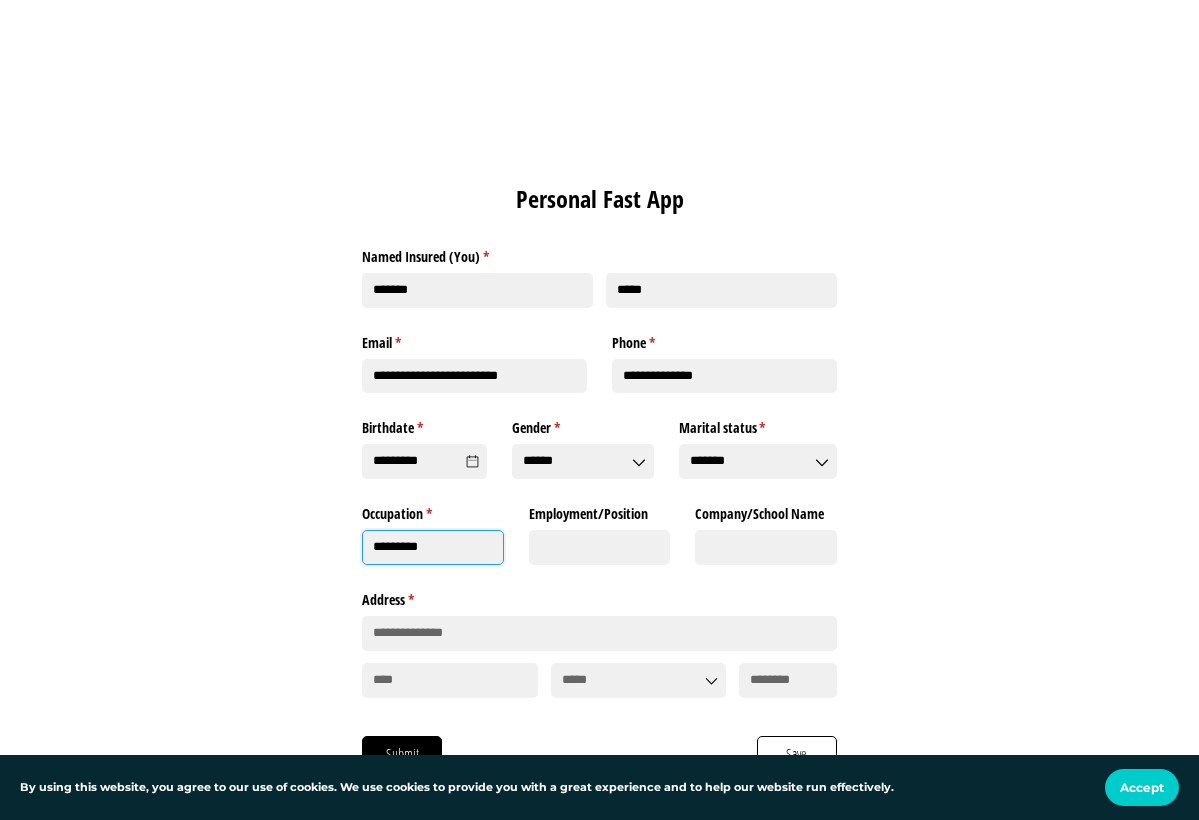 click on "*********" 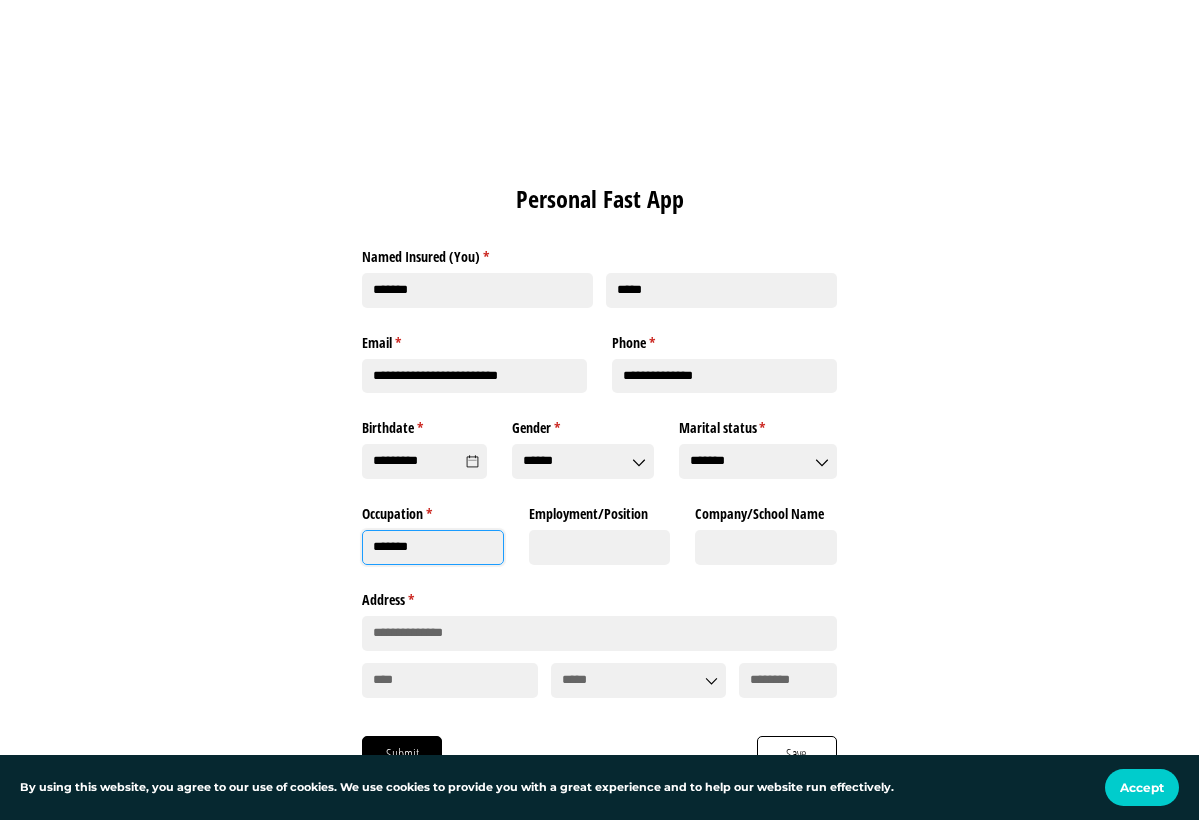 type on "*******" 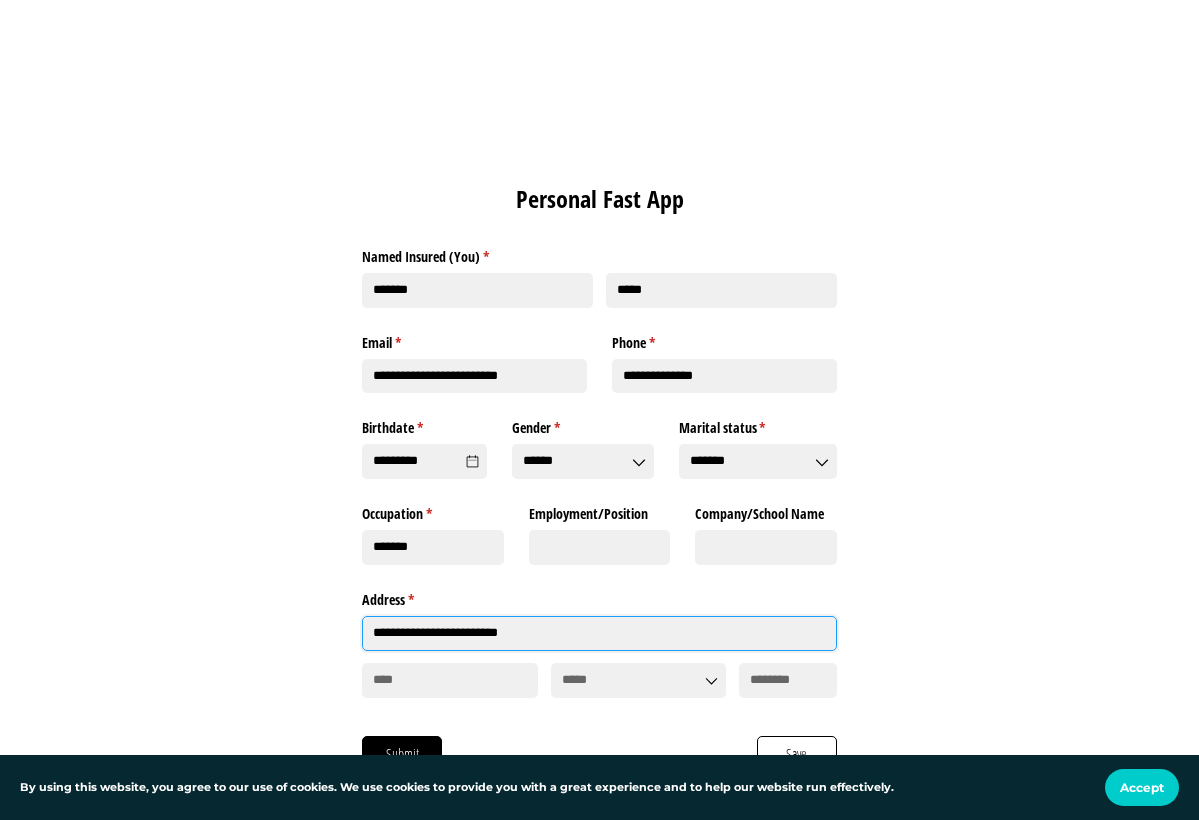 type on "**********" 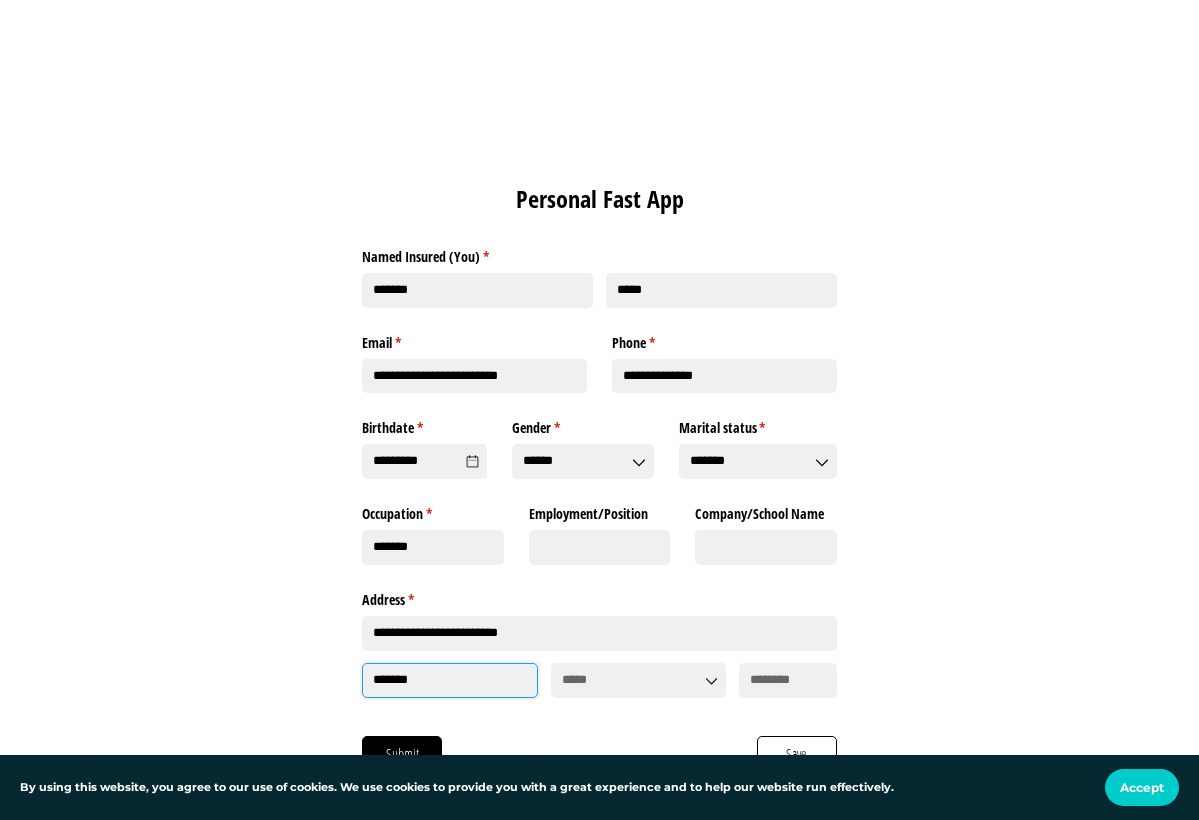 type on "*******" 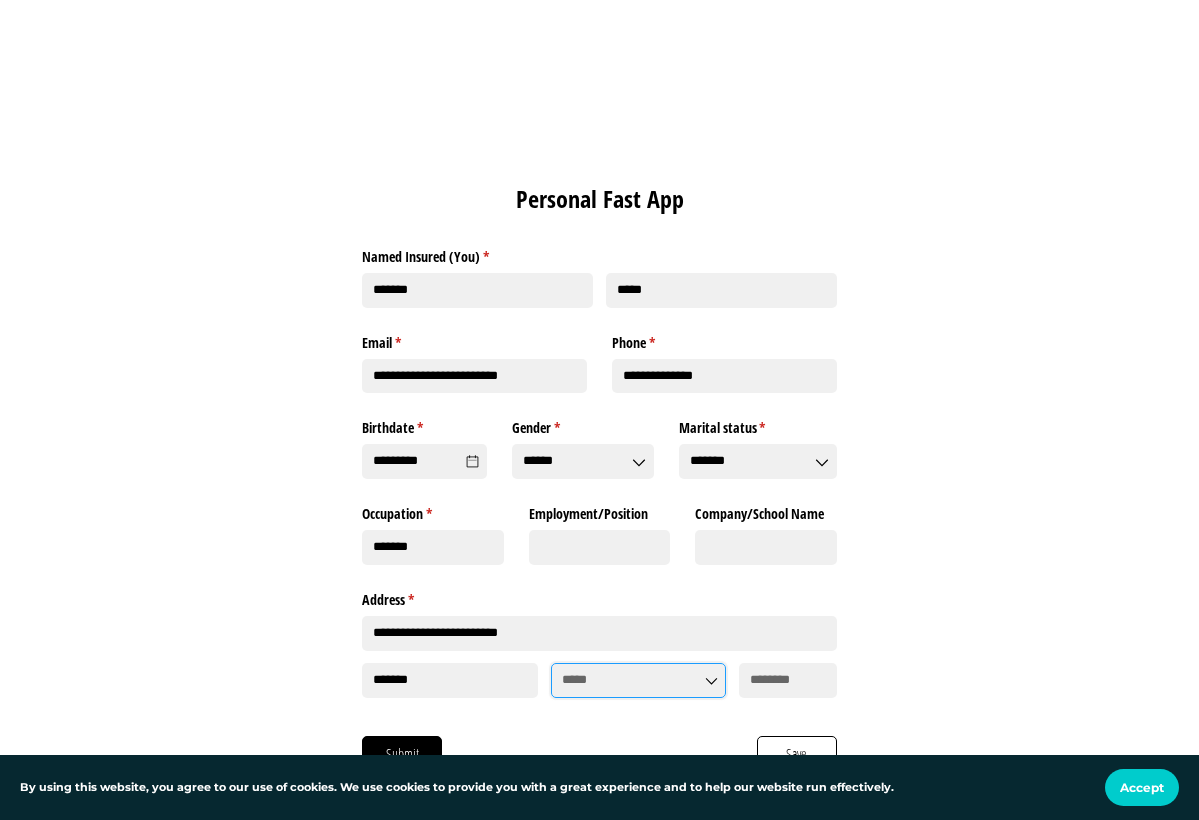 click 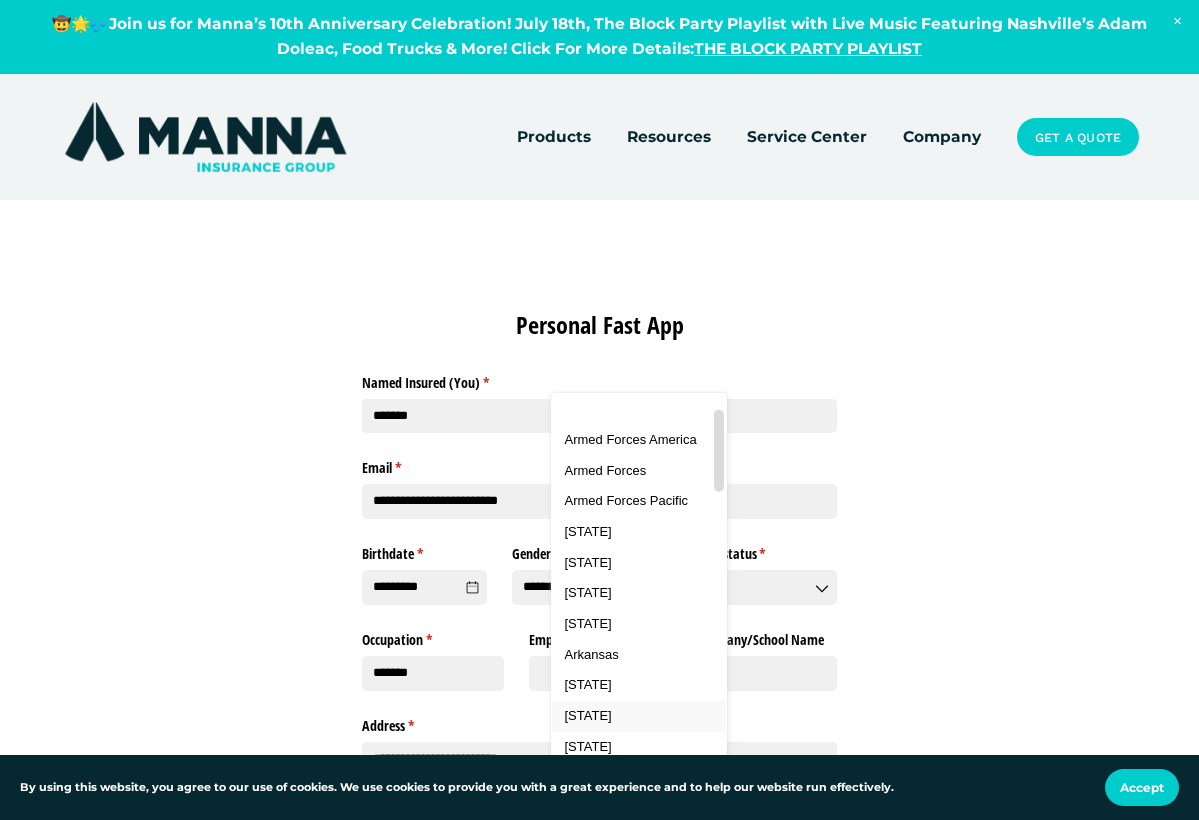scroll, scrollTop: 0, scrollLeft: 0, axis: both 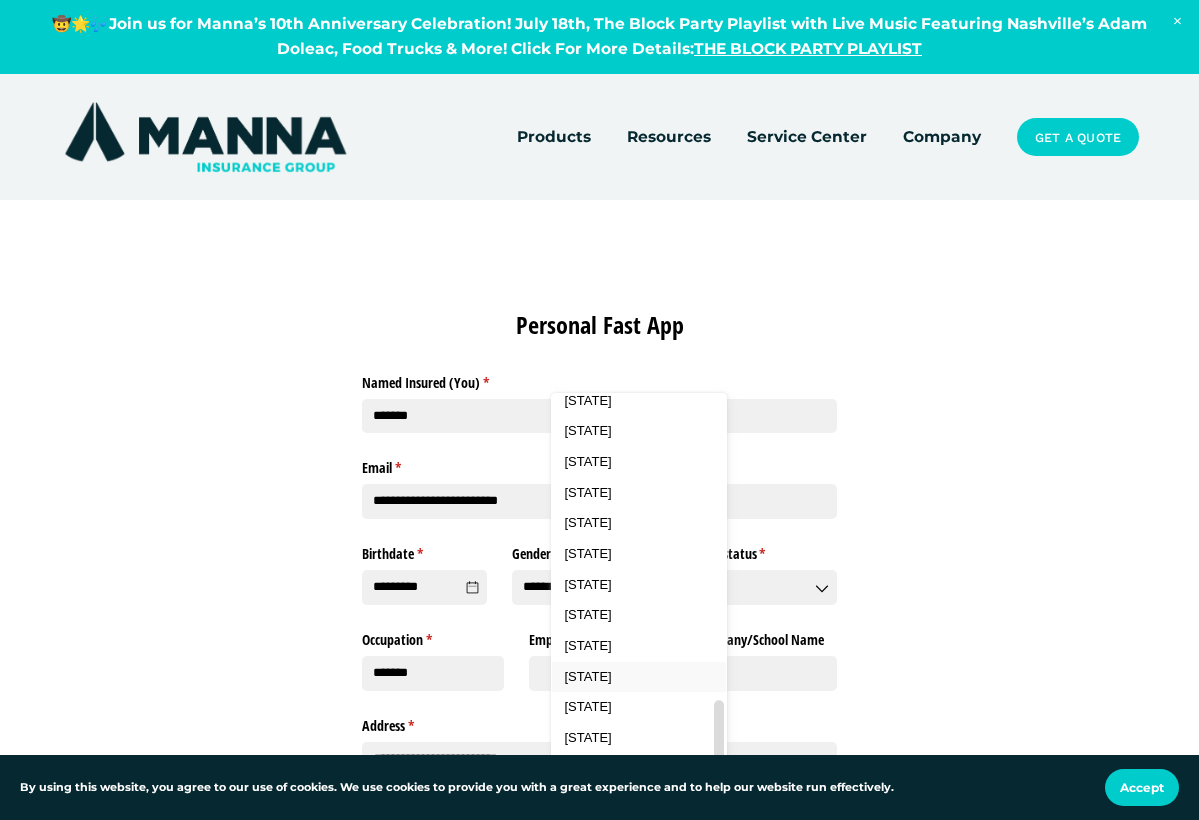 click on "[STATE]" at bounding box center (588, 676) 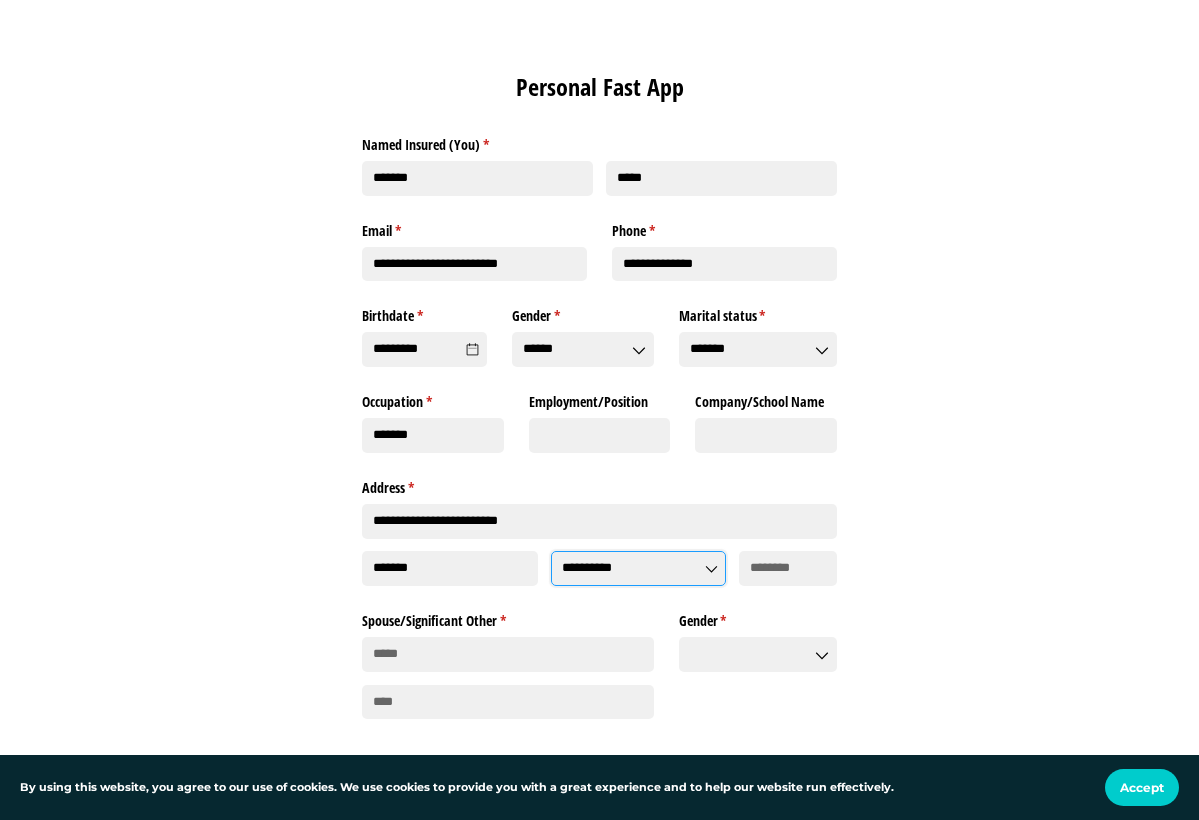 scroll, scrollTop: 233, scrollLeft: 0, axis: vertical 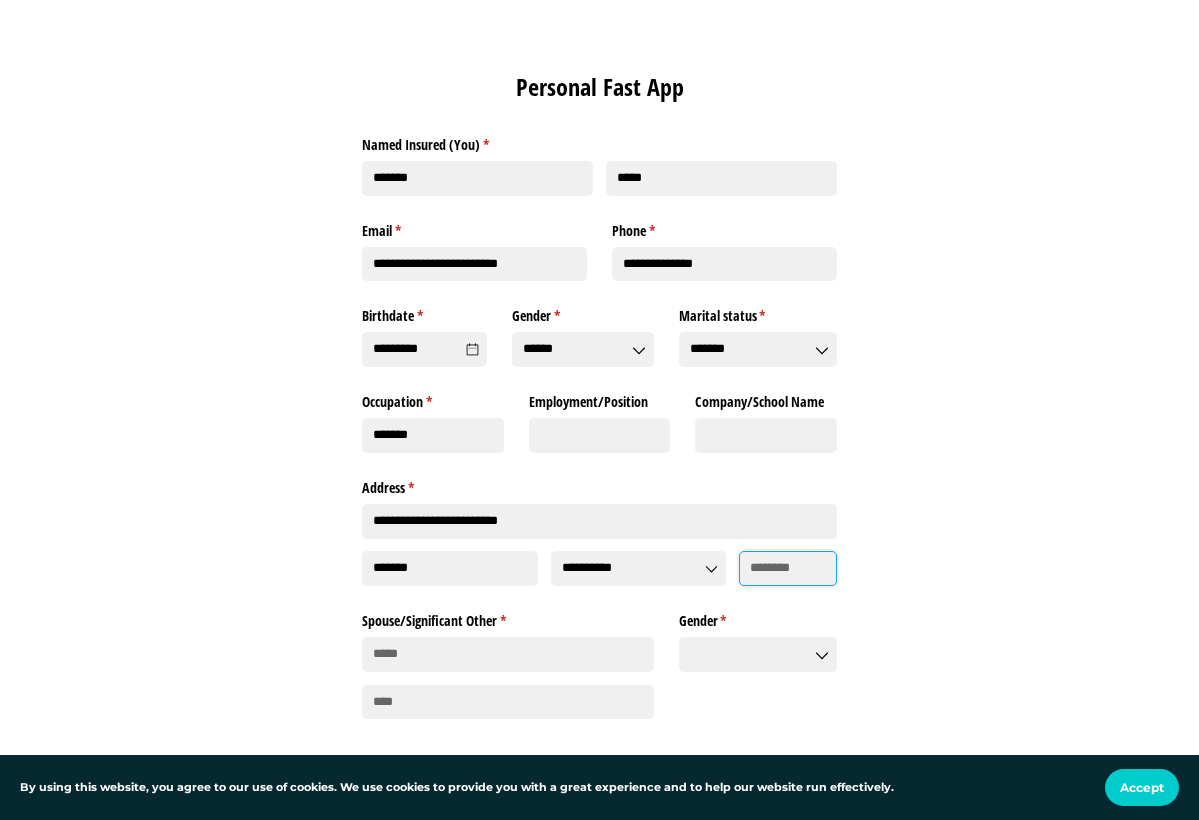 click 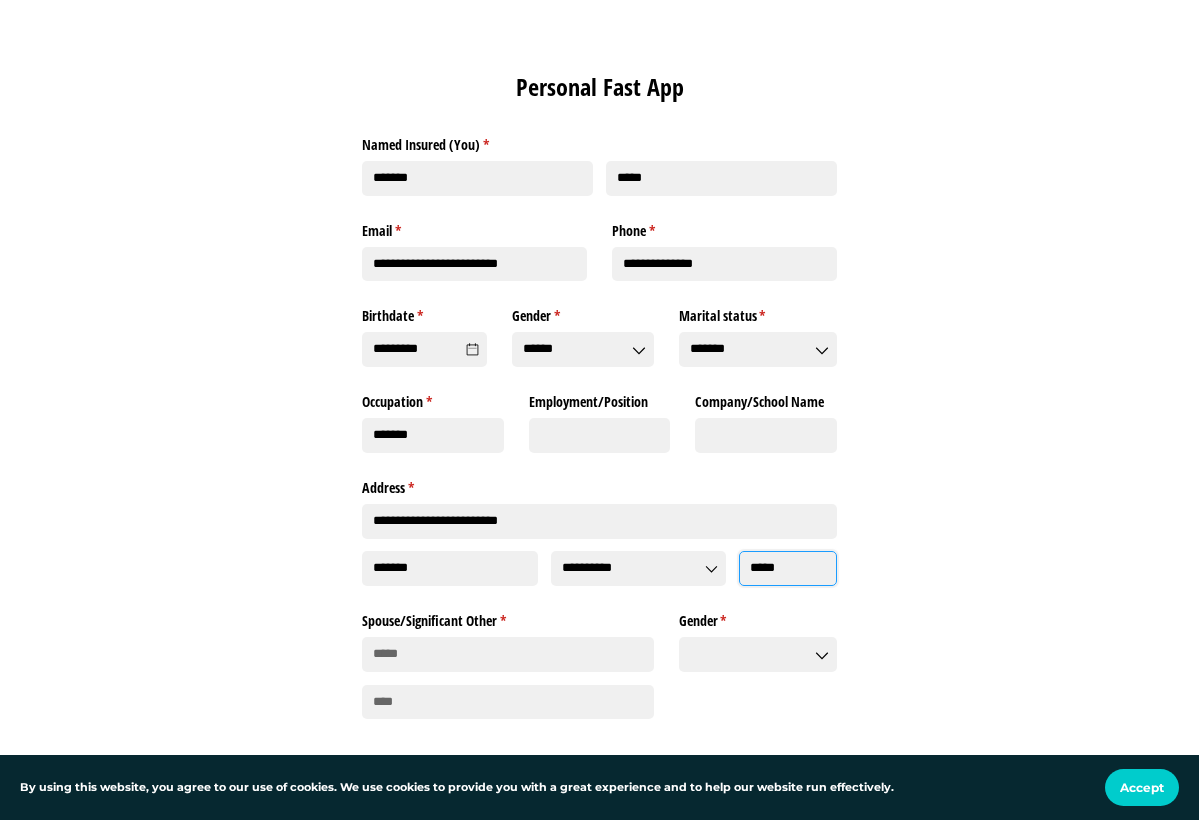 type on "*****" 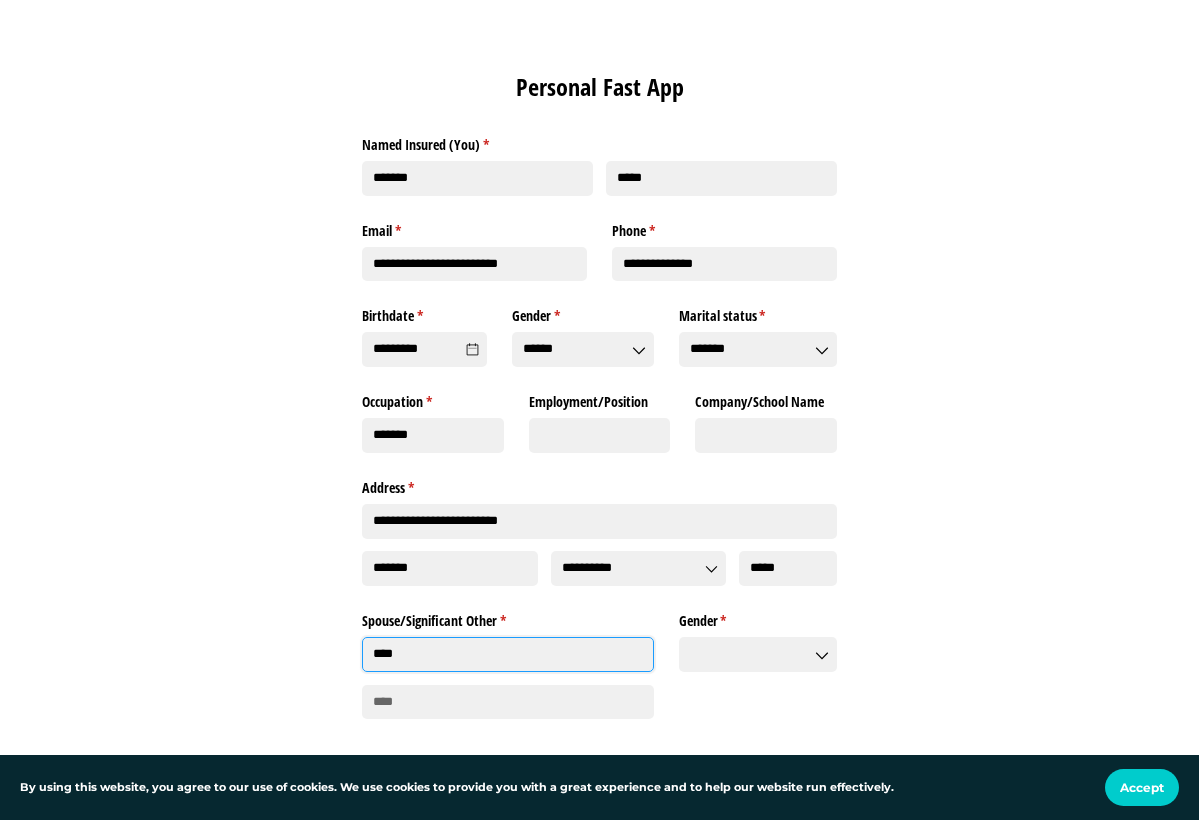 type on "****" 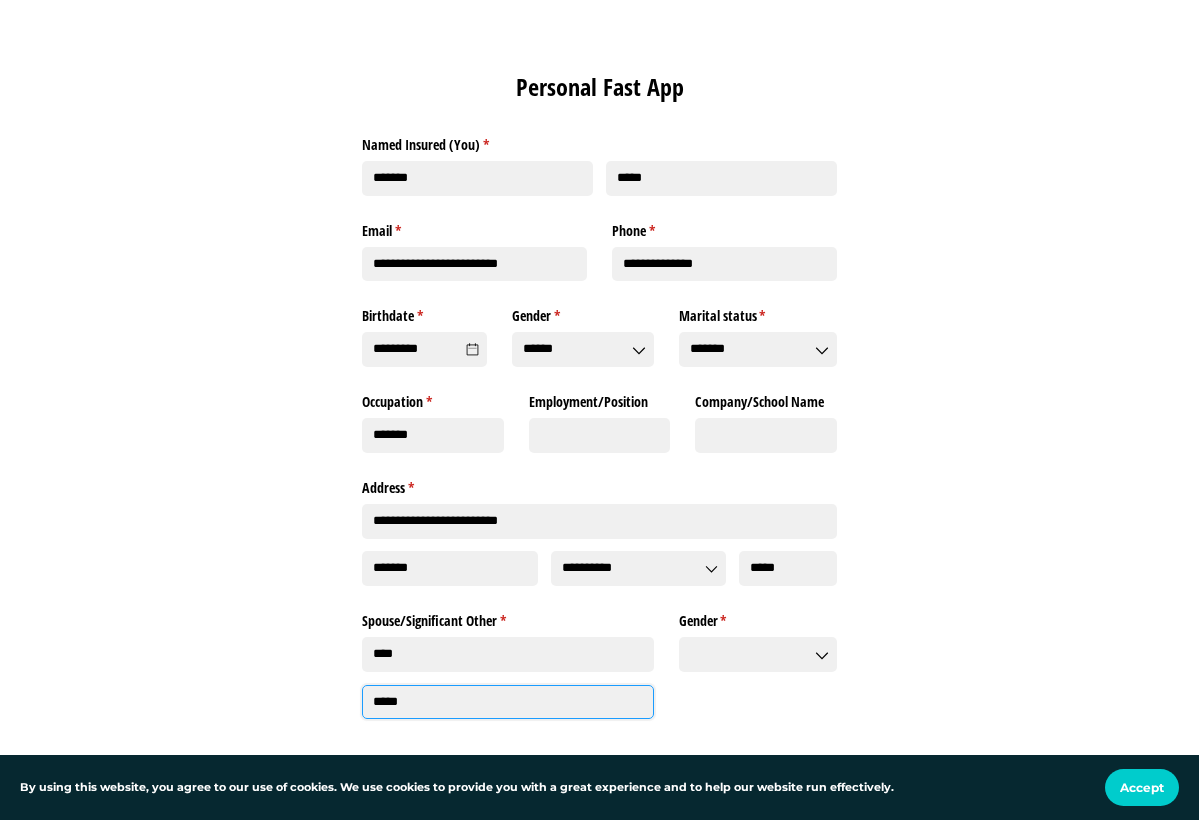 type on "*****" 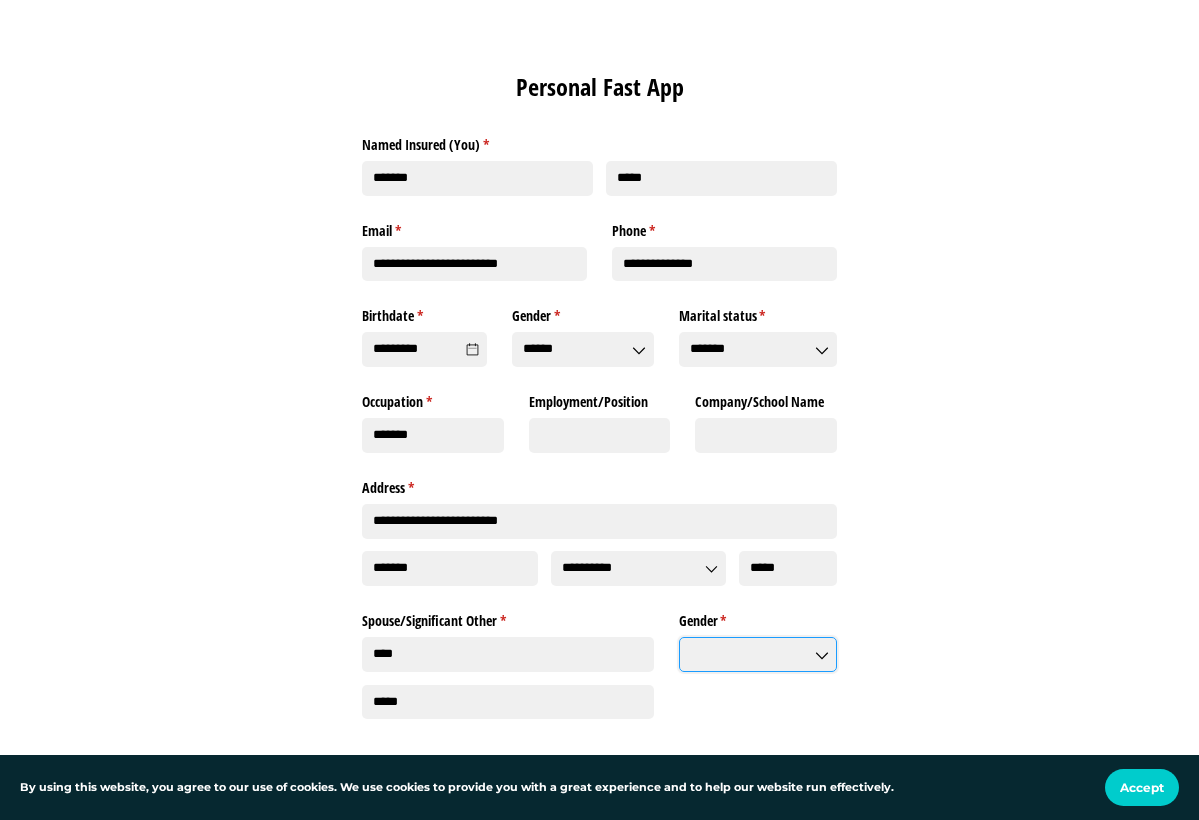 click on "Gender *   (required)" 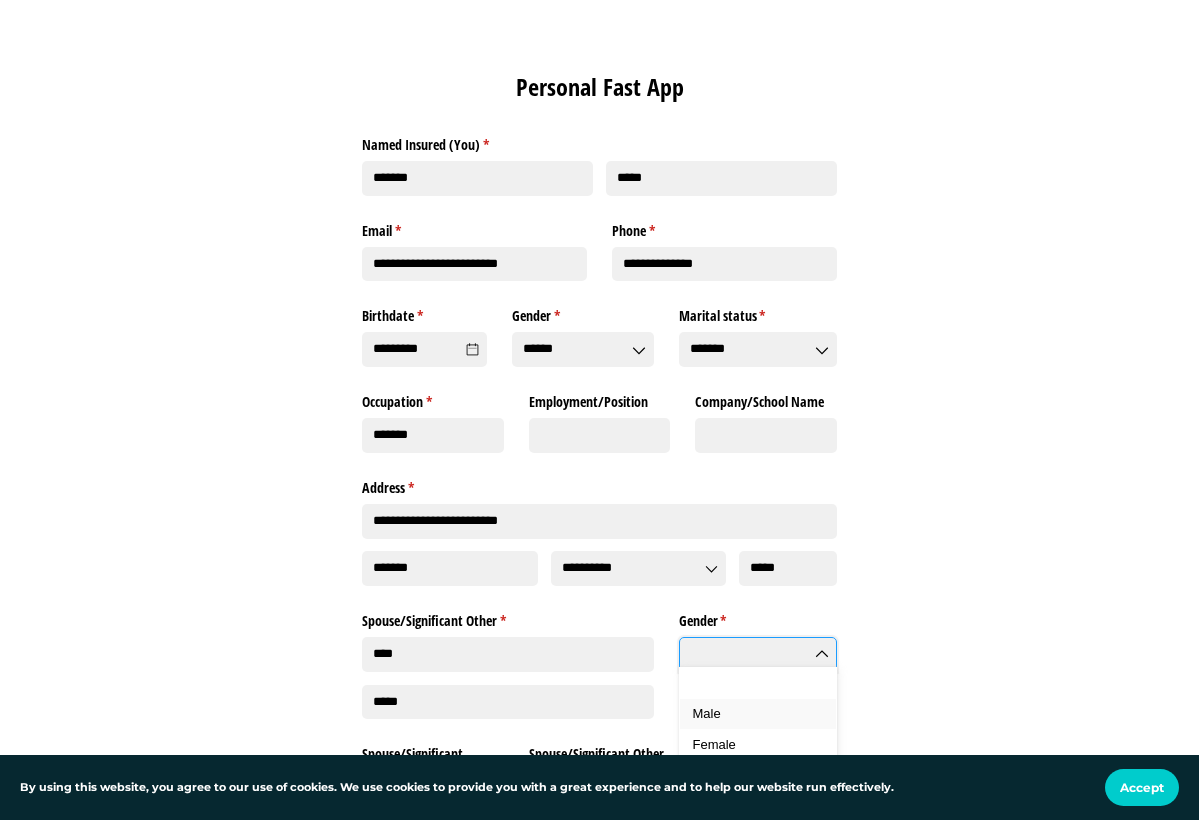 click on "Male" at bounding box center (758, 714) 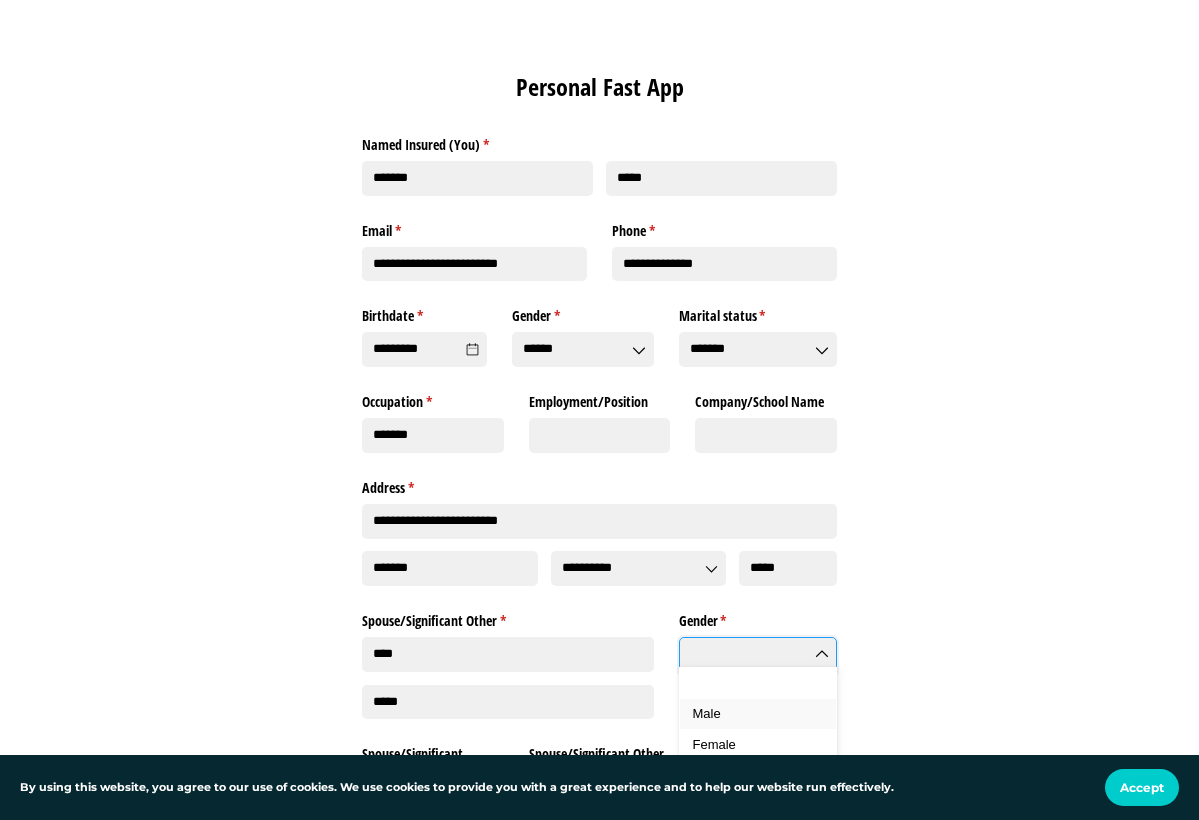 type on "****" 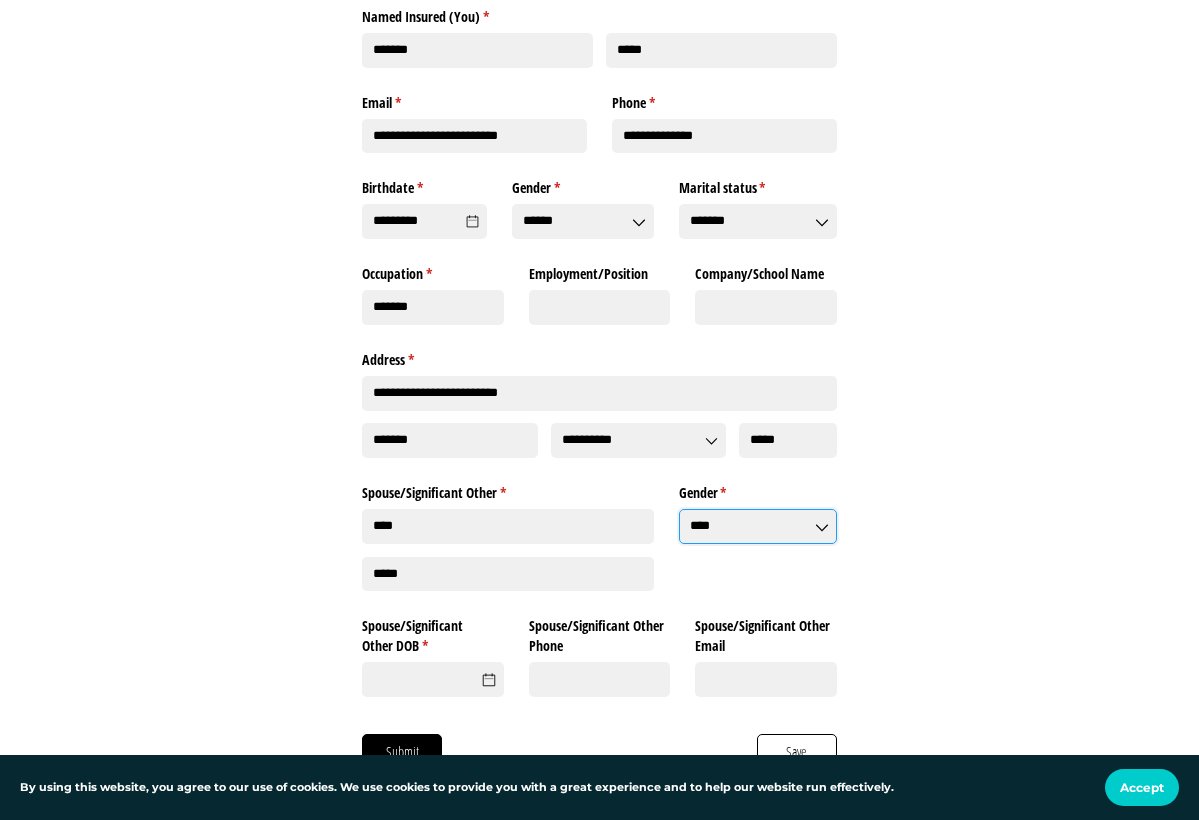 scroll, scrollTop: 395, scrollLeft: 0, axis: vertical 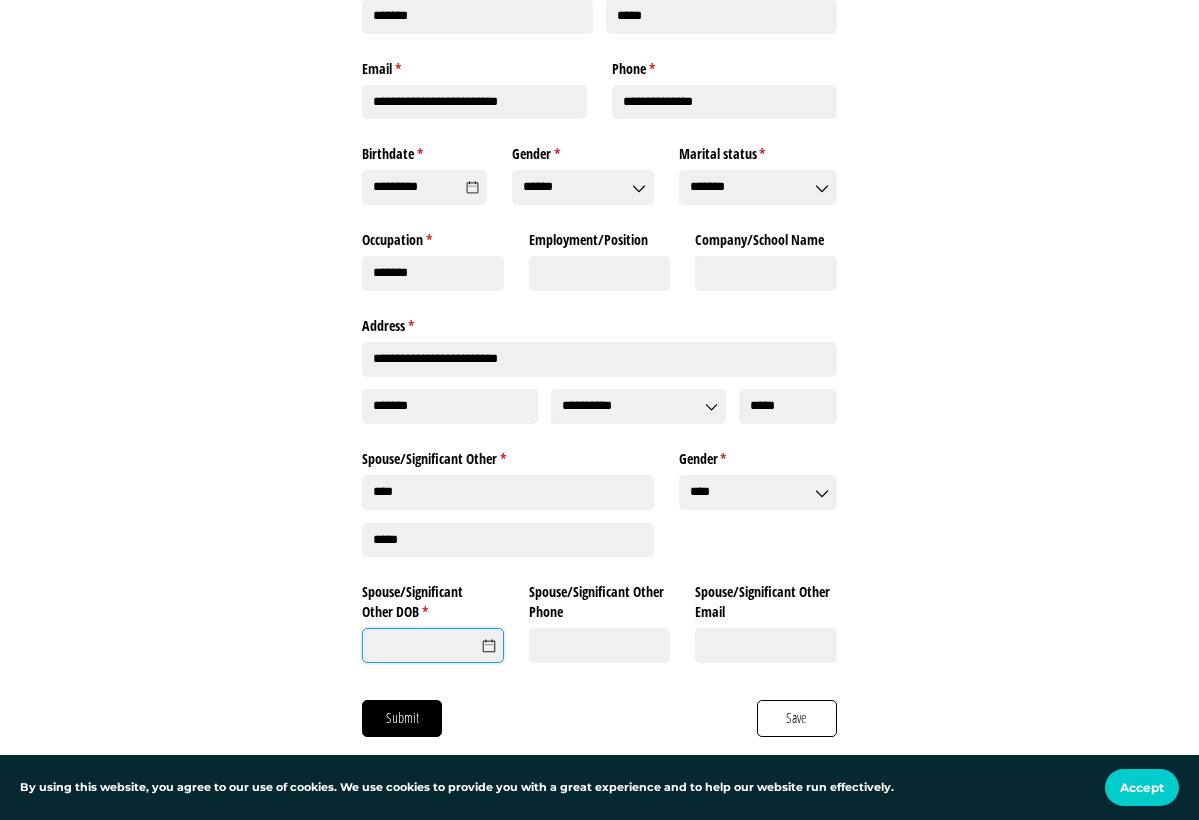 click on "Spouse/​Significant Other DOB *   (required)" 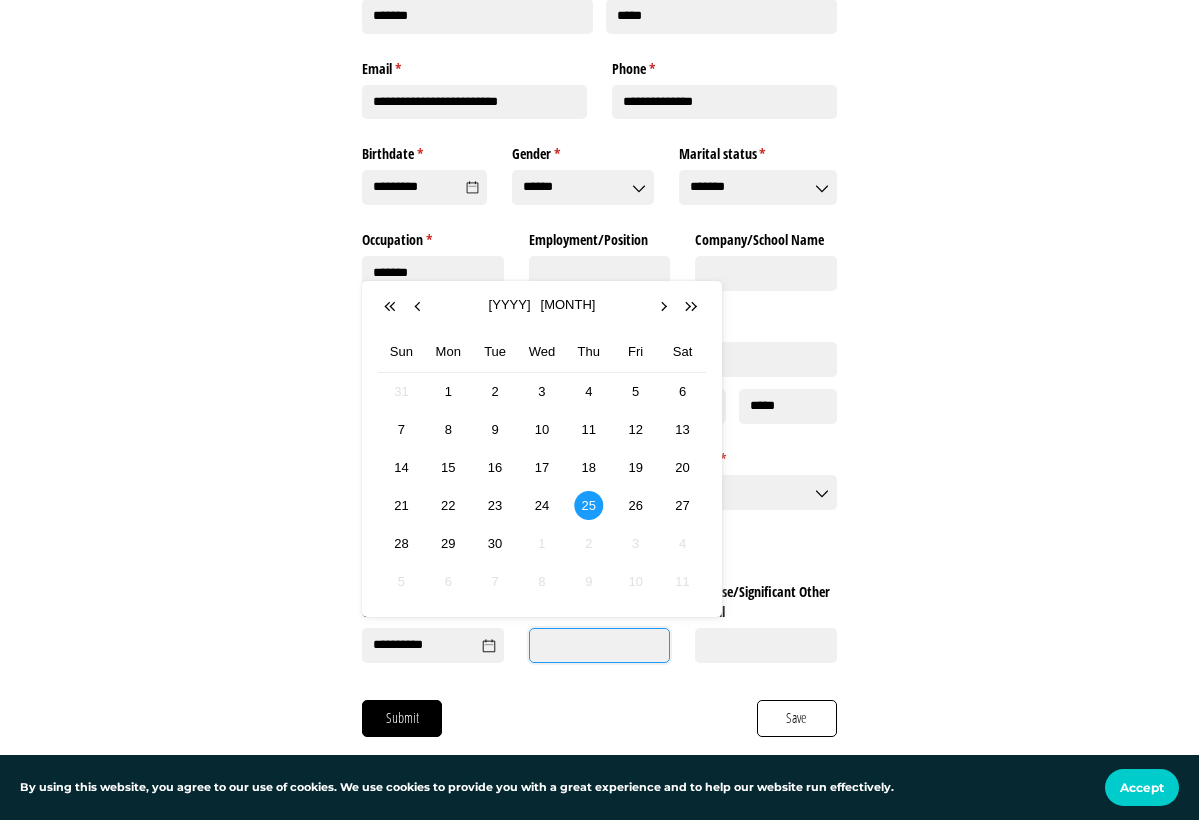 type on "*********" 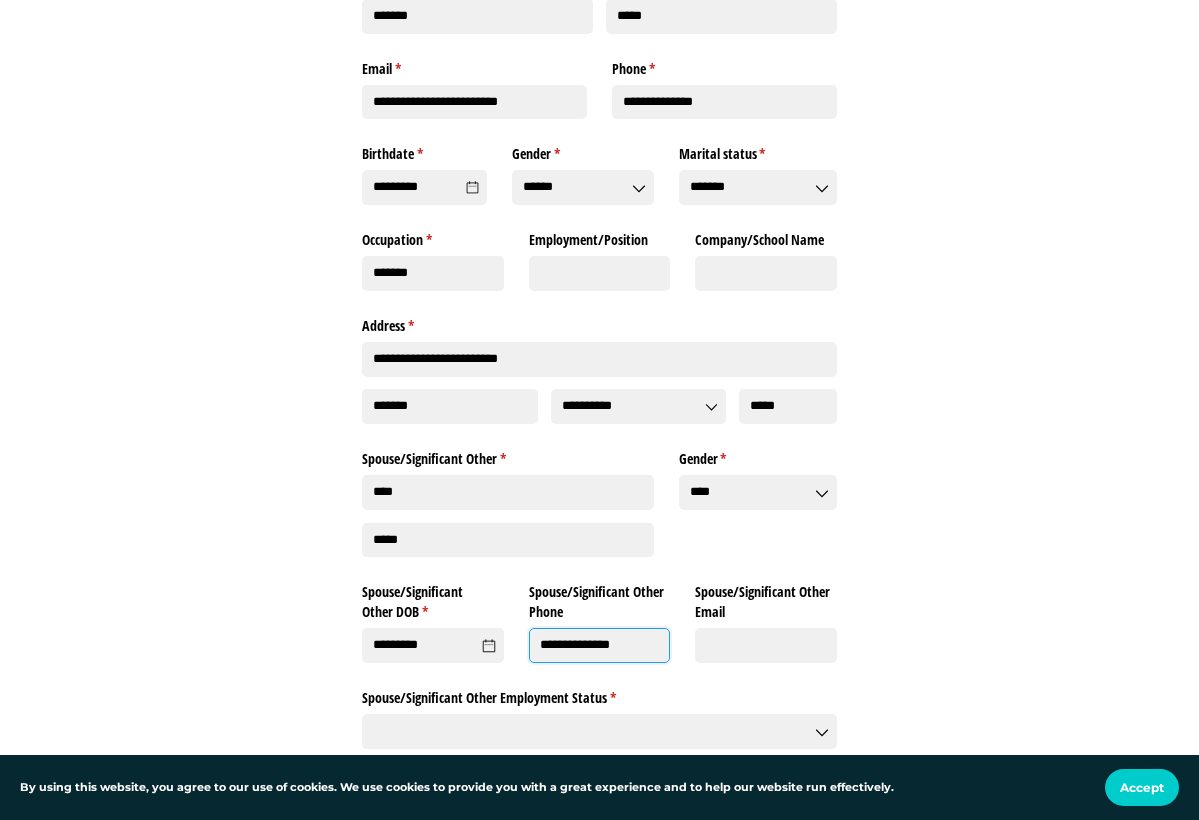 type on "**********" 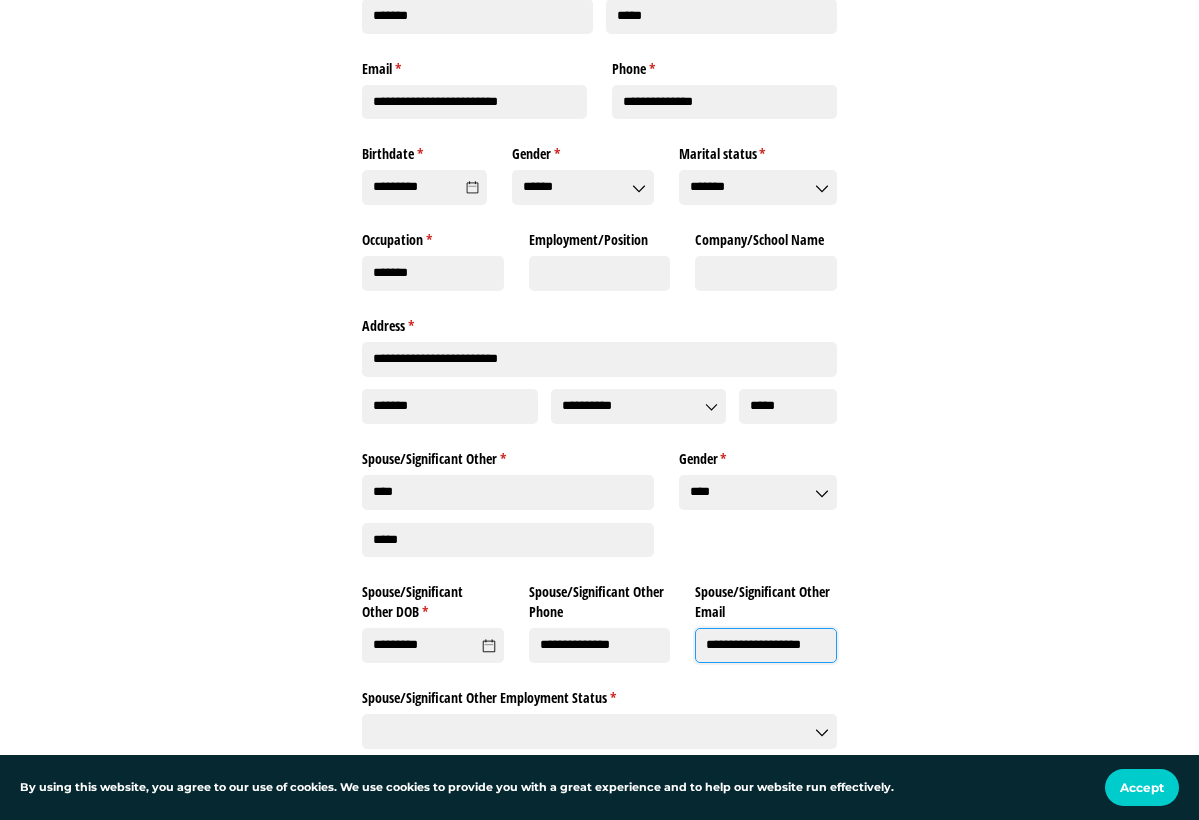 type on "**********" 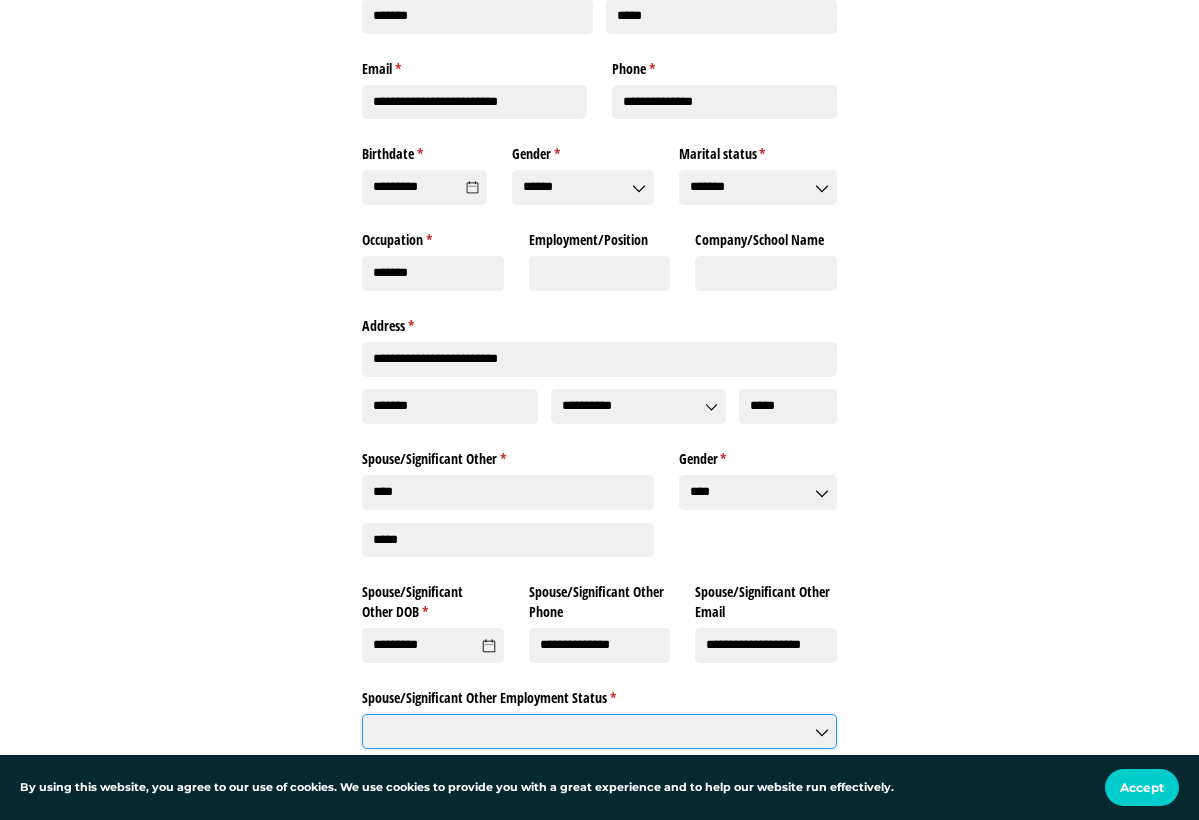 click on "Spouse/​Significant Other Employment Status *   (required)" 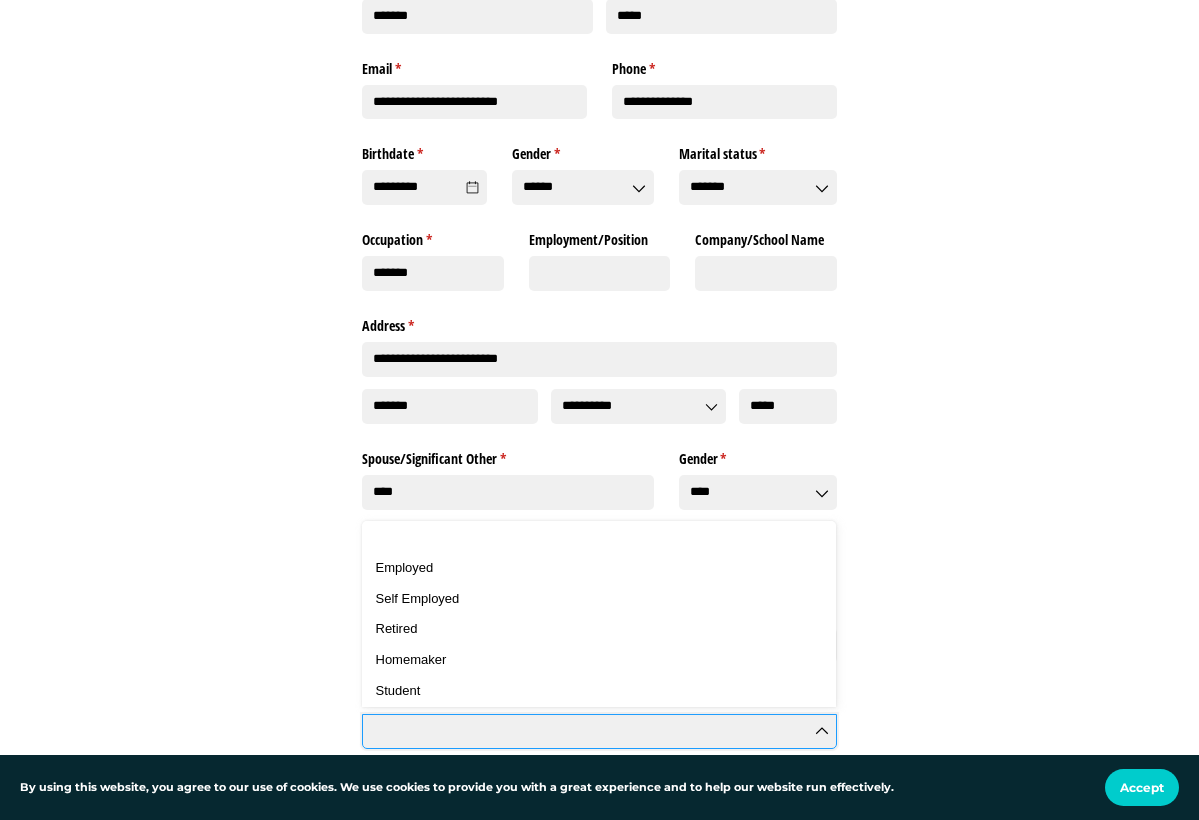 scroll, scrollTop: 467, scrollLeft: 0, axis: vertical 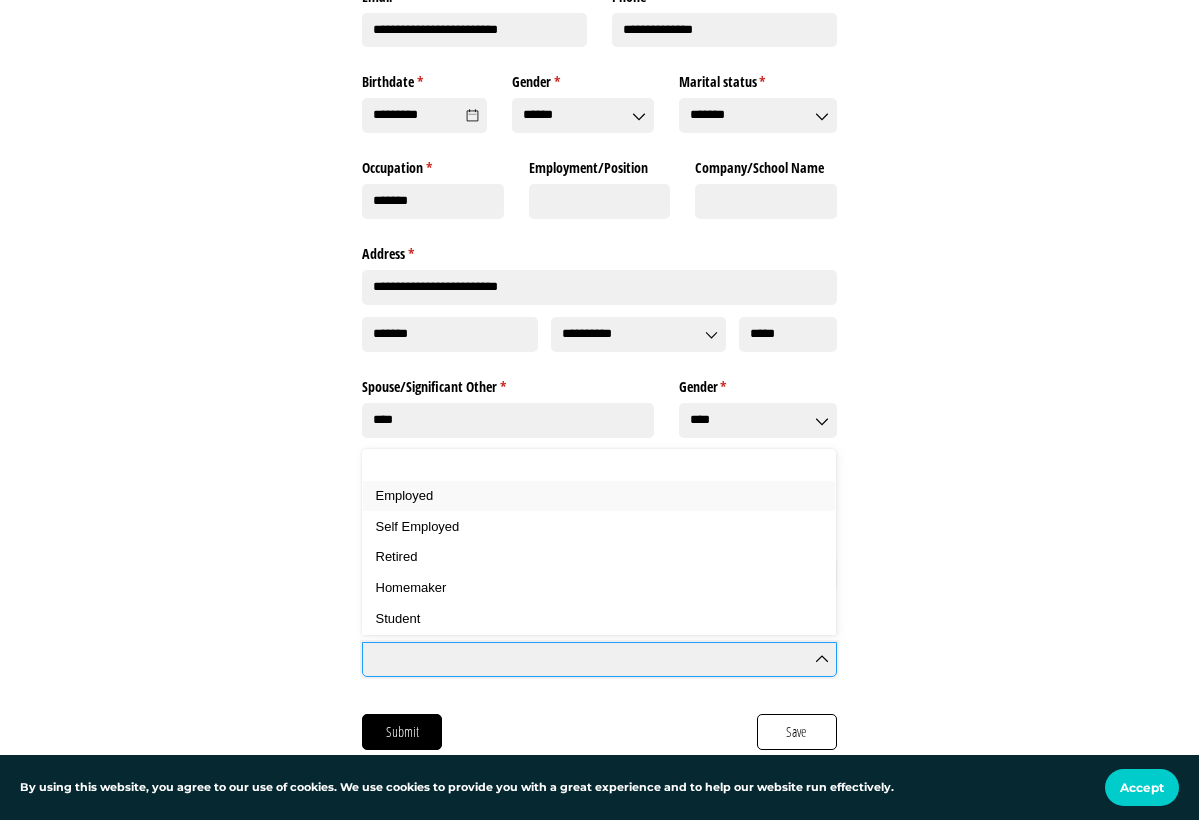 click on "Employed" at bounding box center [599, 496] 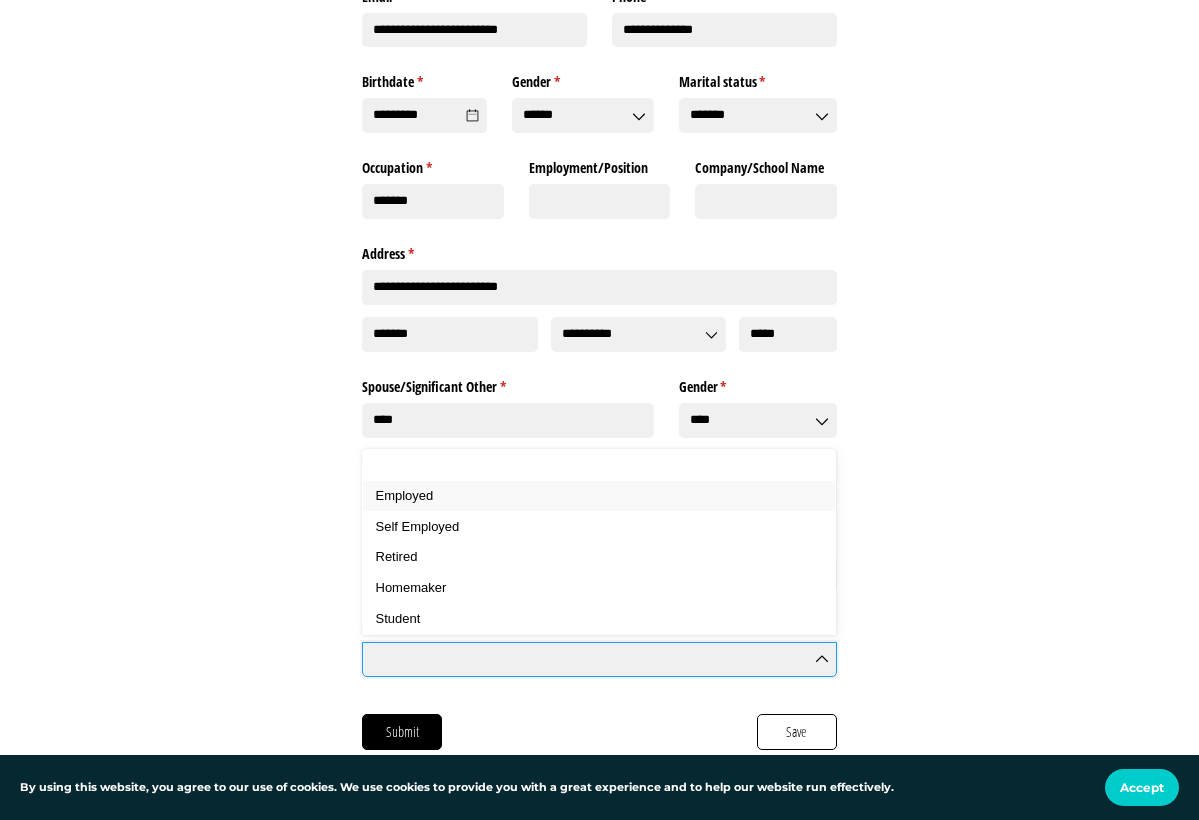 type on "********" 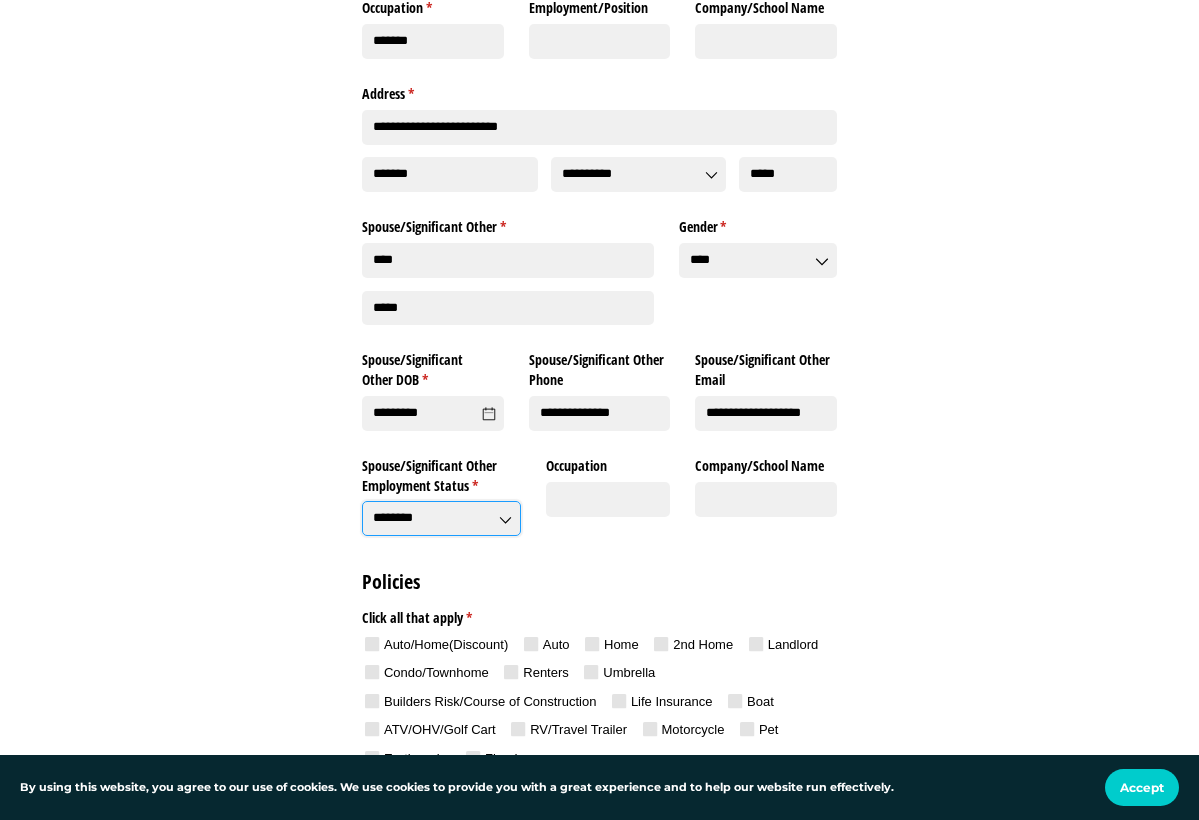 scroll, scrollTop: 635, scrollLeft: 0, axis: vertical 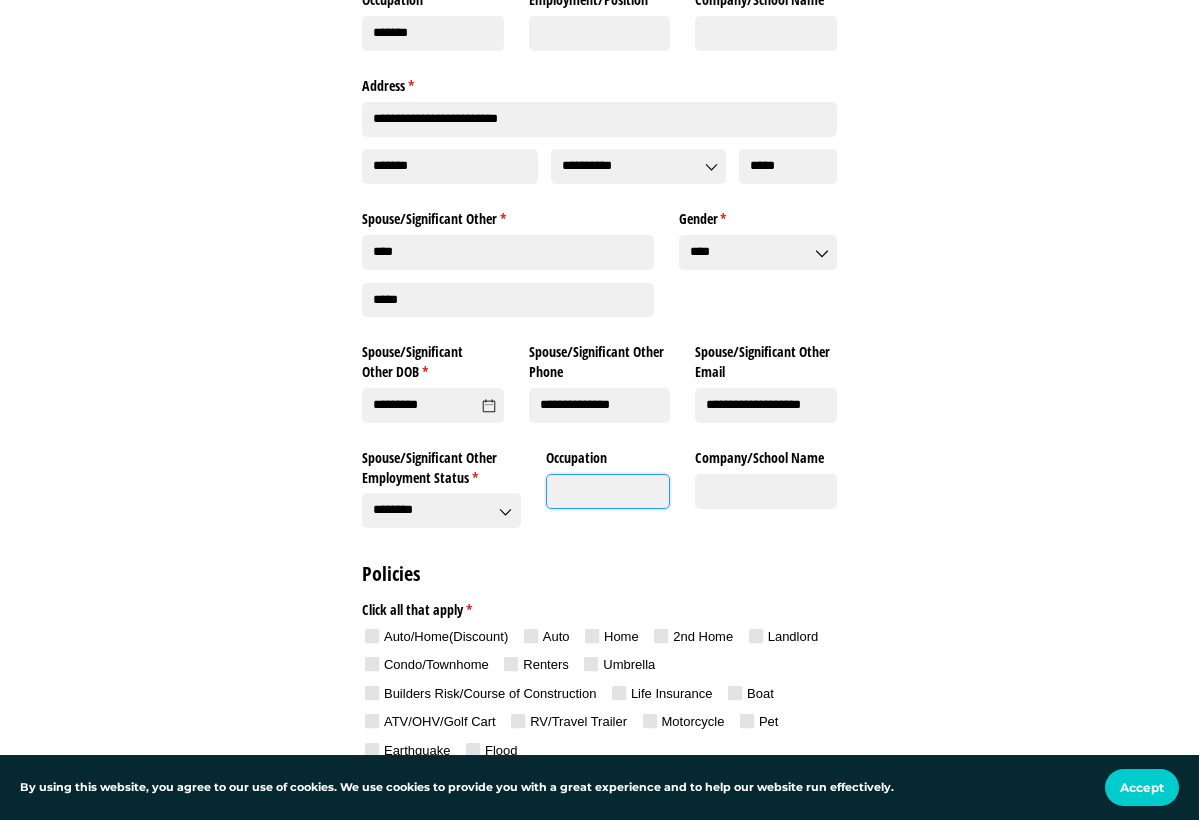 click on "Occupation" 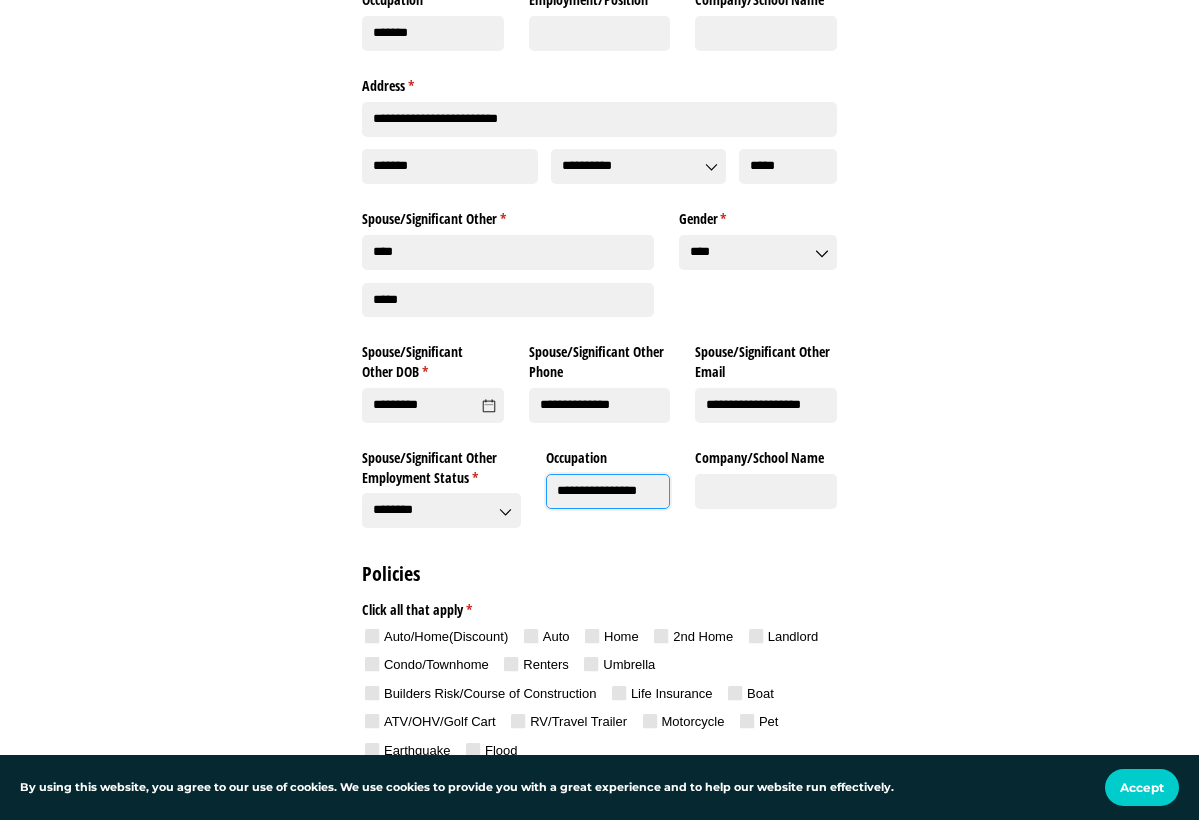 type on "**********" 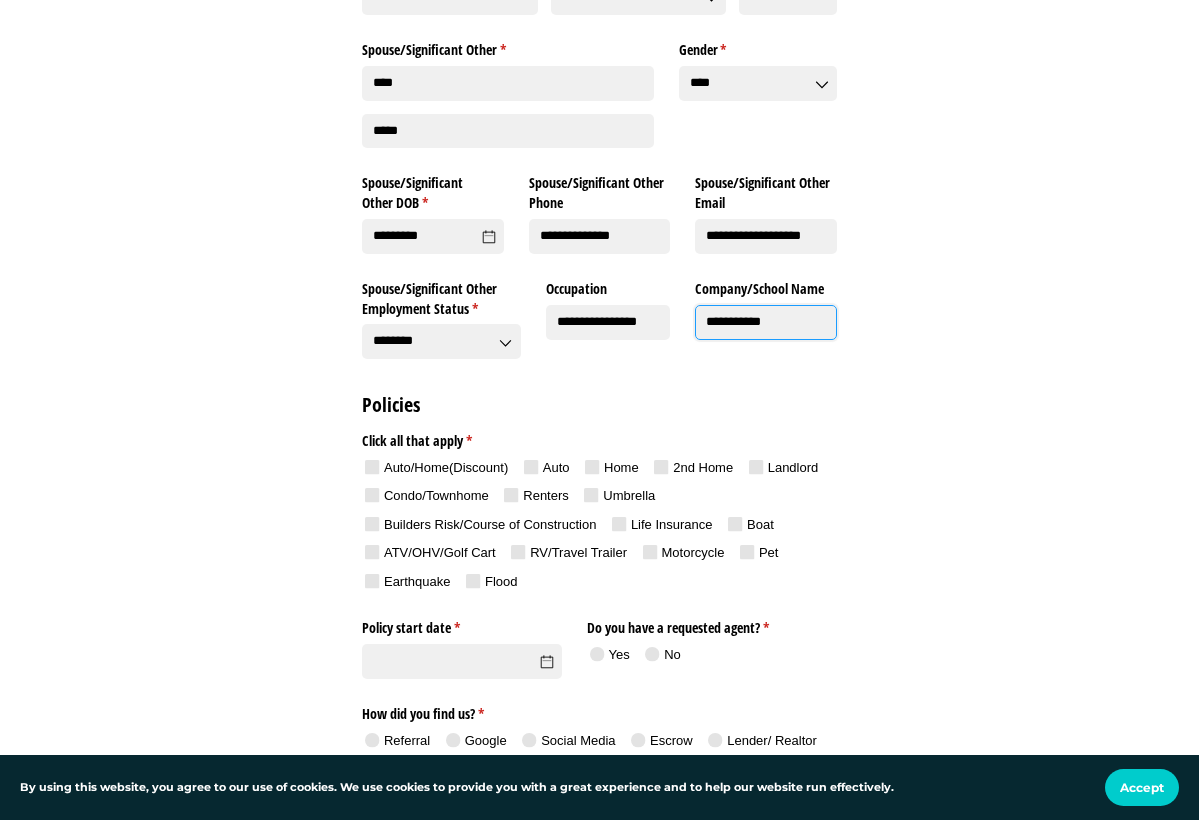 scroll, scrollTop: 808, scrollLeft: 0, axis: vertical 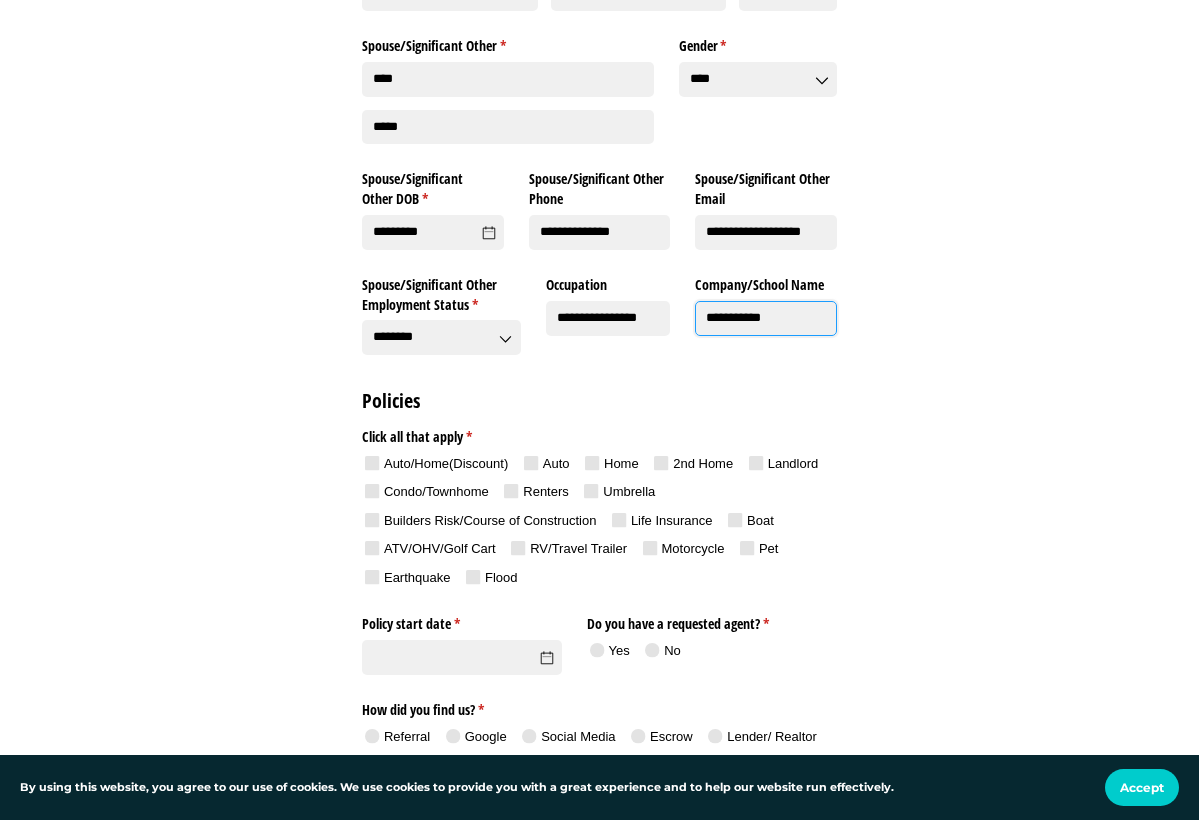 type on "**********" 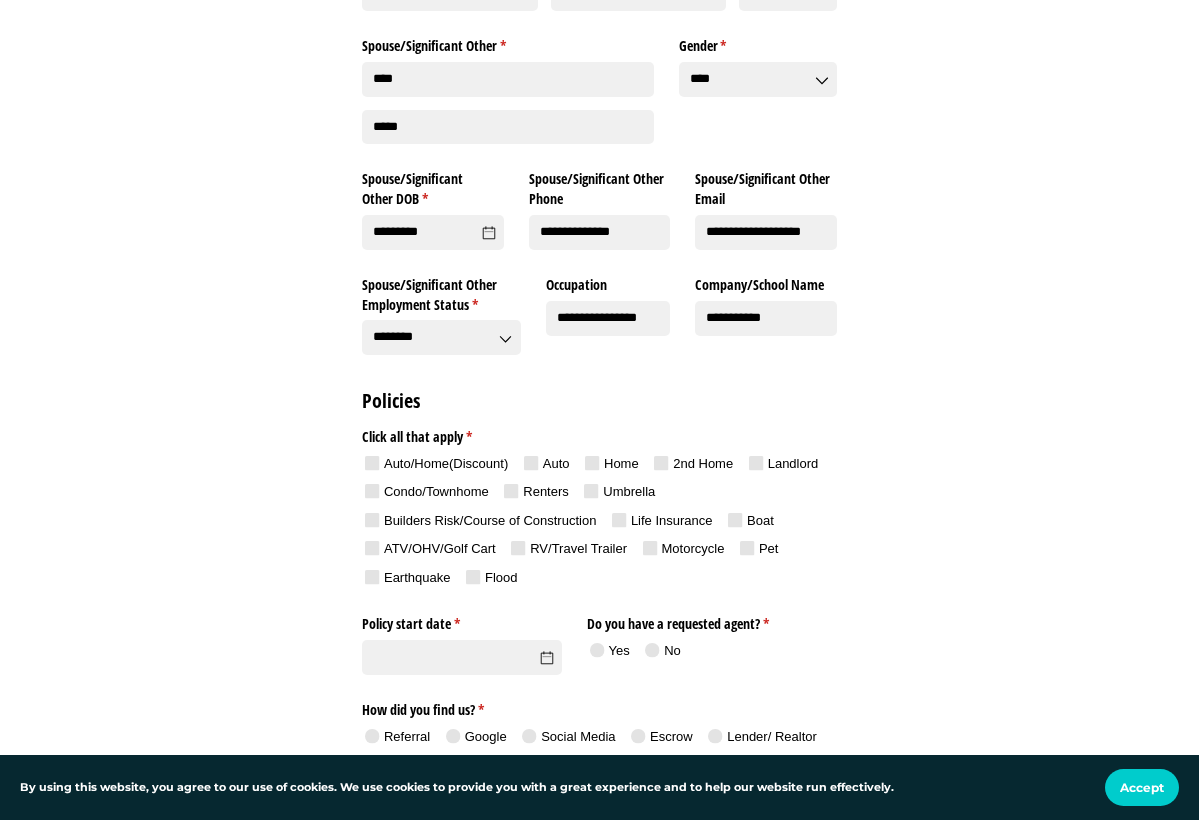 click 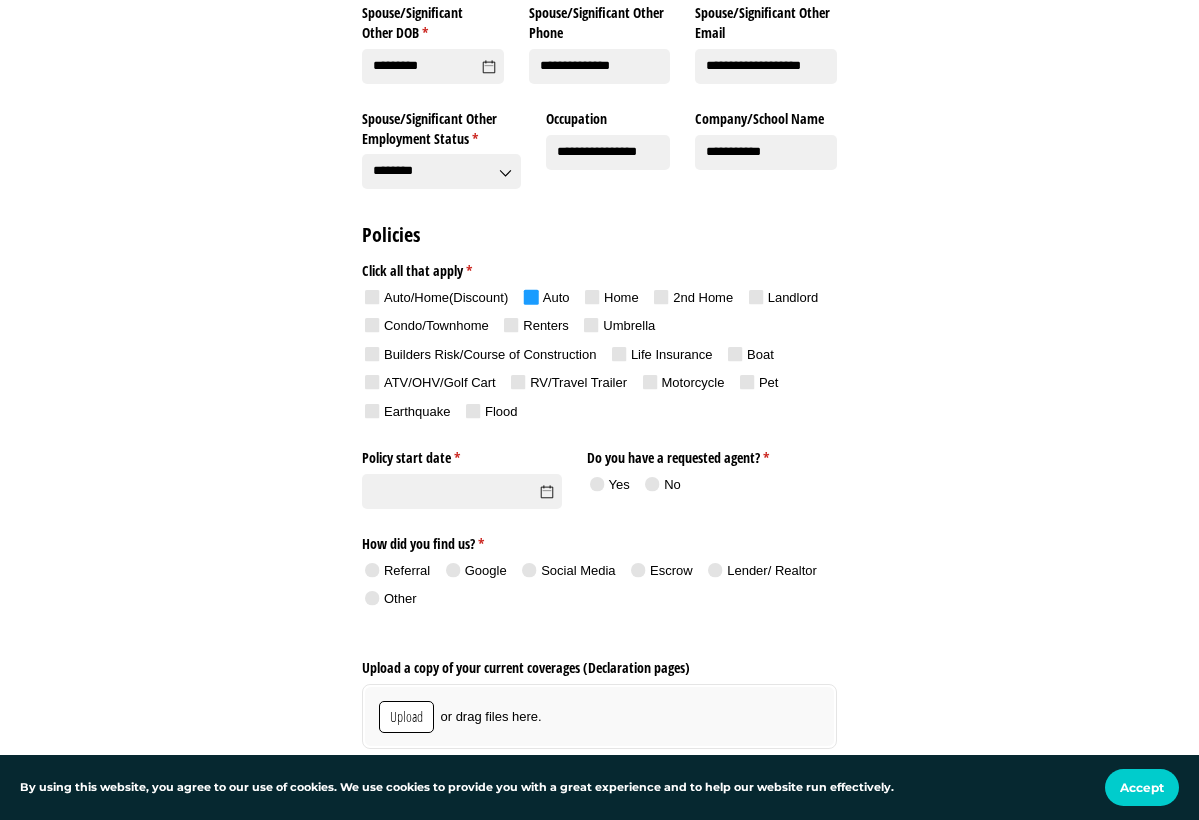 scroll, scrollTop: 975, scrollLeft: 0, axis: vertical 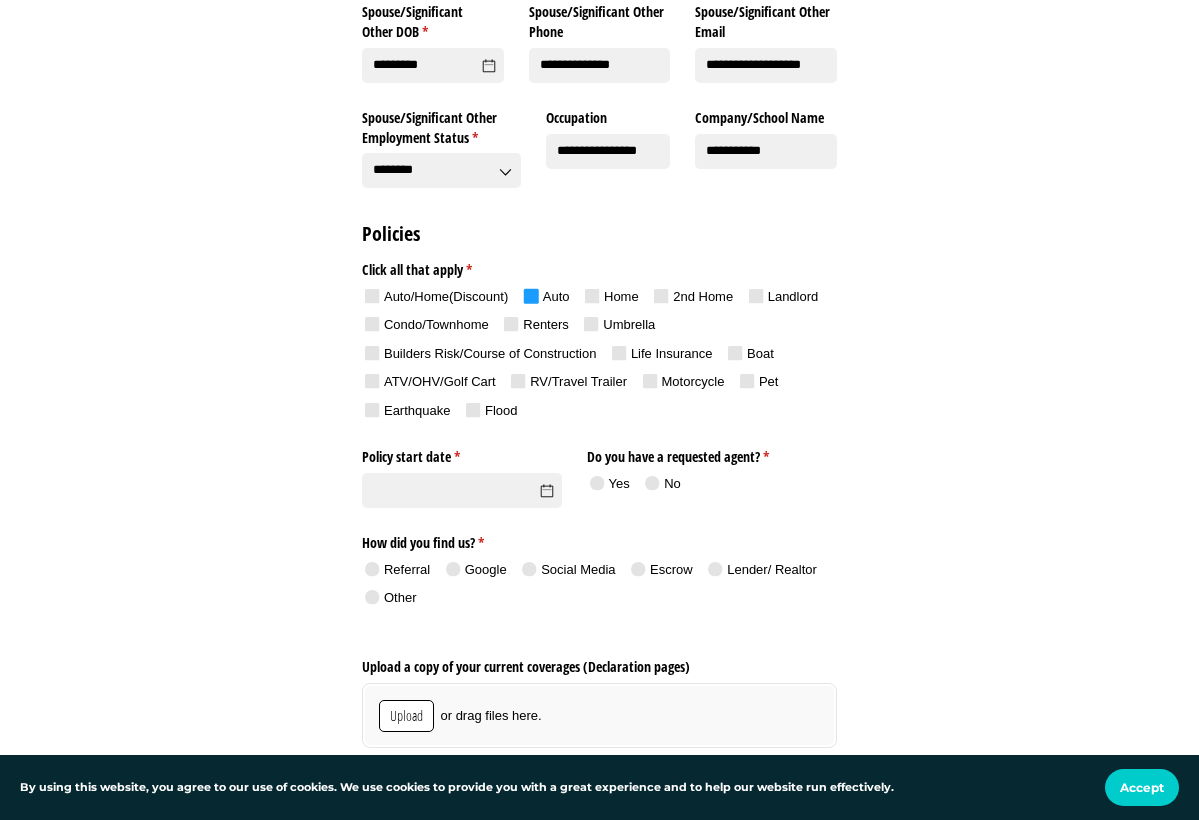 click 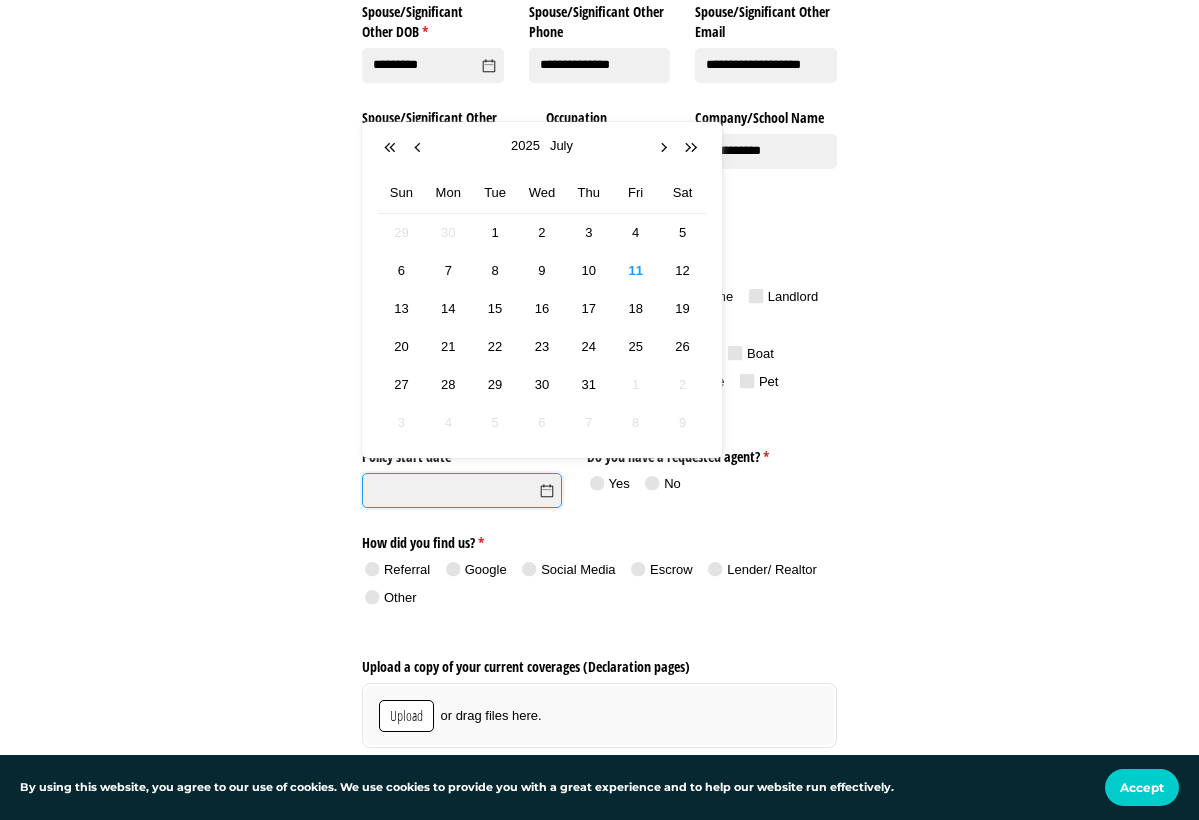 click on "11" at bounding box center [635, 270] 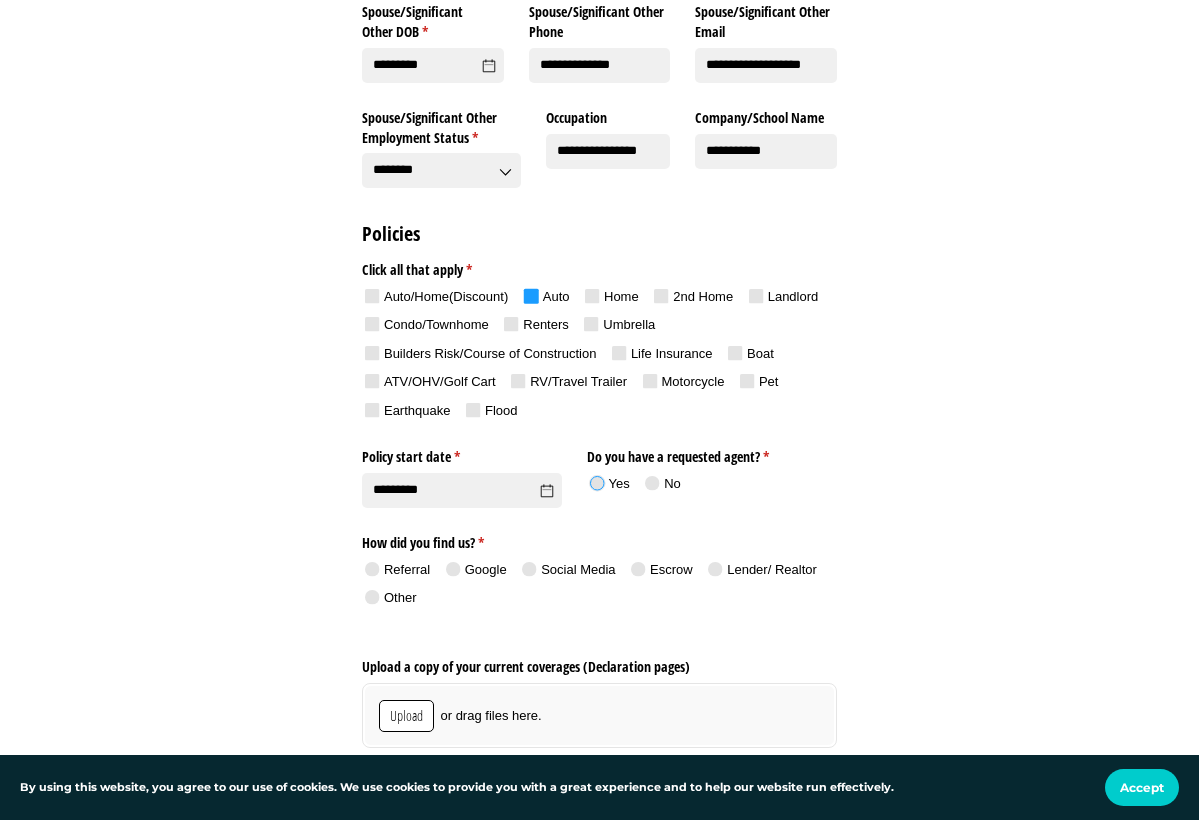 click 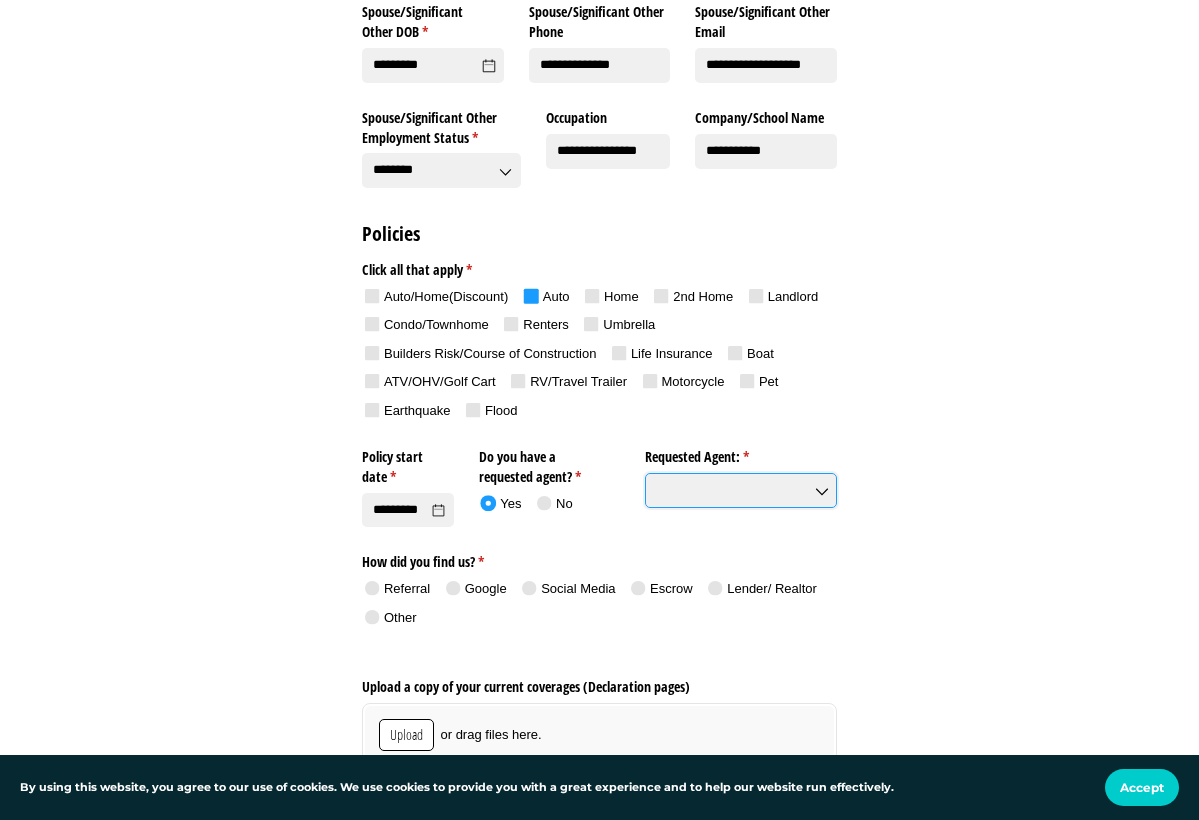 click on "Requested Agent: *   (required)" 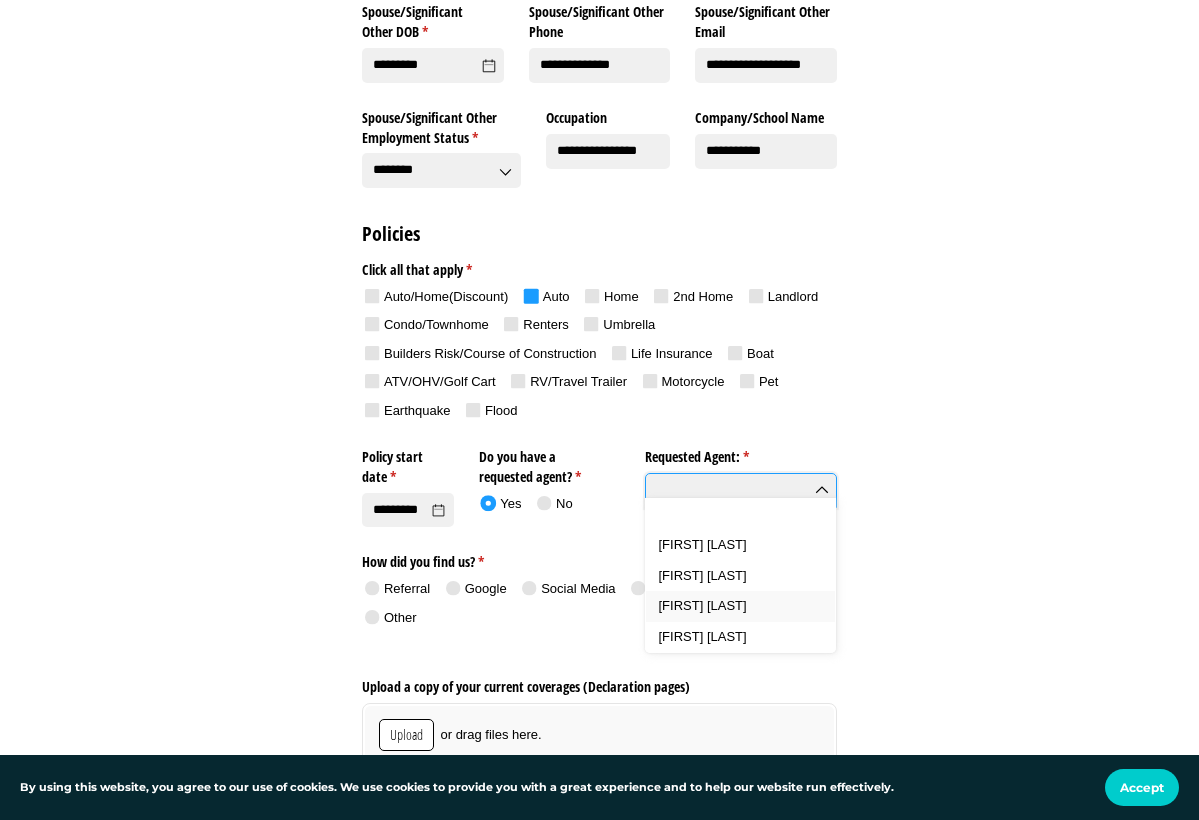 click on "[FIRST] [LAST]" at bounding box center (703, 605) 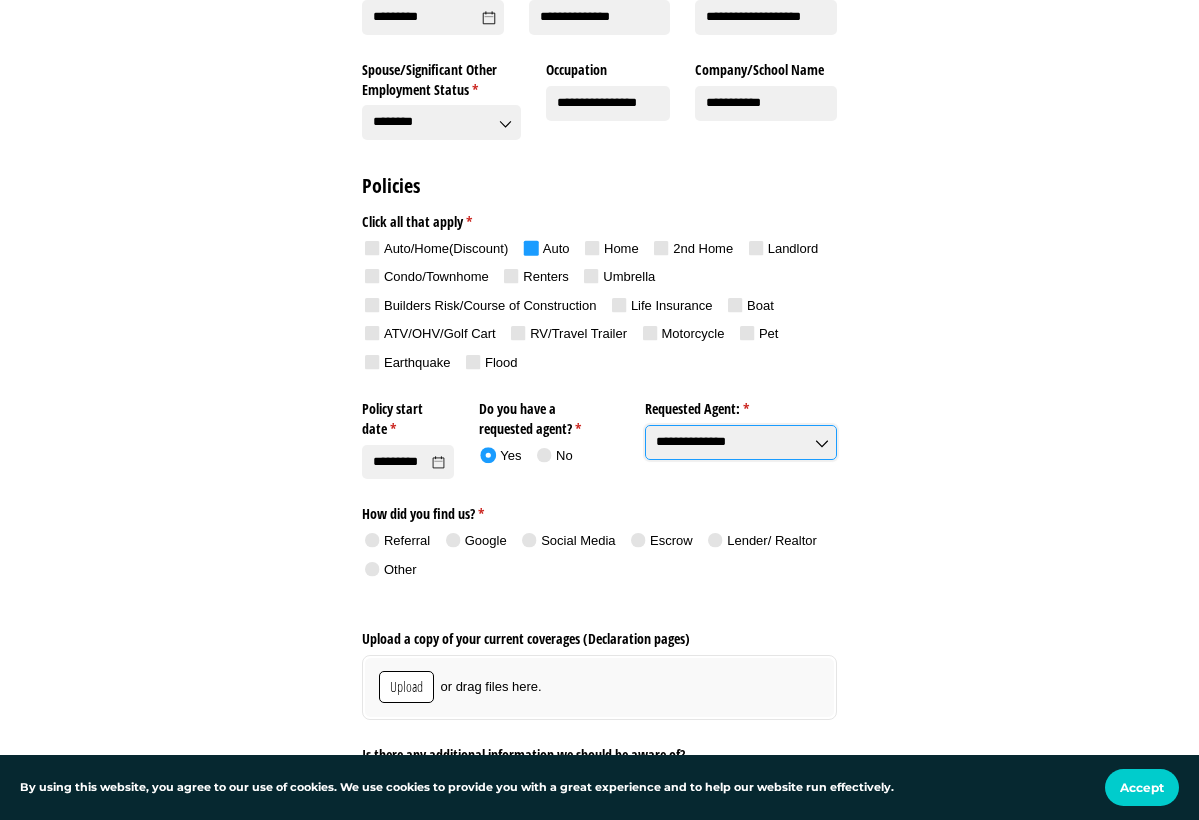 scroll, scrollTop: 1068, scrollLeft: 0, axis: vertical 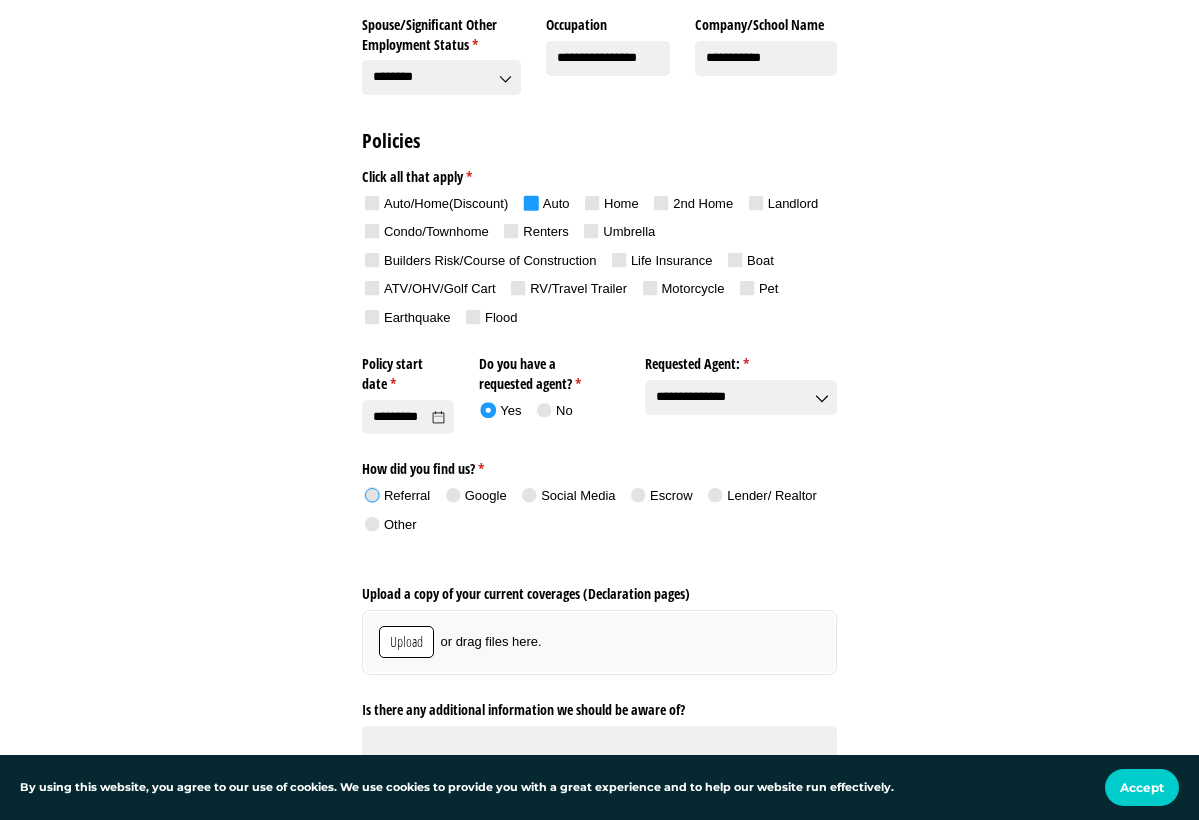click 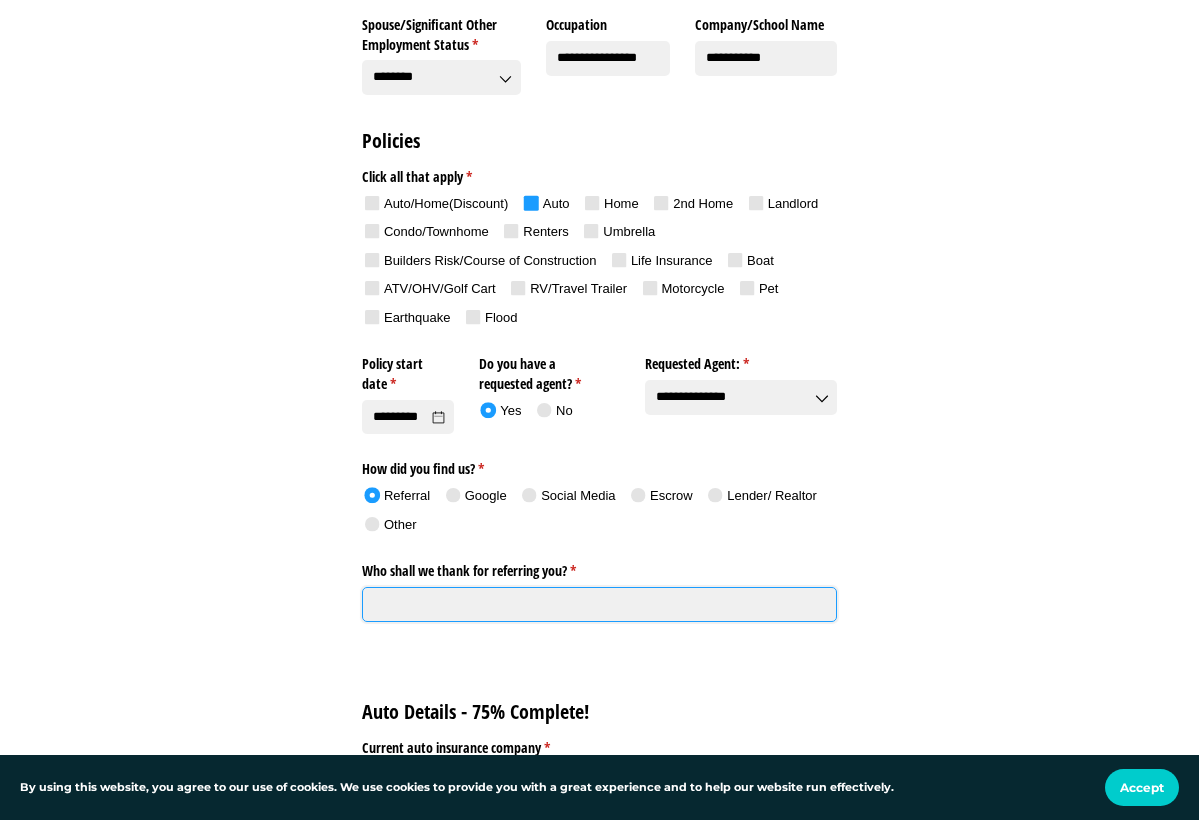click on "Who shall we thank for referring you? *   (required)" 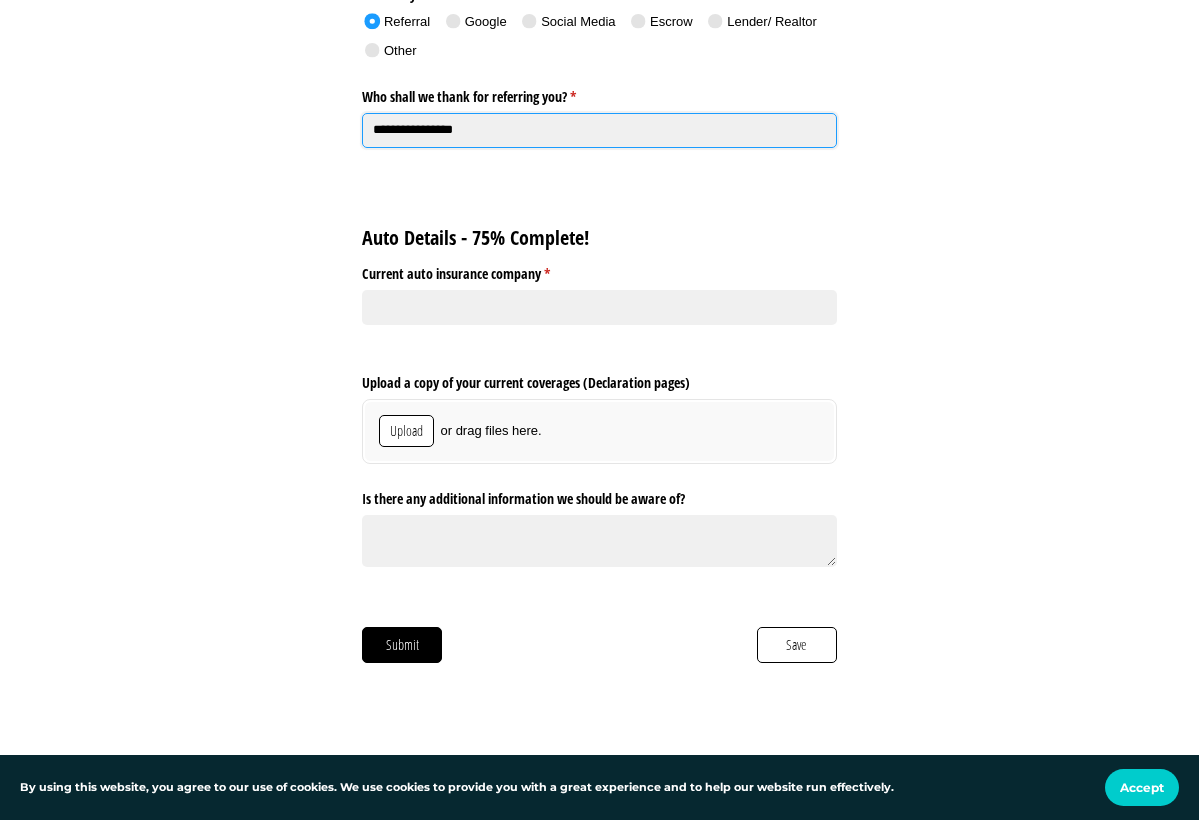 scroll, scrollTop: 1570, scrollLeft: 0, axis: vertical 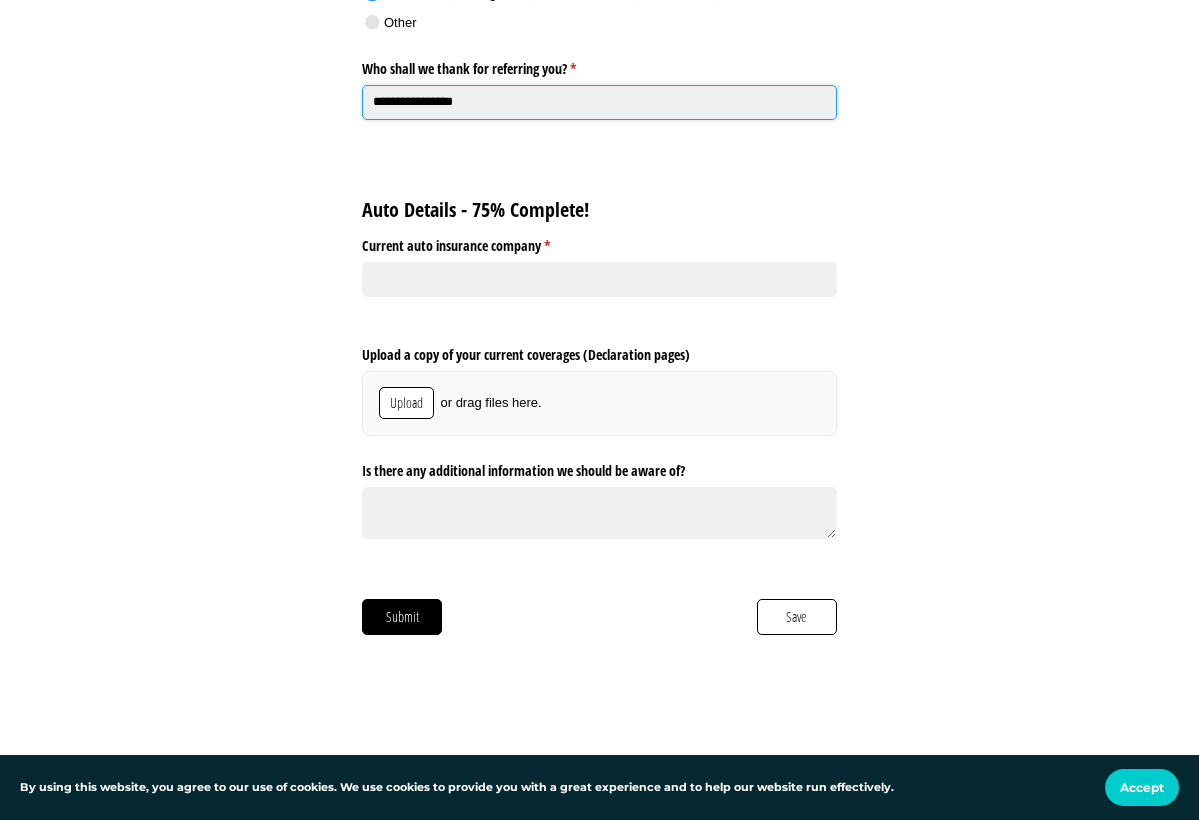 type on "**********" 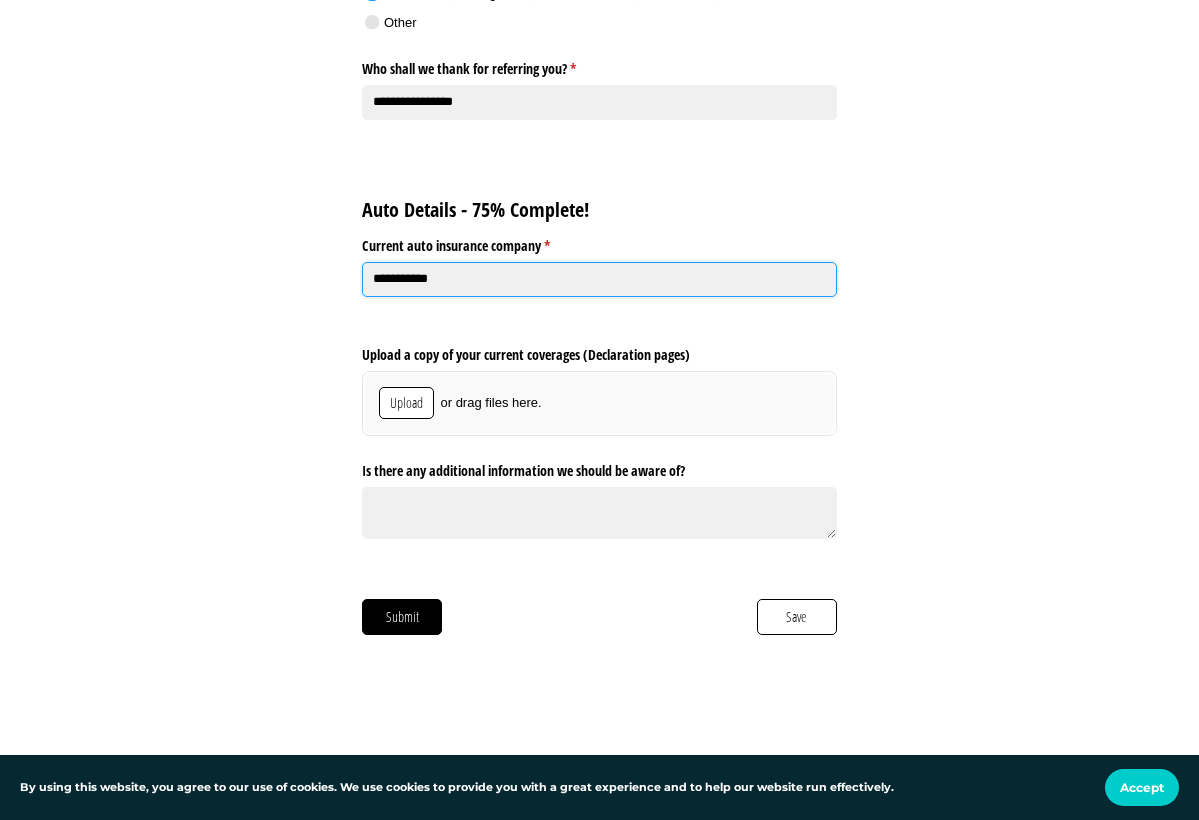type on "**********" 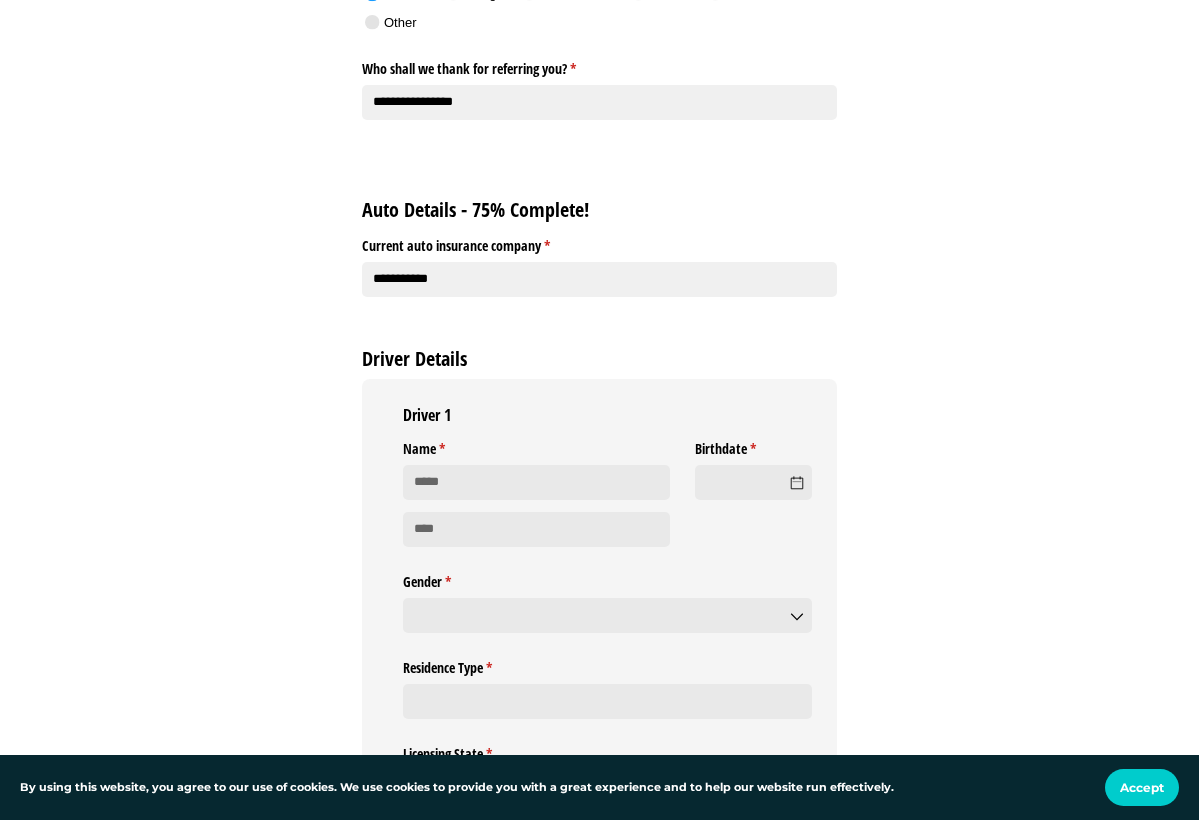 click on "Is there any additional information we should be aware of?" 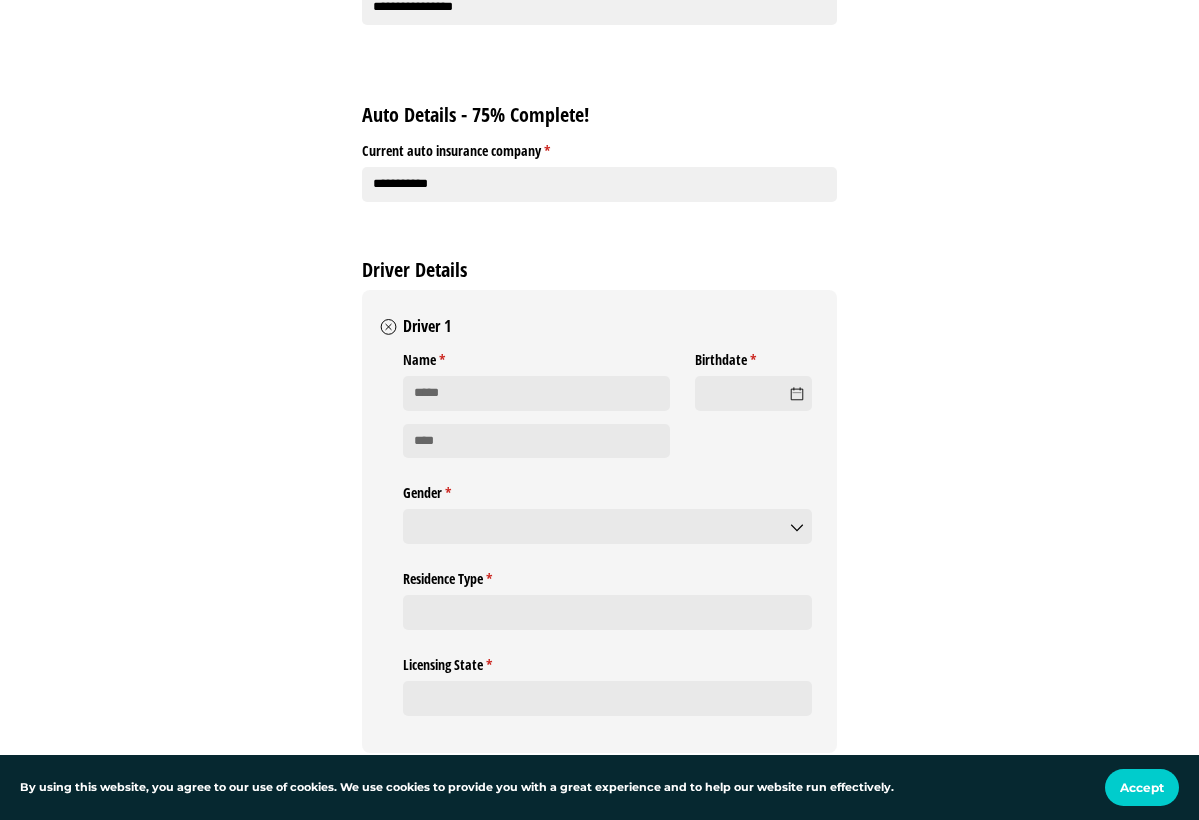 scroll, scrollTop: 1686, scrollLeft: 0, axis: vertical 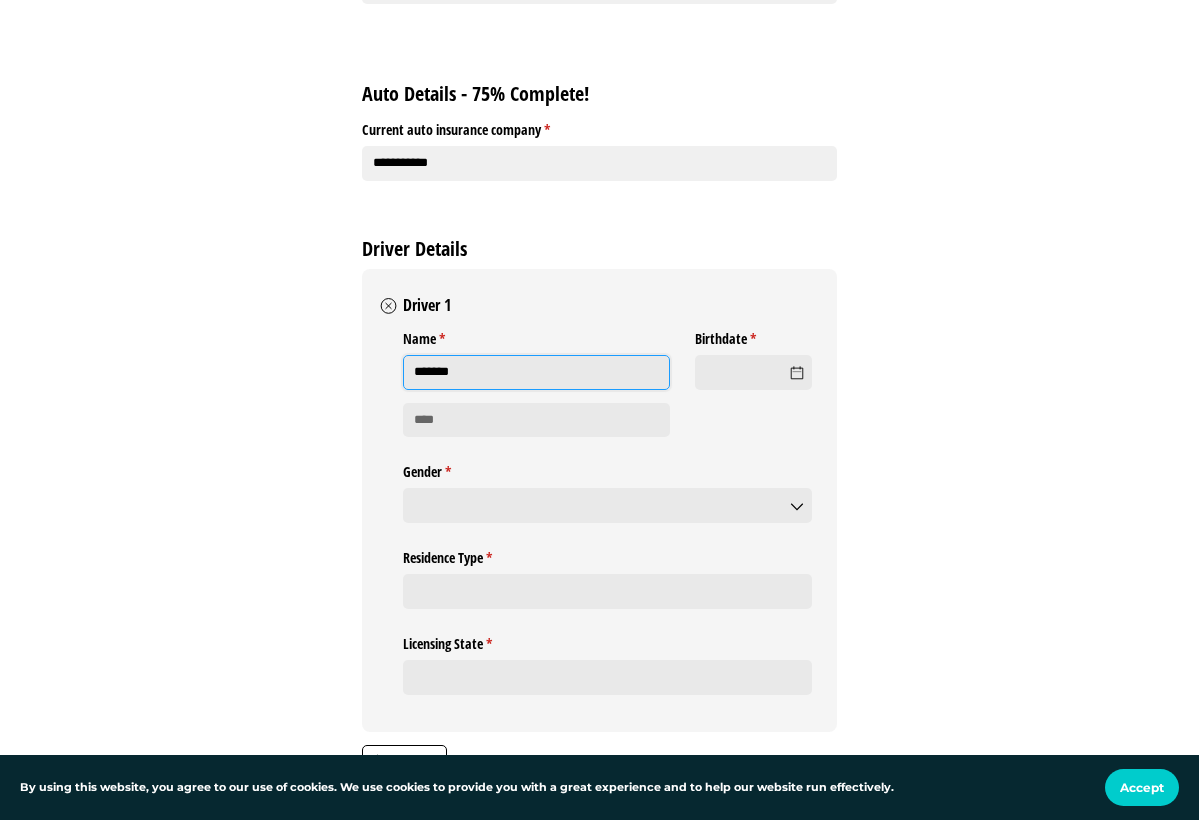 type on "*******" 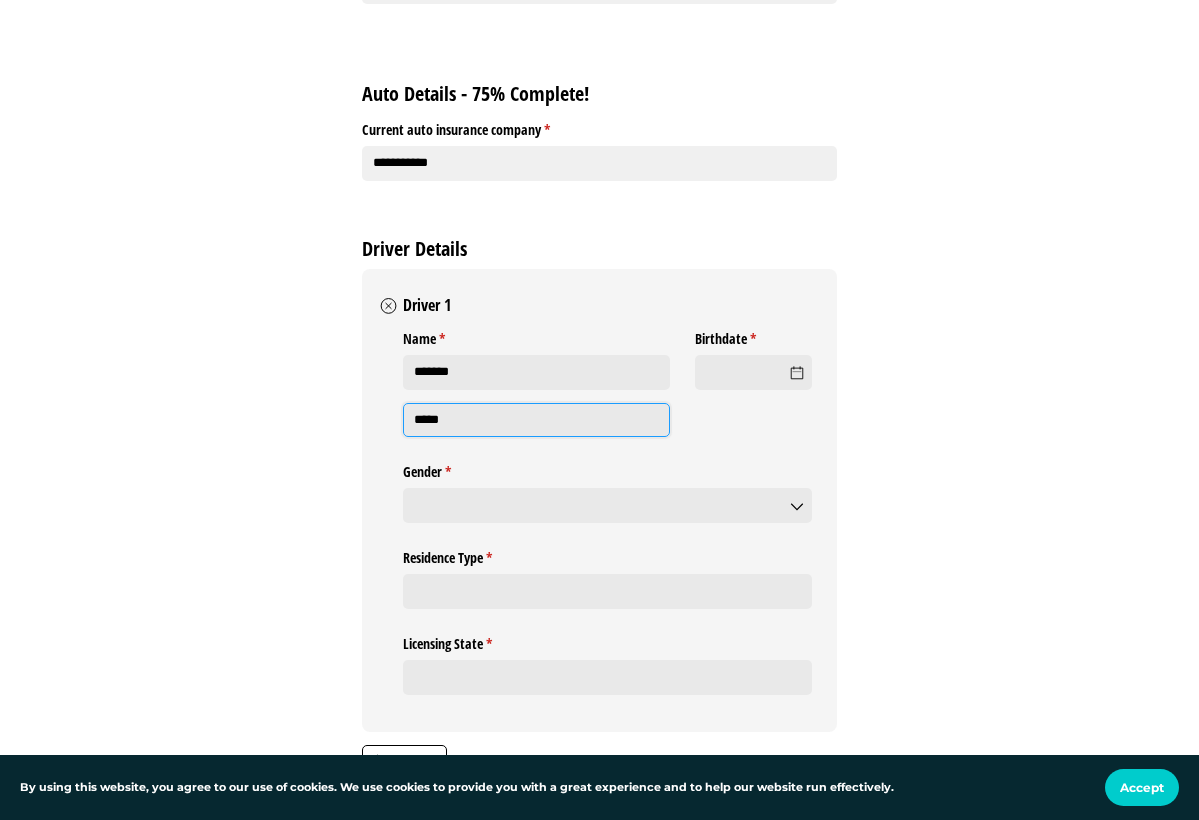 type on "*****" 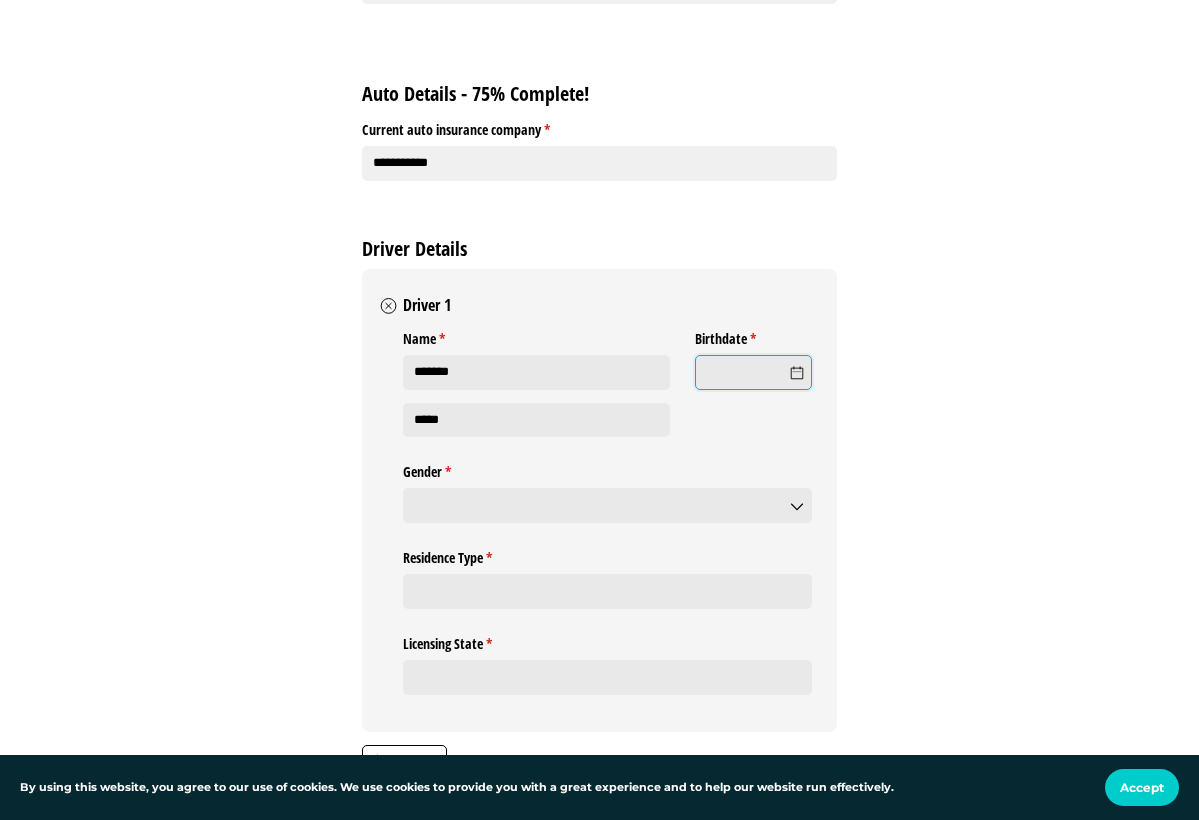 click on "Birthdate *   (required)" 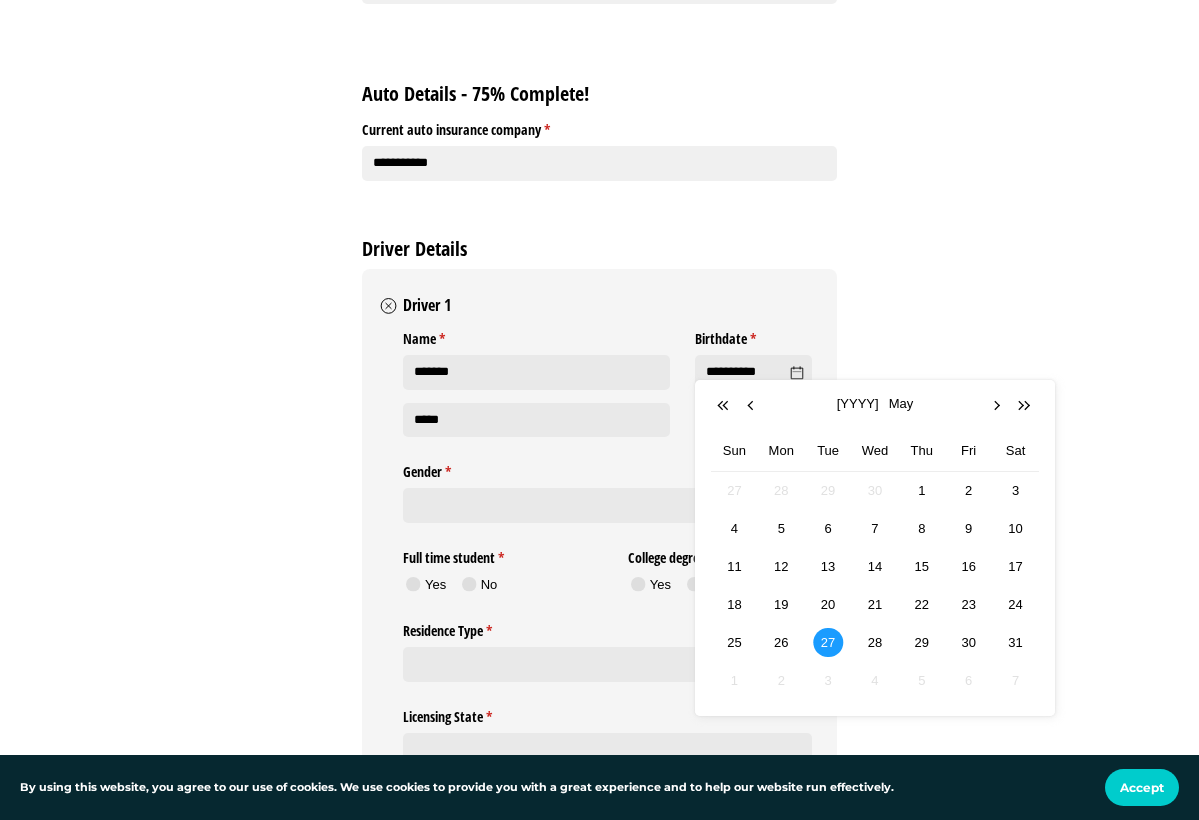 type on "*********" 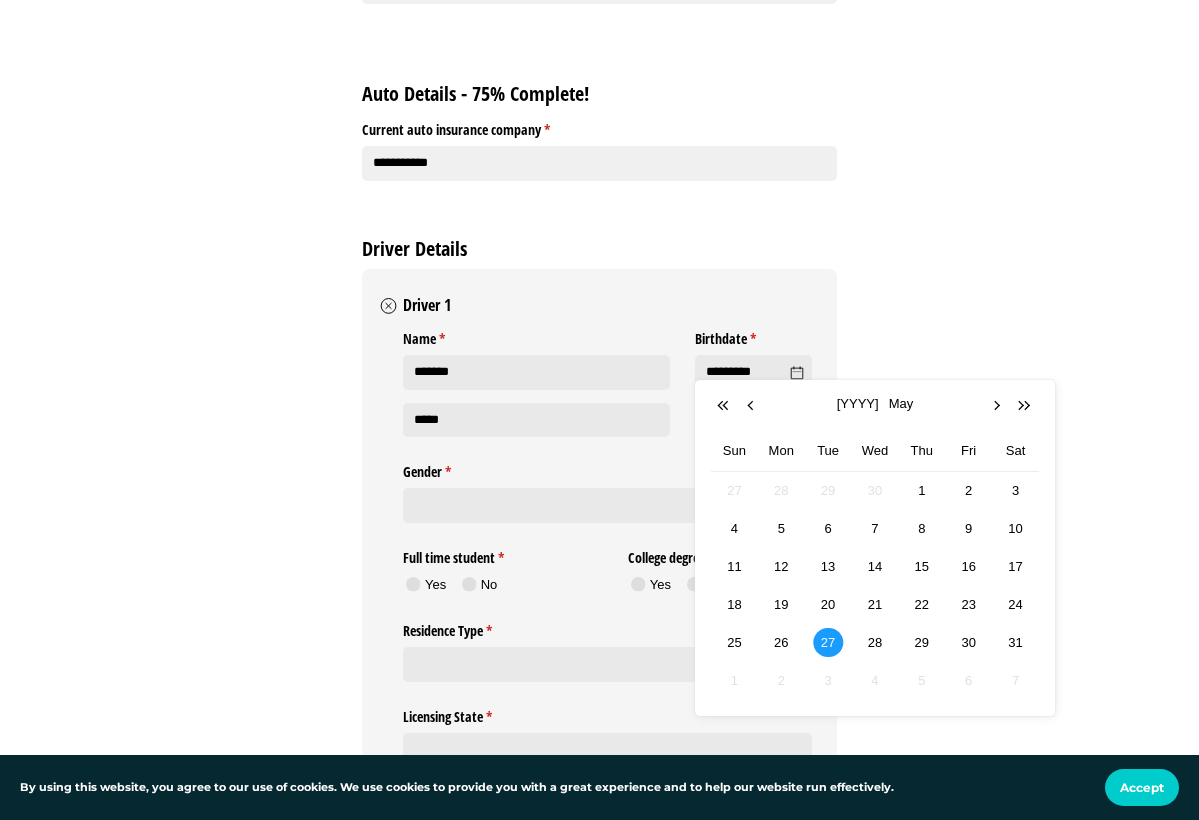 click on "[FIRST] [LAST]
[EMAIL]
[PHONE]
[MM]/[DD]/[YYYY]  May Sun Mon Tue Wed Thu Fri Sat
27
28
29
30
1
2
3
4
5
6
7
8
9
10
11
12
13
14
15
16
17
18
19
20
21
22
23
24
25
26
1990 1991 1992" at bounding box center [599, 122] 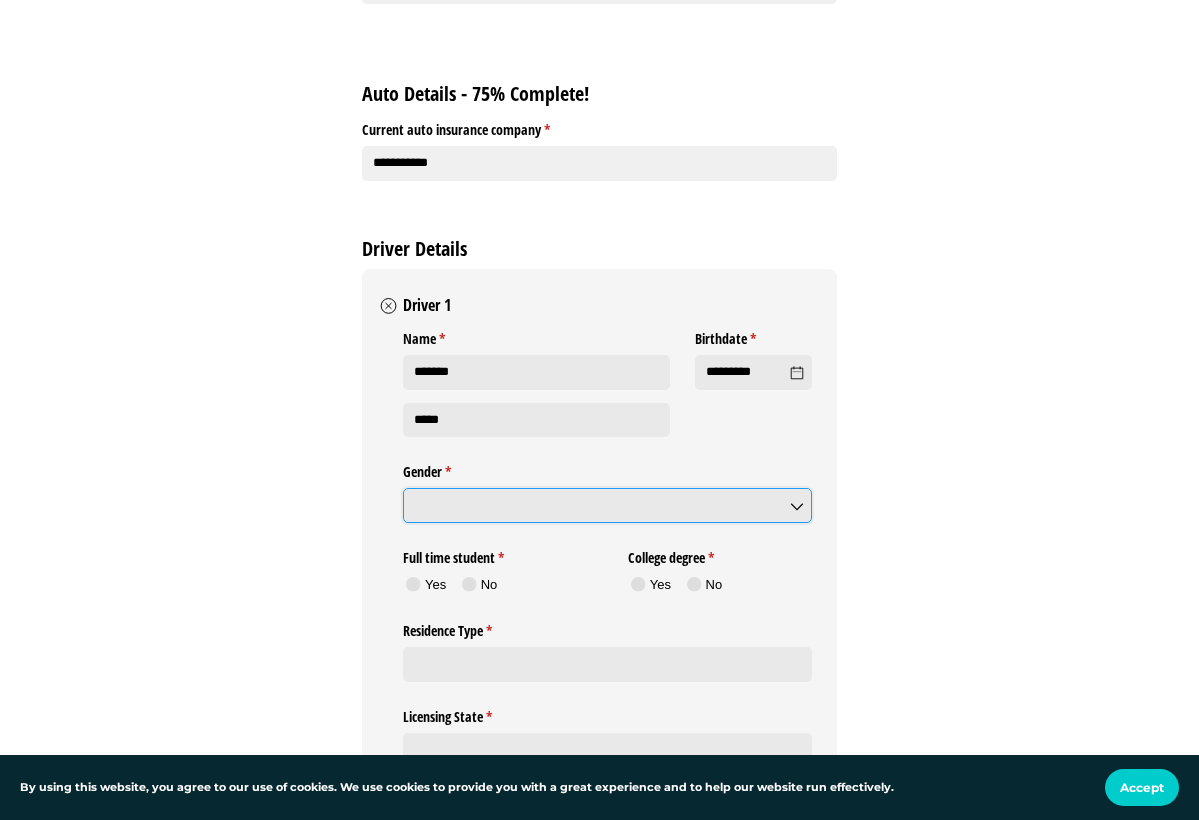 click on "Gender *   (required)" 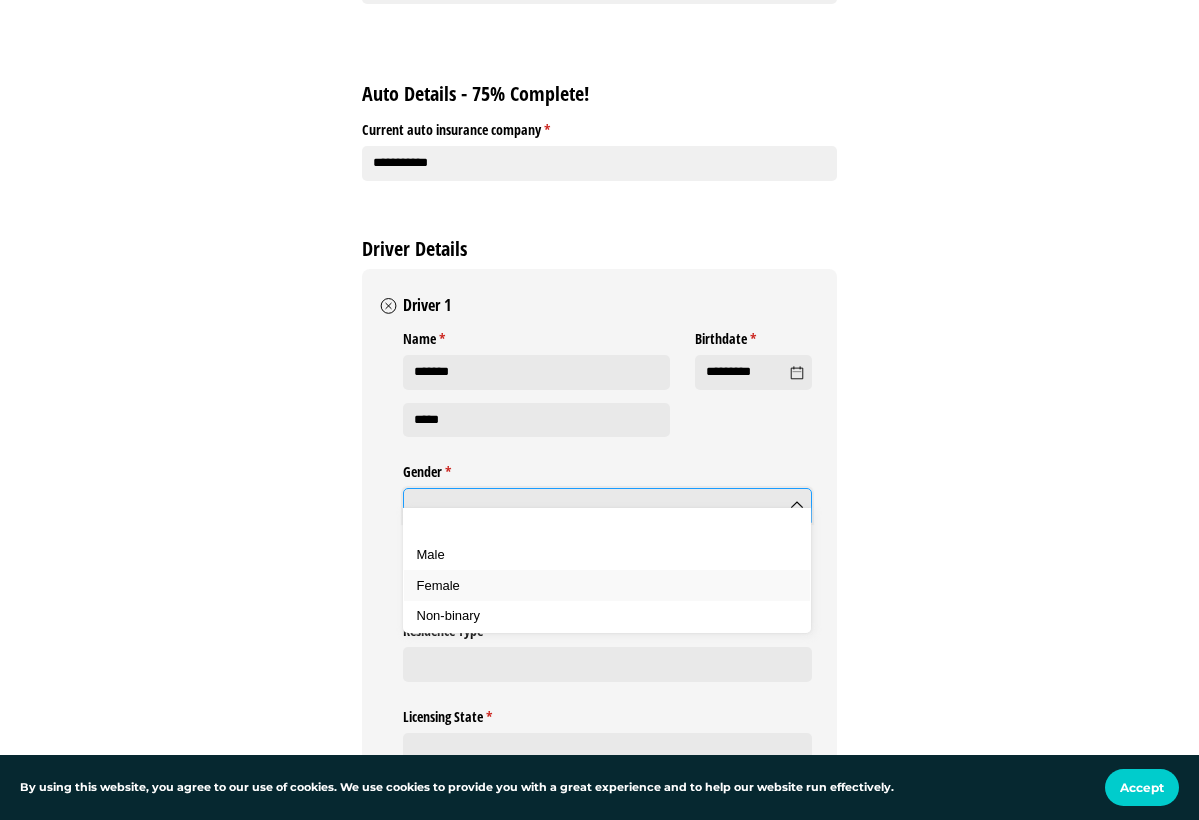 click on "Female" at bounding box center (607, 586) 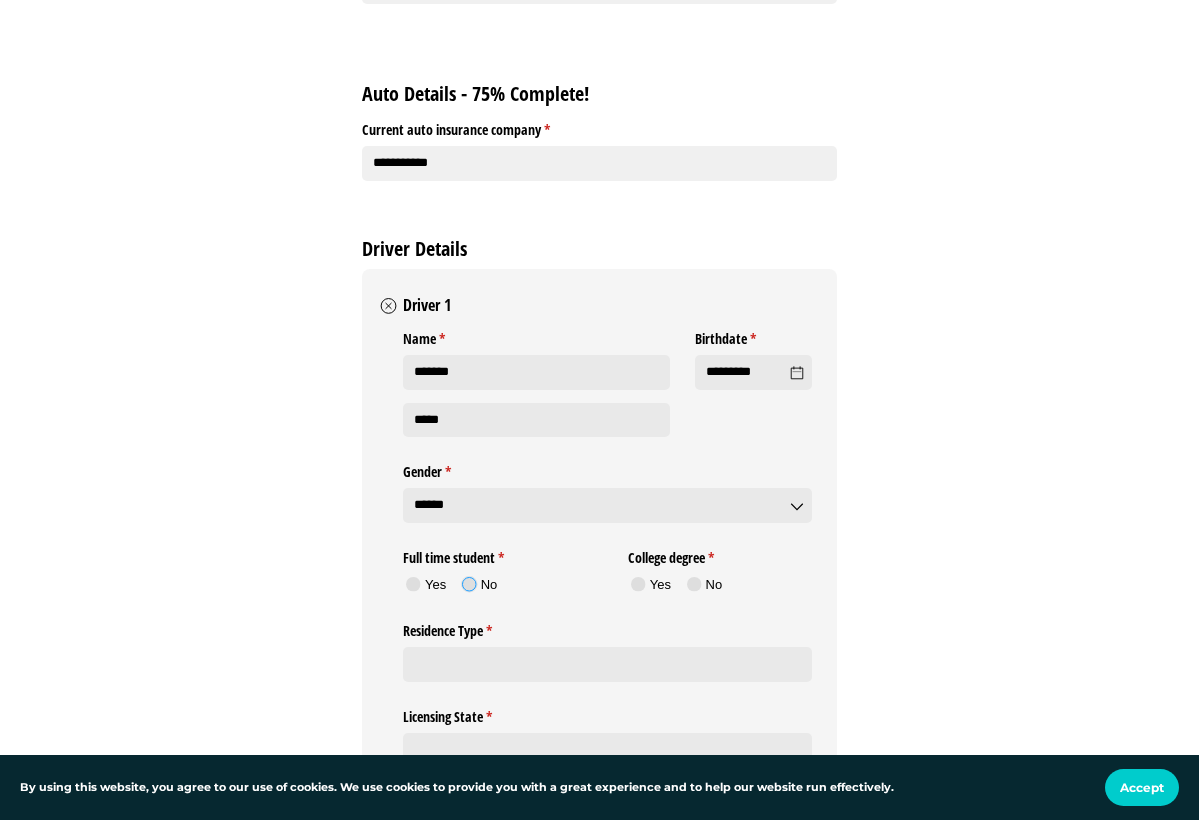 click 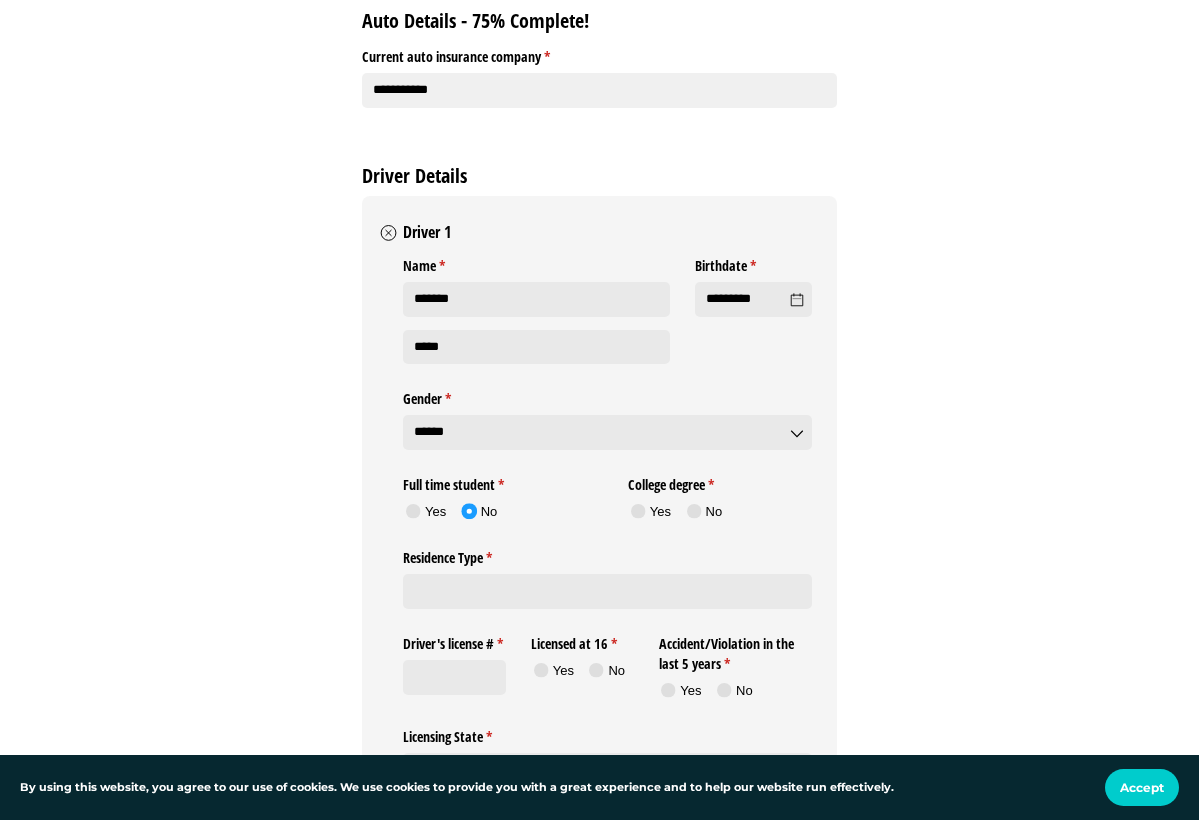 scroll, scrollTop: 1807, scrollLeft: 0, axis: vertical 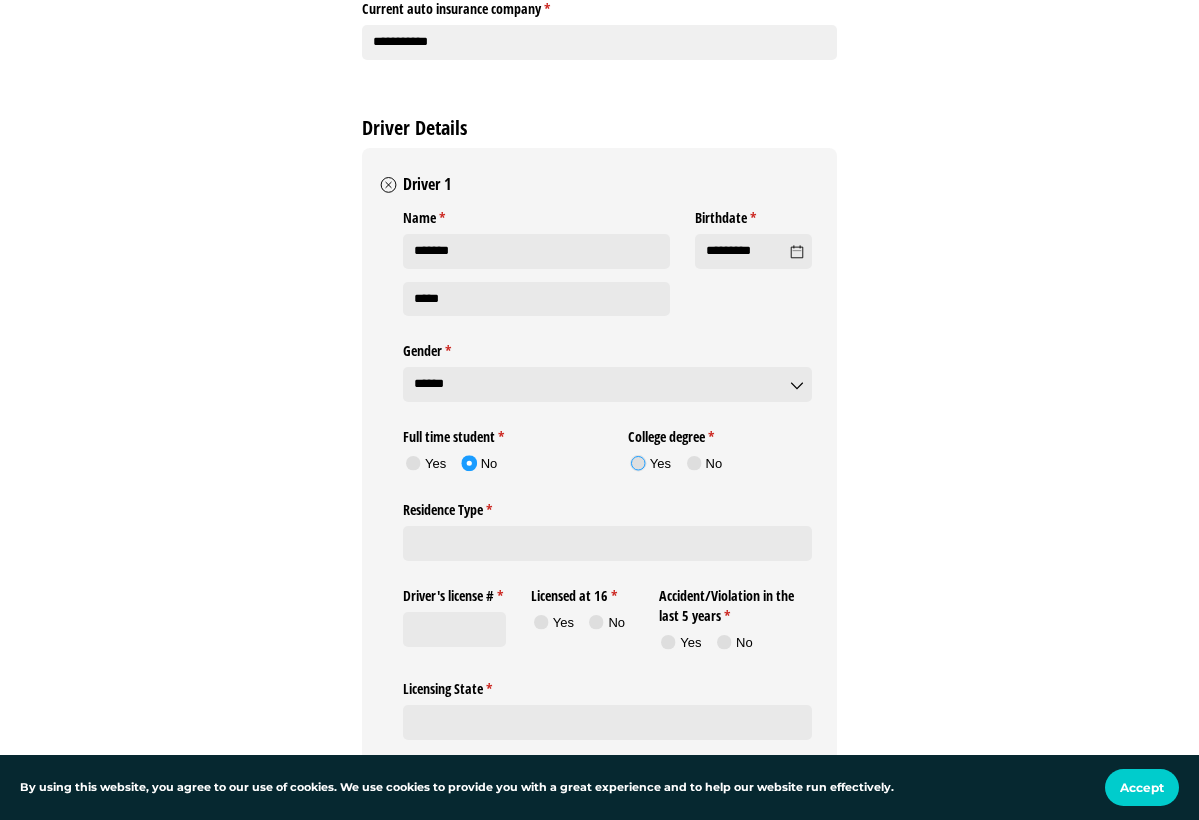 click 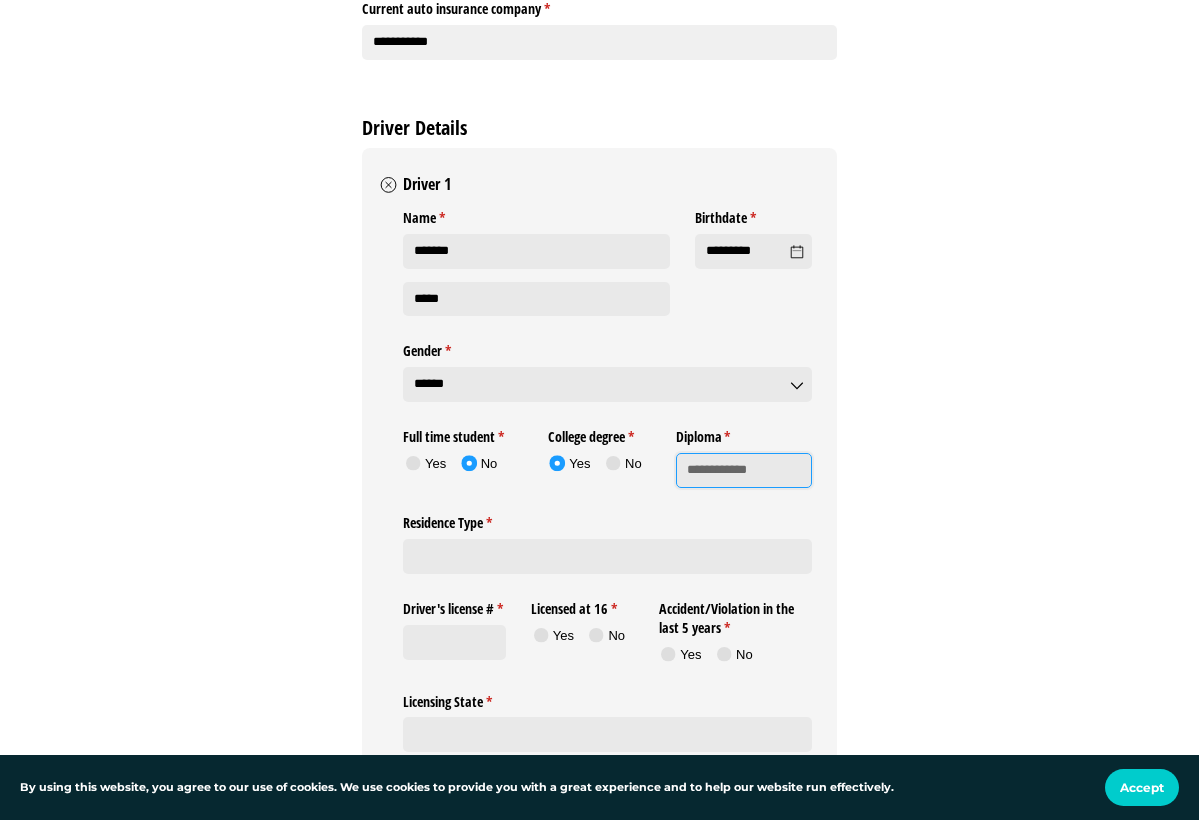 click on "Diploma *   (required)" 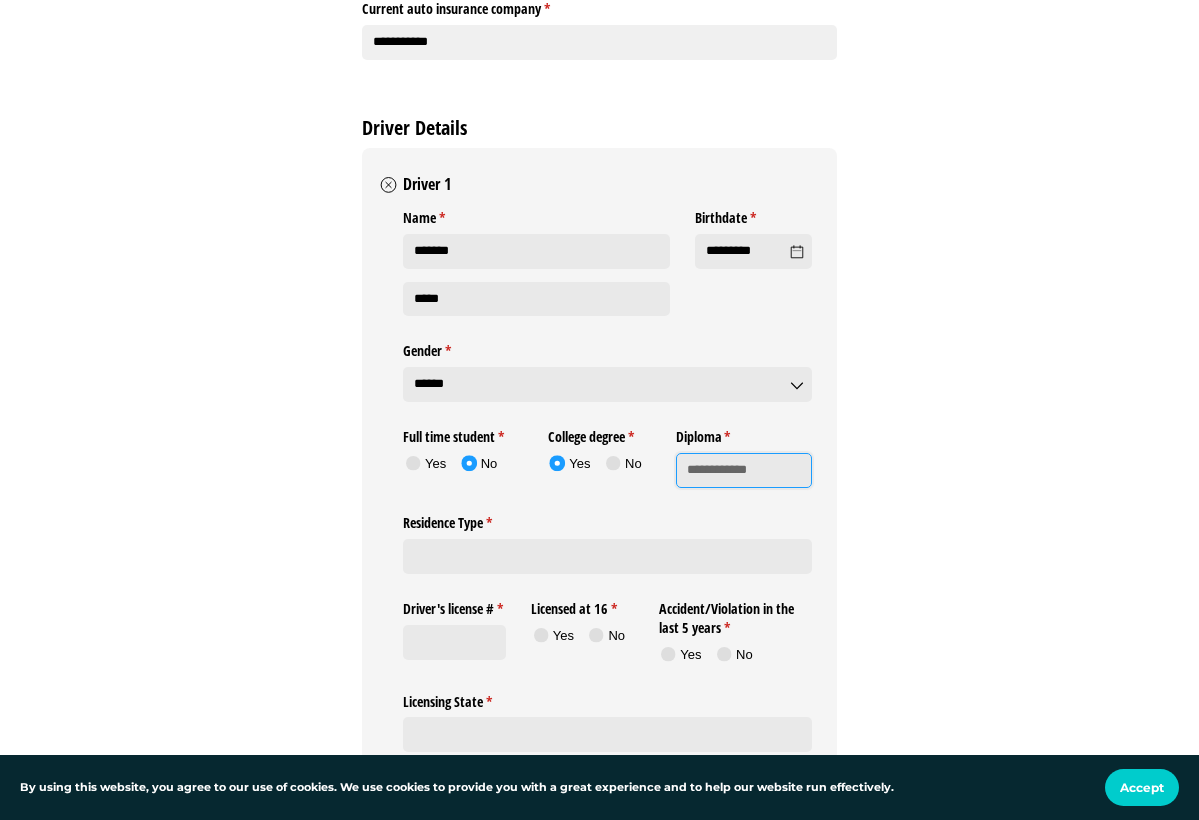 click on "Diploma *   (required)" 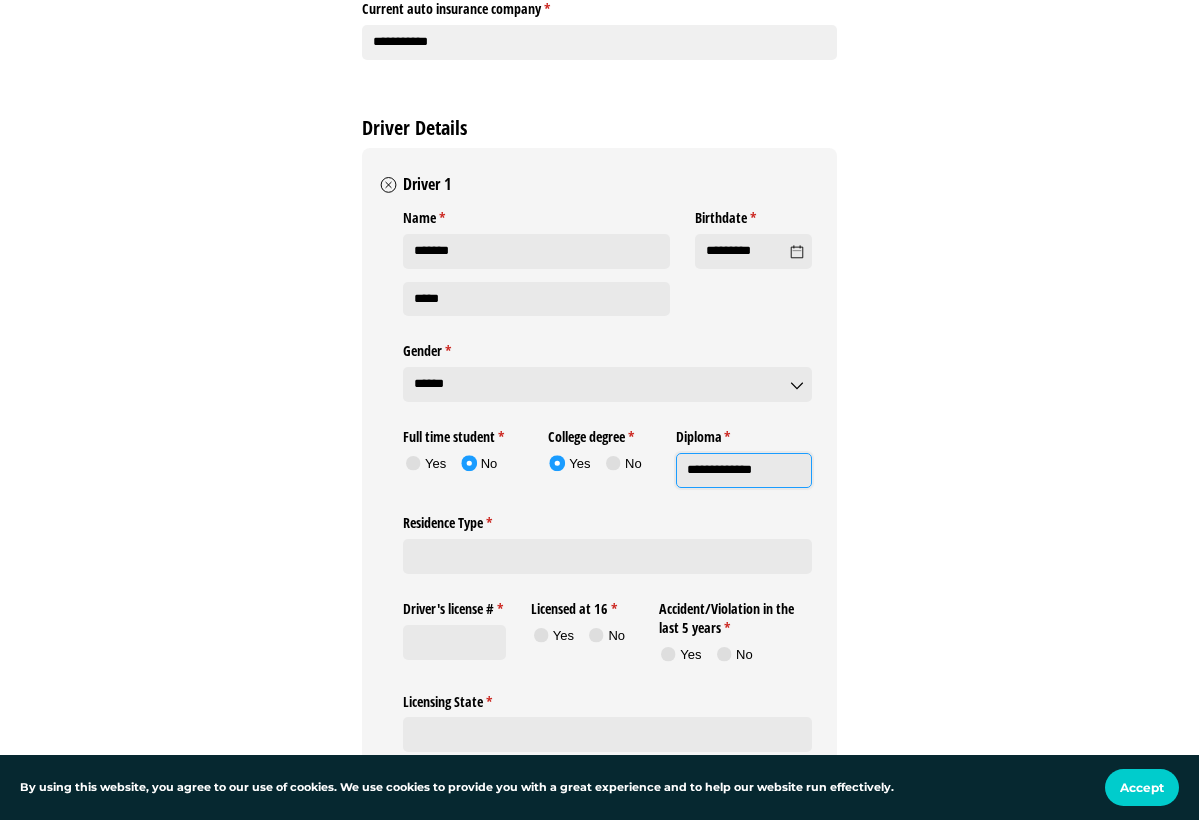 type on "**********" 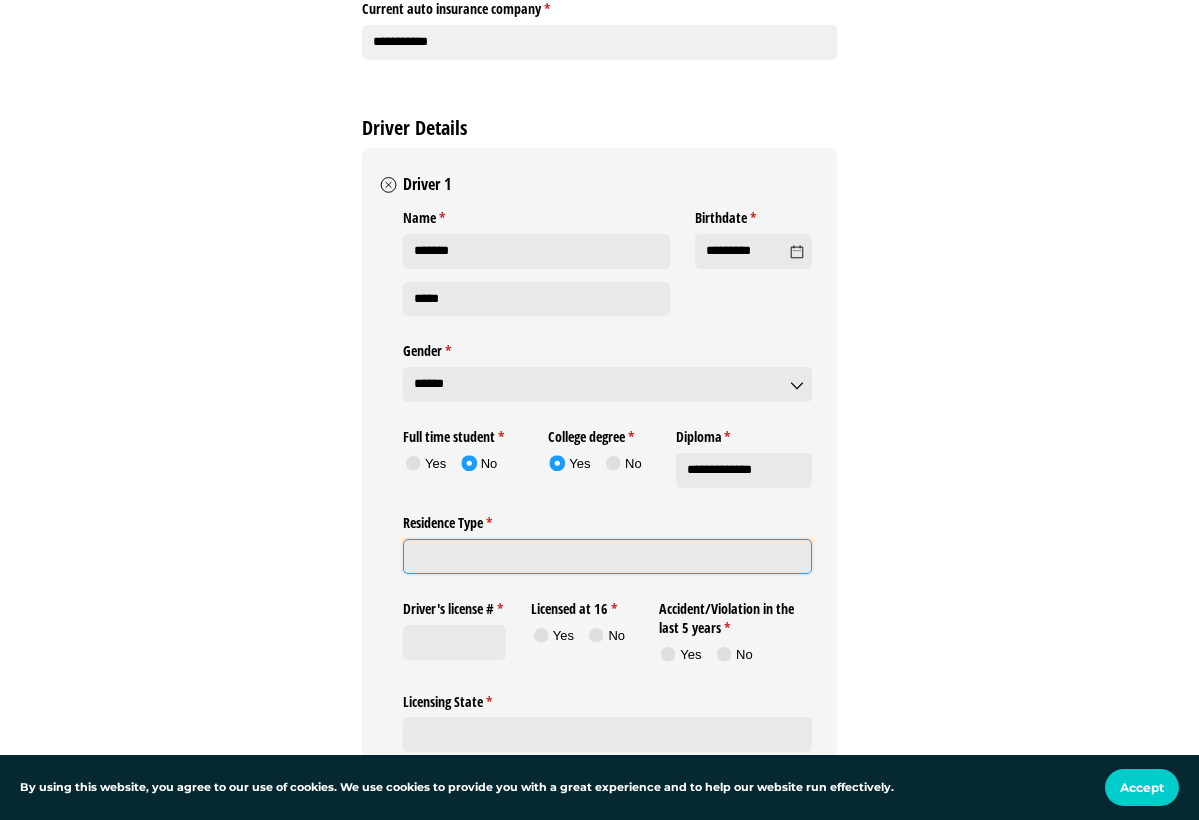 click on "Residence Type *   (required)" 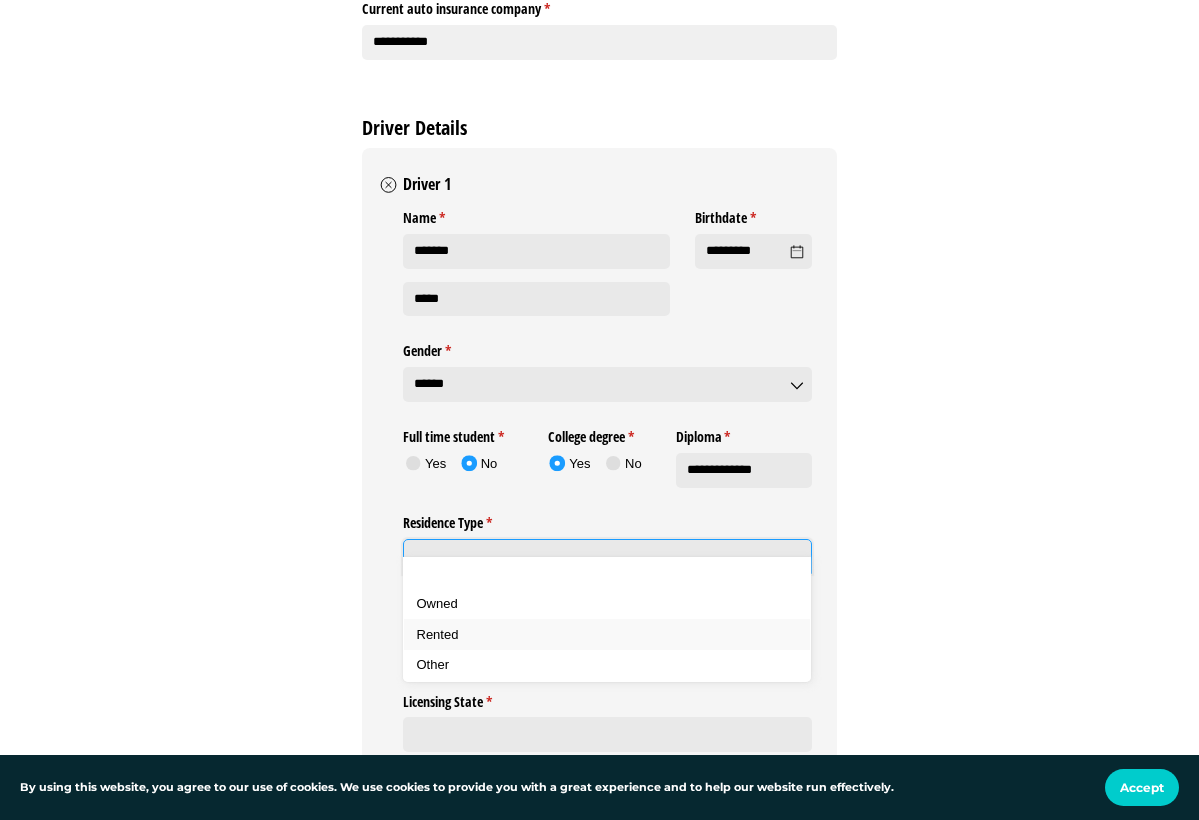 click on "Rented" at bounding box center (438, 634) 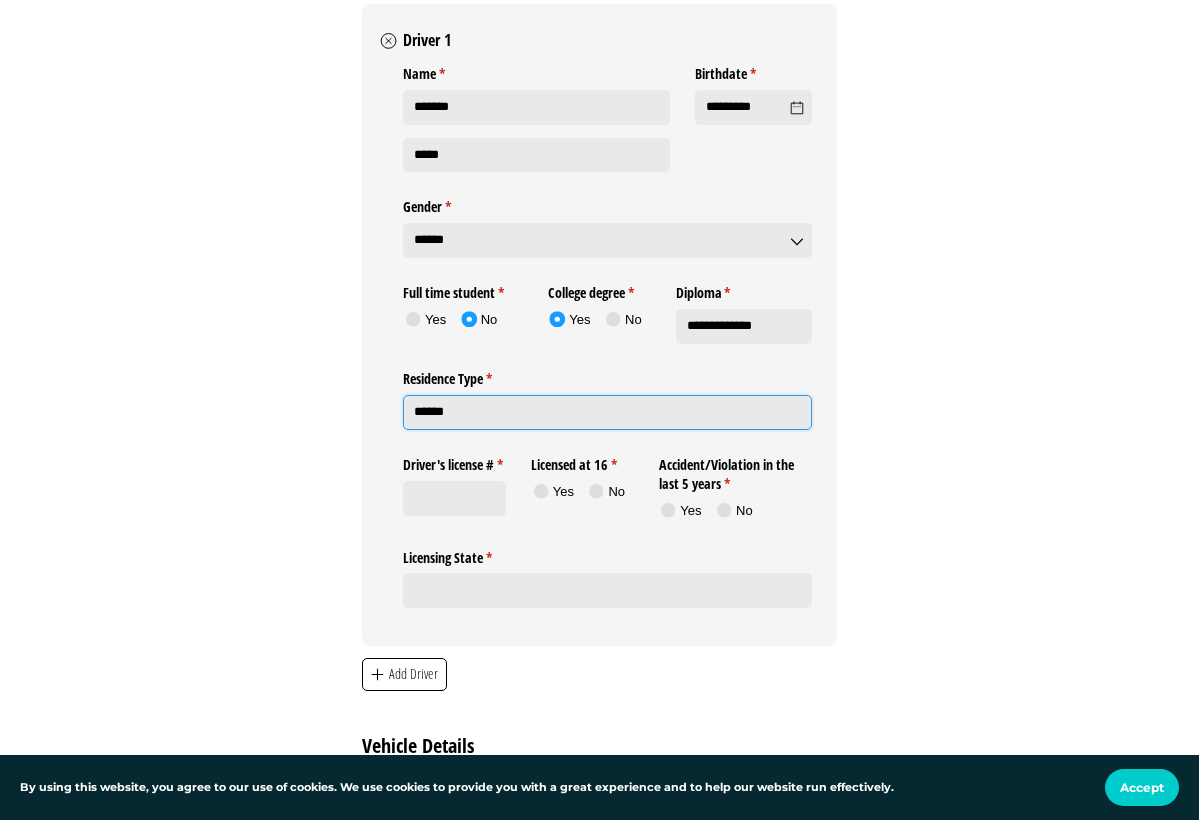 scroll, scrollTop: 1955, scrollLeft: 0, axis: vertical 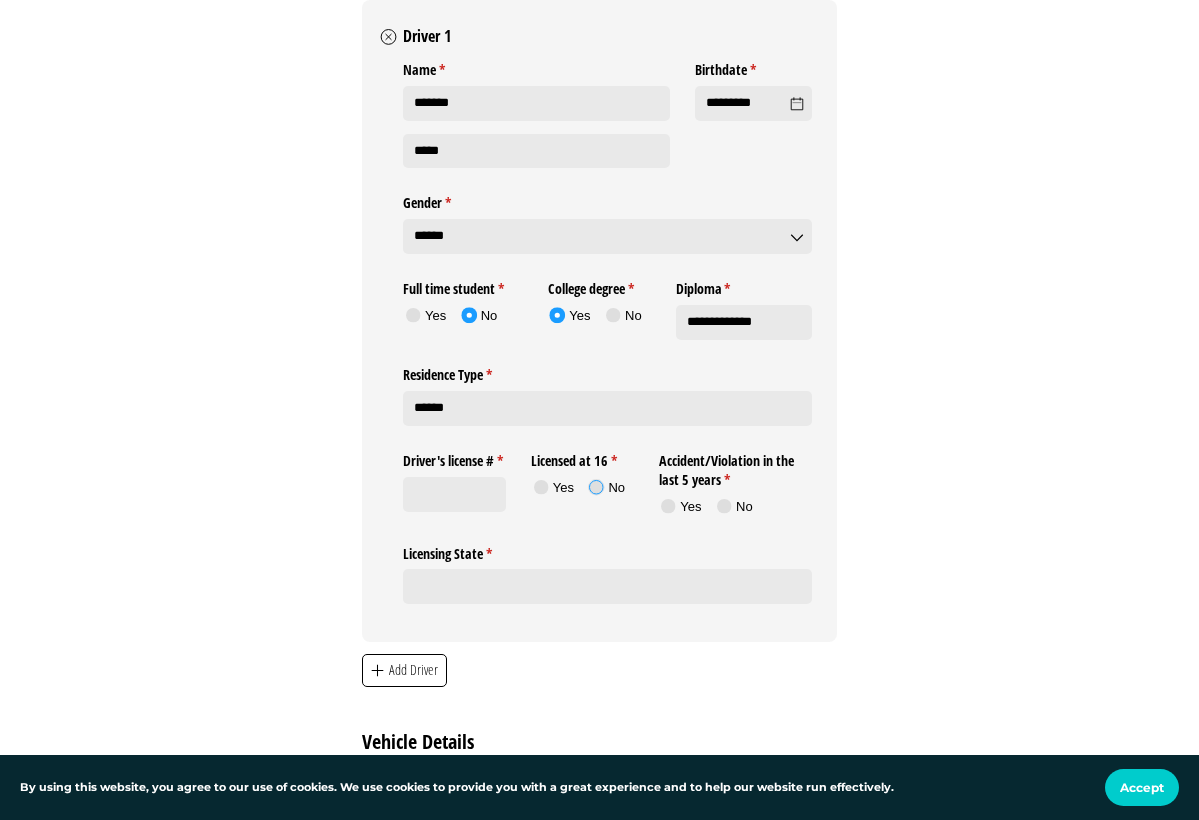 click 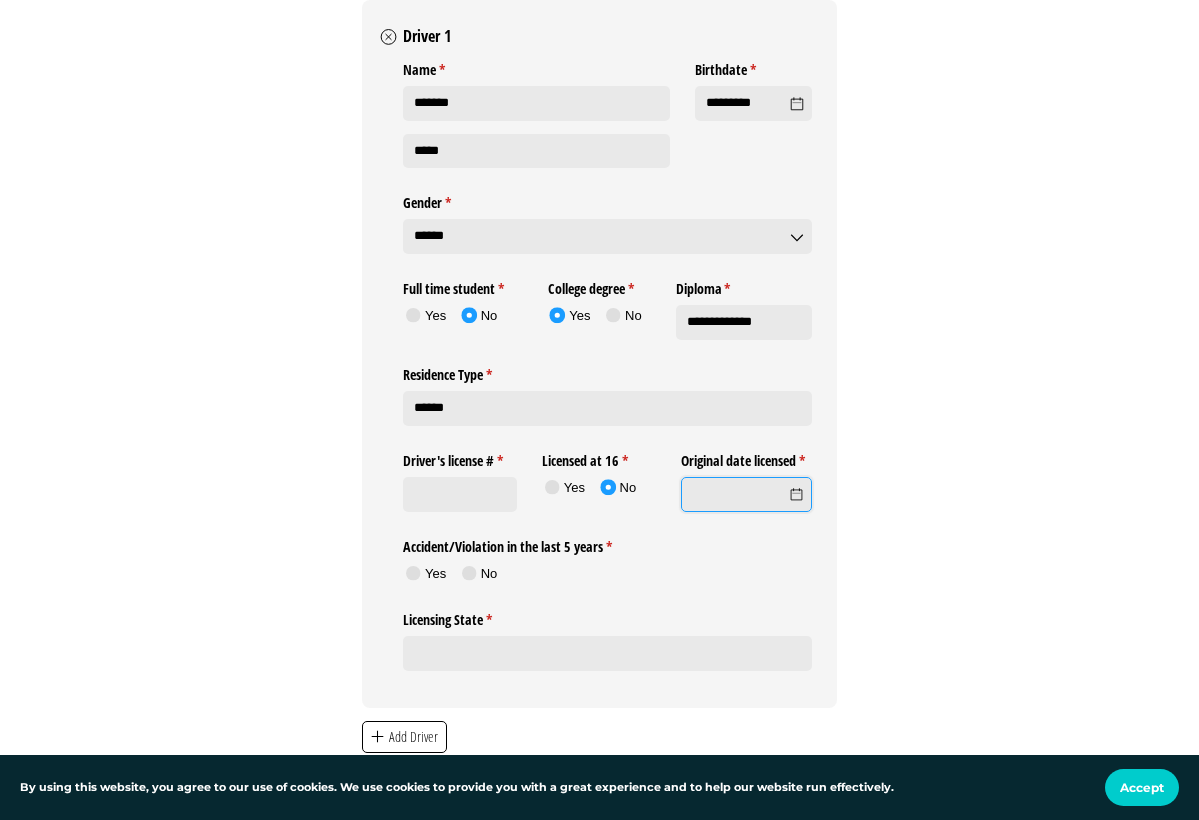 click on "Original date licensed *   (required)" 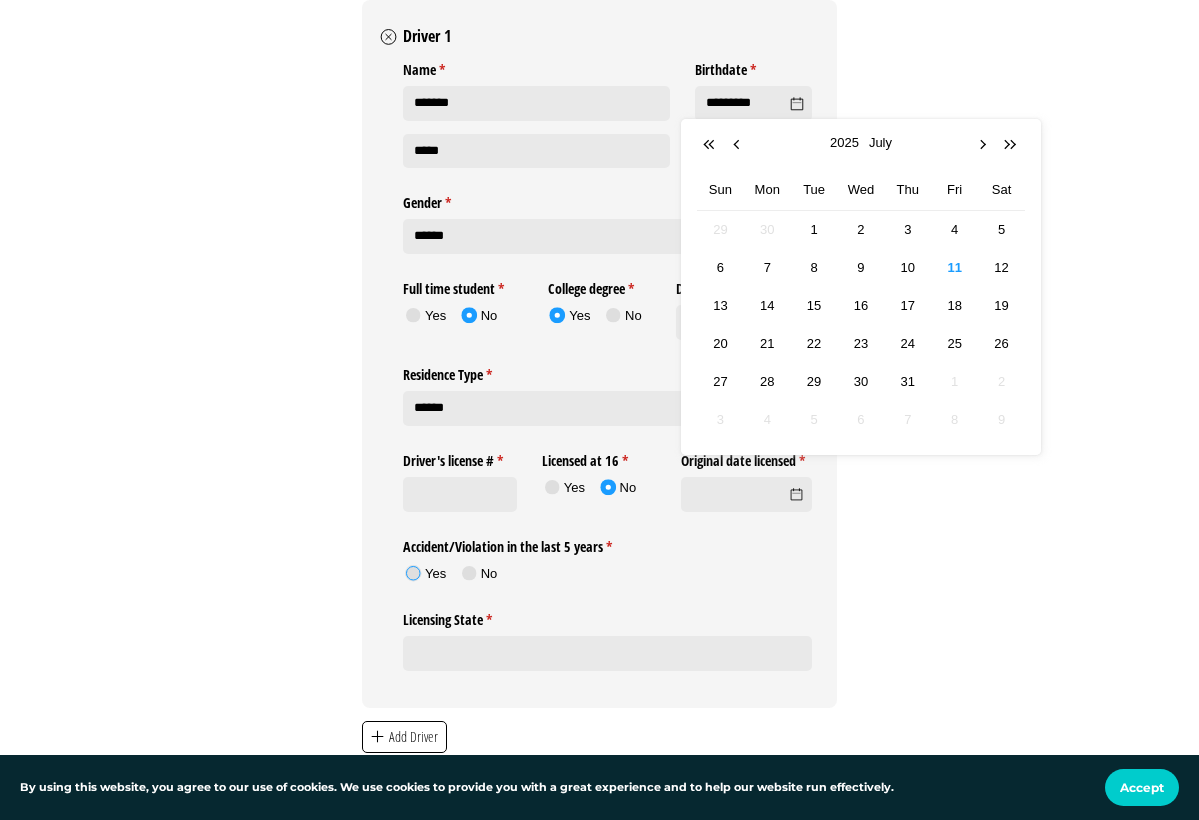 click 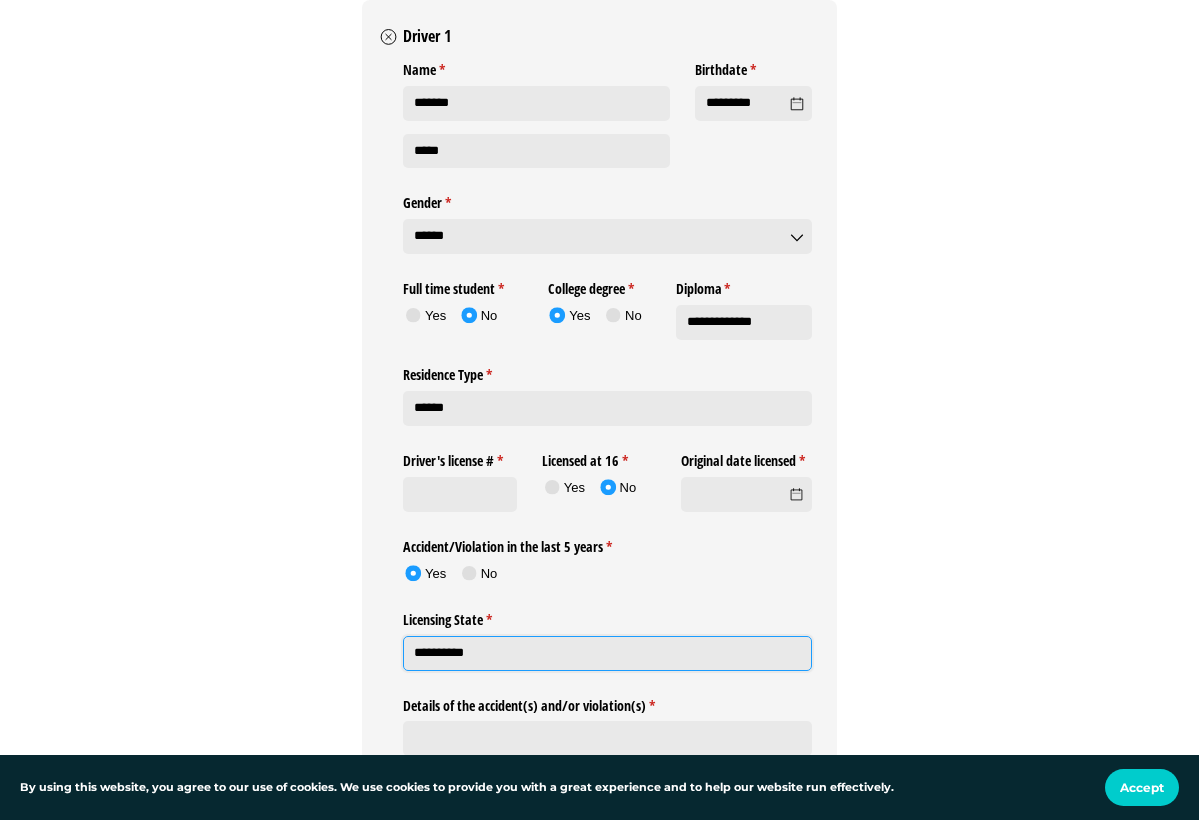 type on "**********" 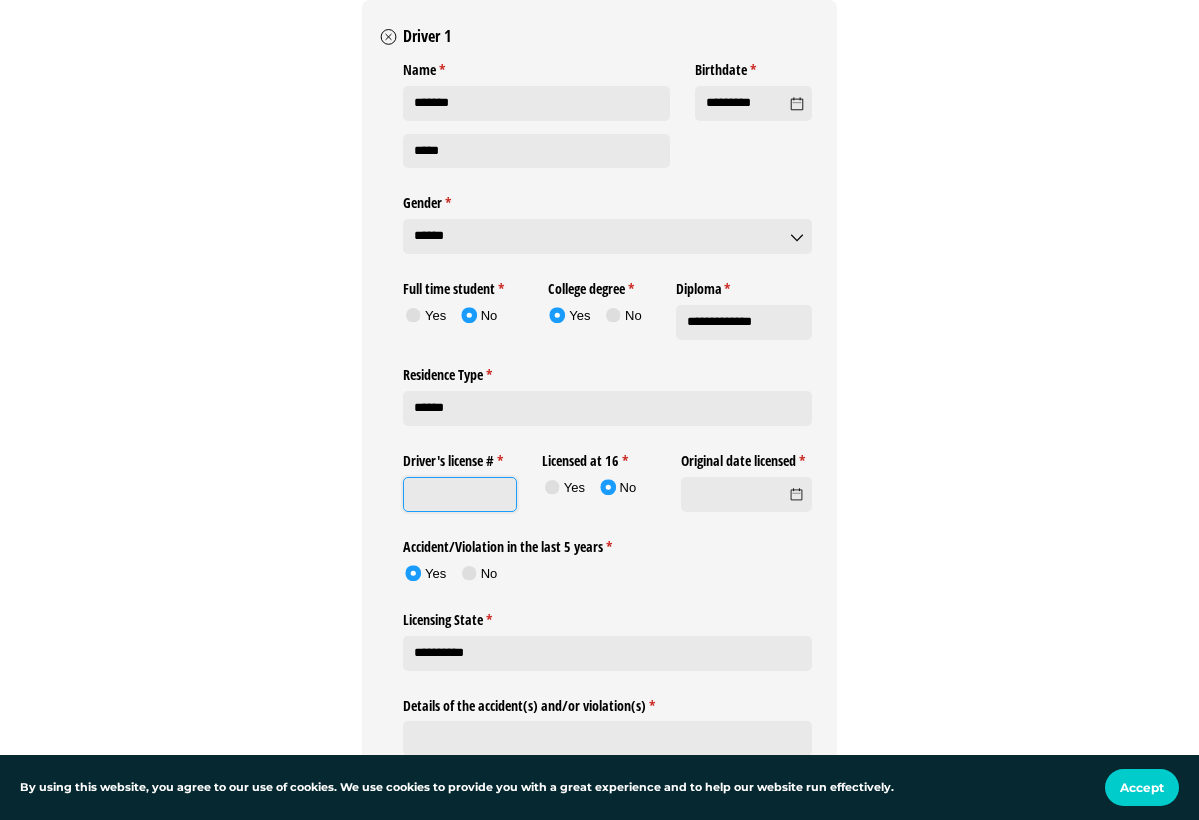 click on "Driver's license # *   (required)" 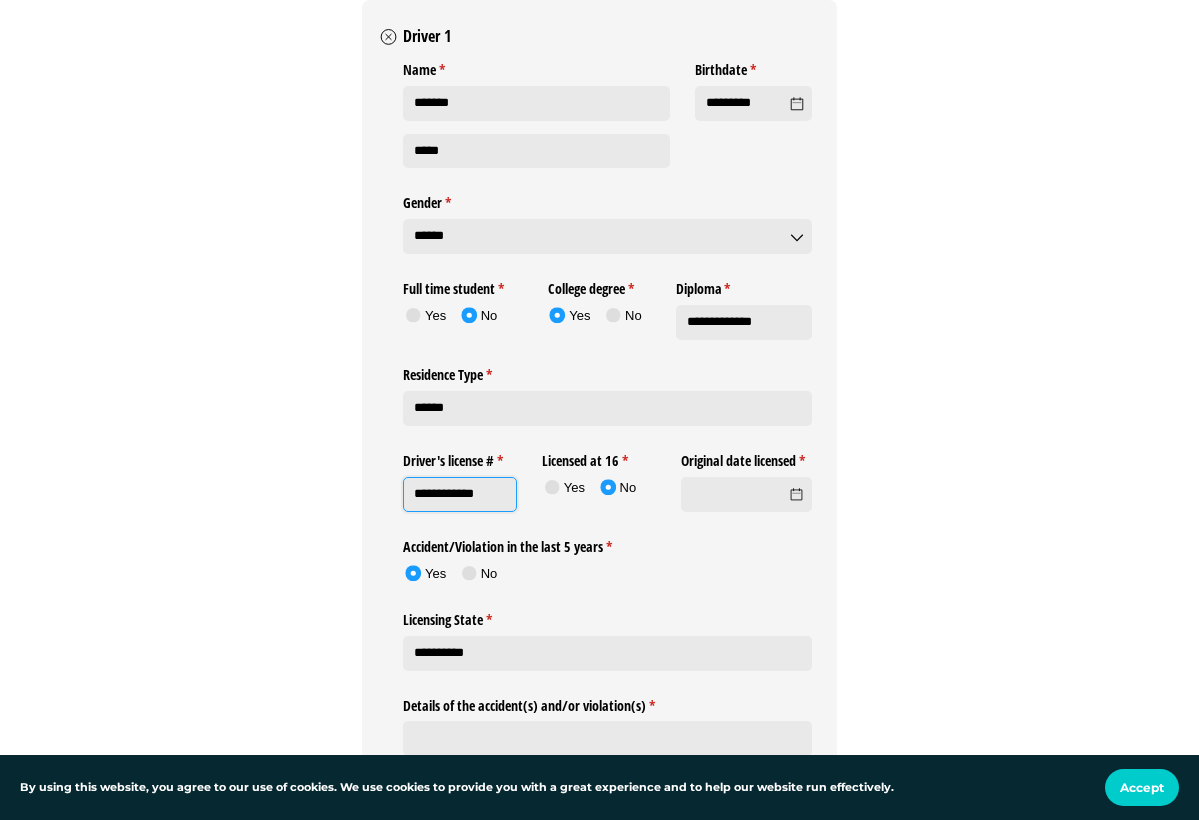 type on "**********" 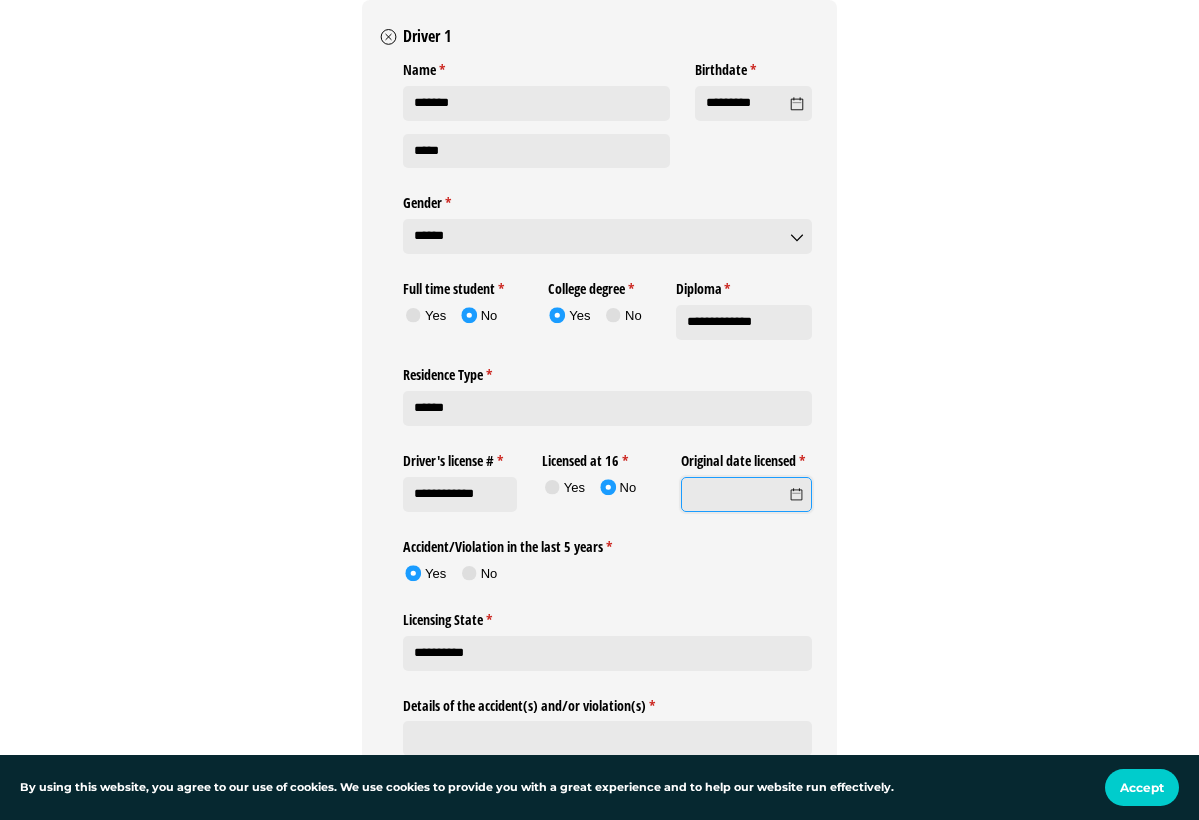 click on "Original date licensed *   (required)" 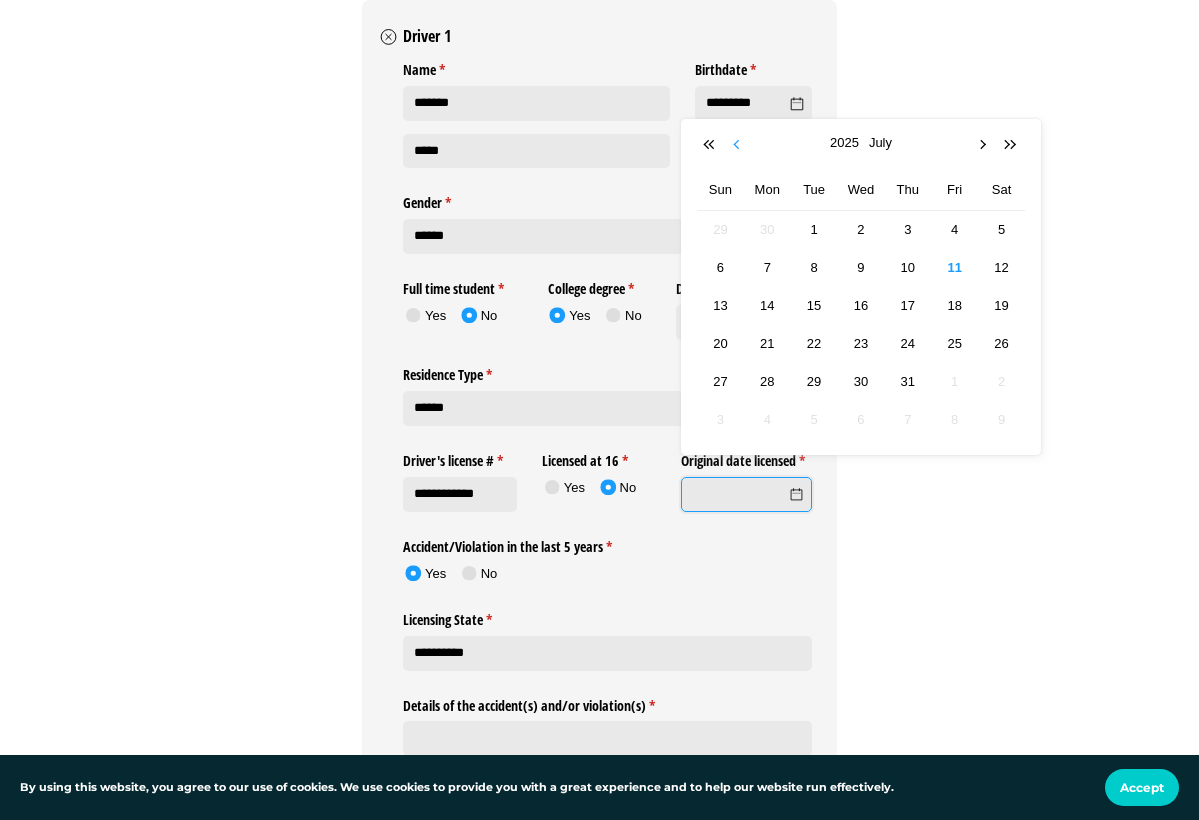 click at bounding box center (739, 145) 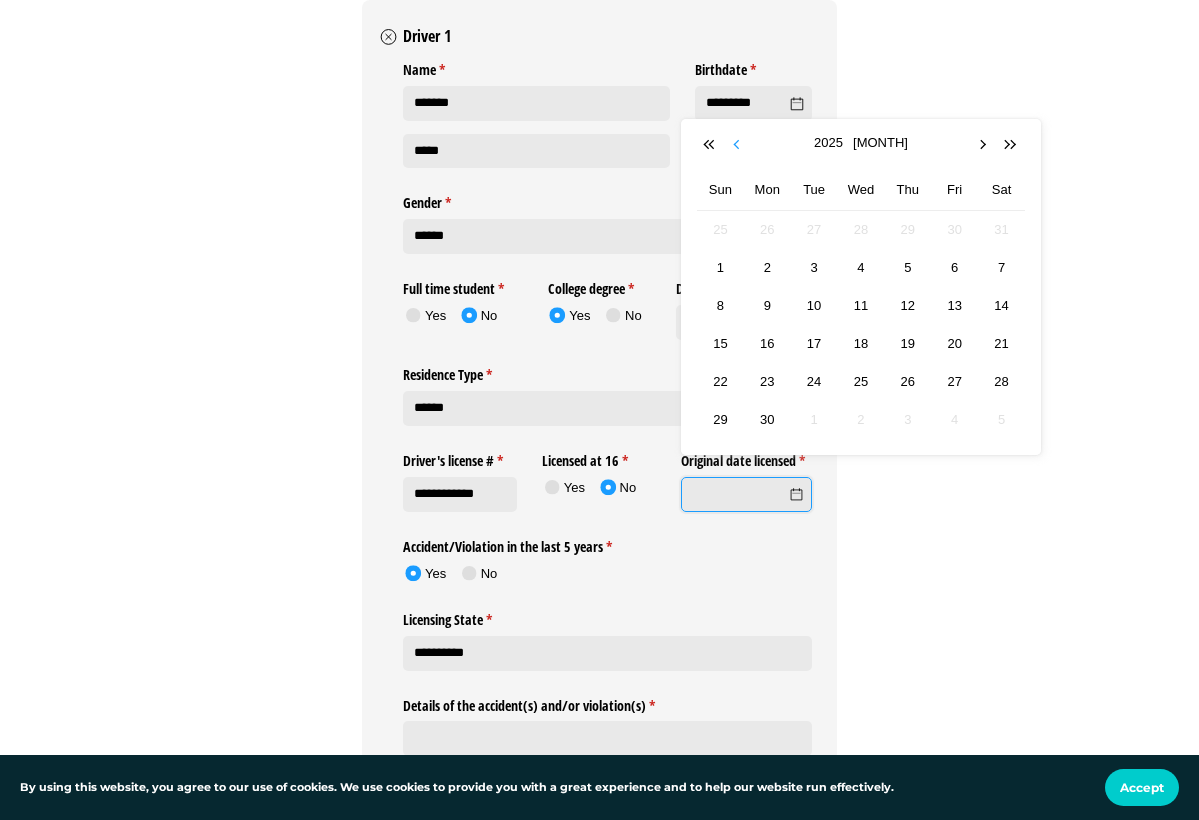 click at bounding box center (739, 145) 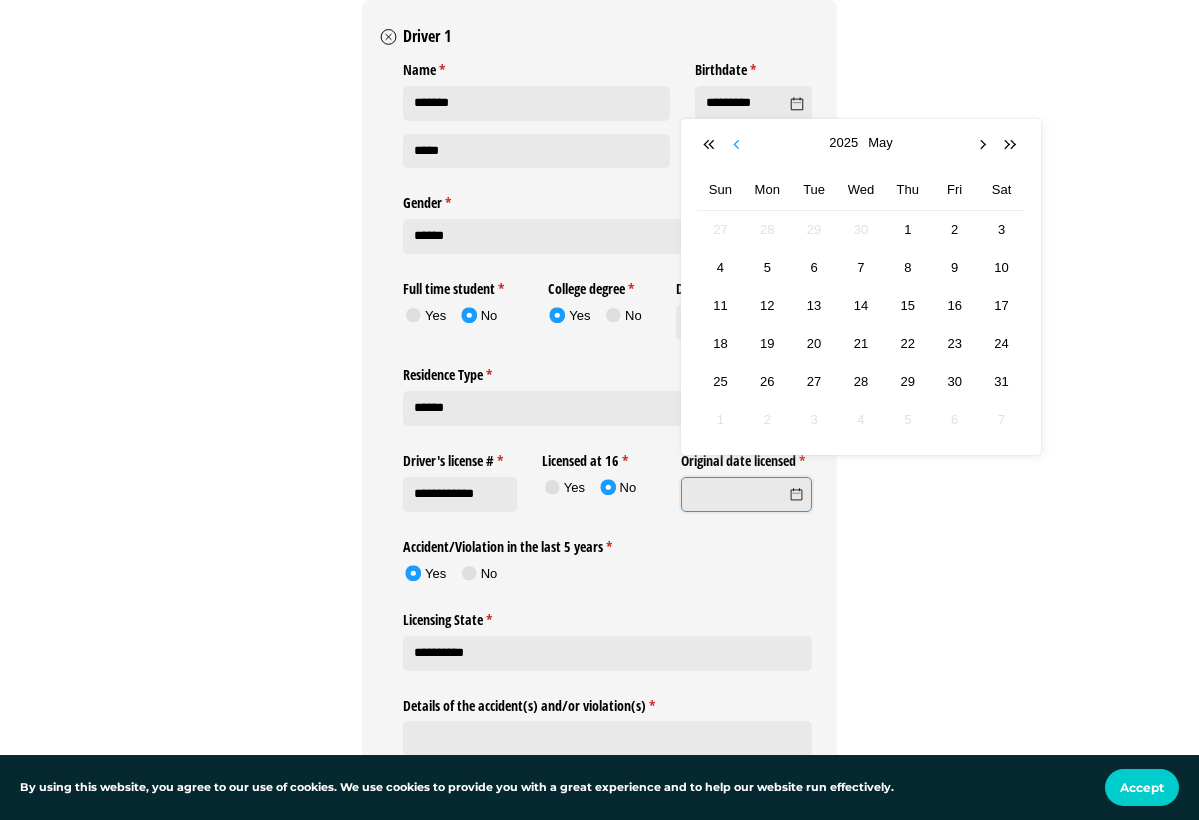 click at bounding box center (739, 145) 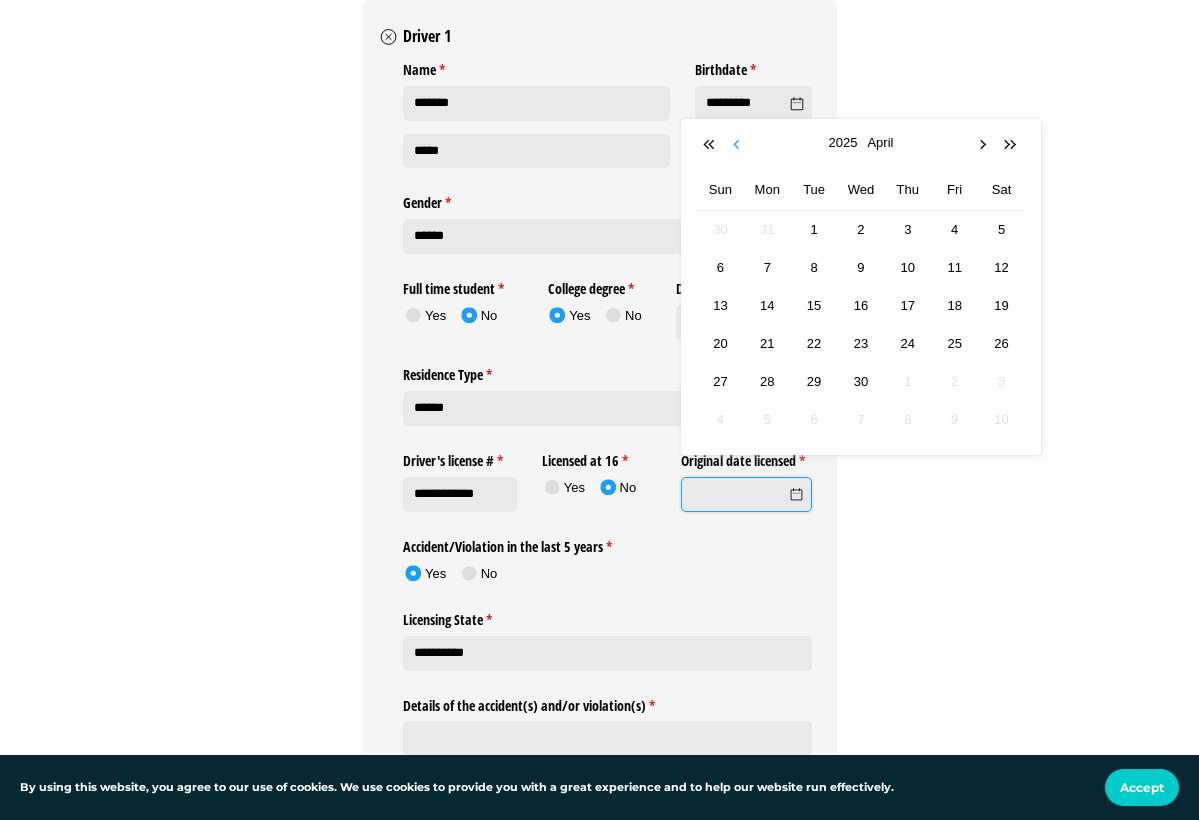 click at bounding box center [739, 145] 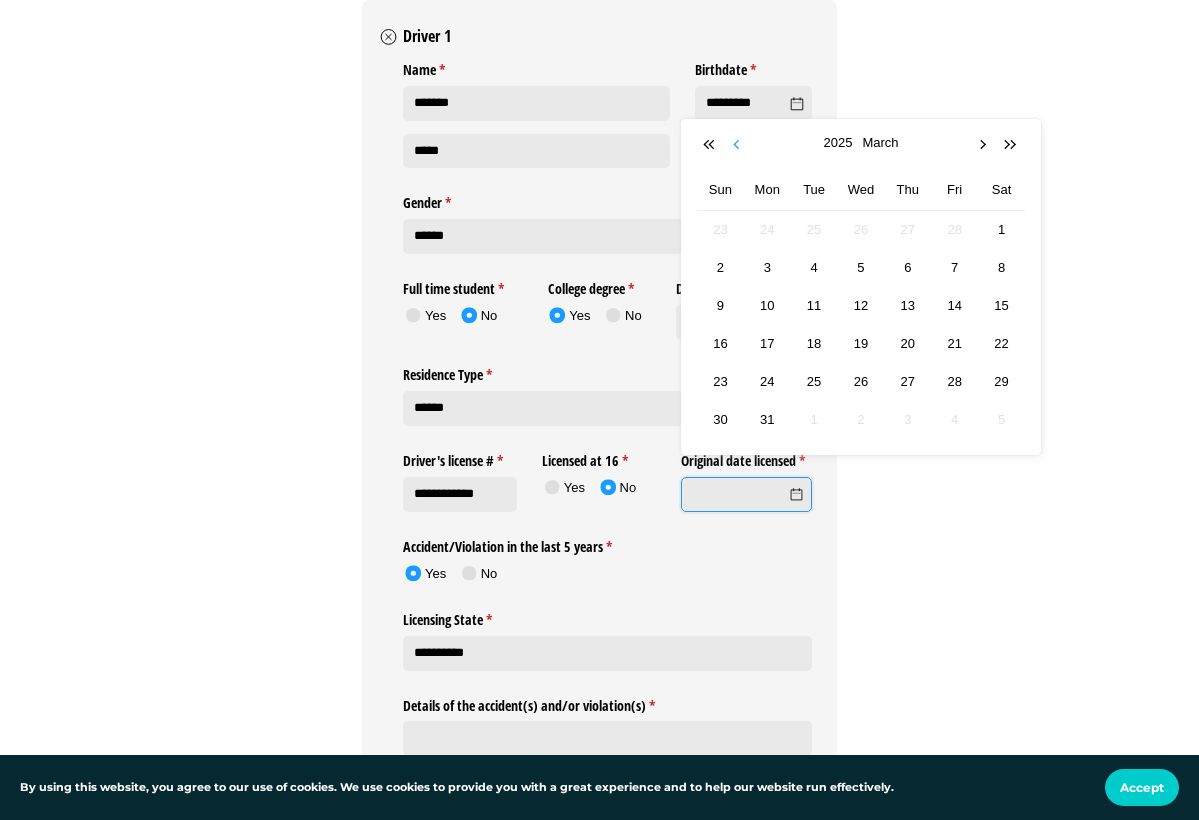 click at bounding box center [739, 145] 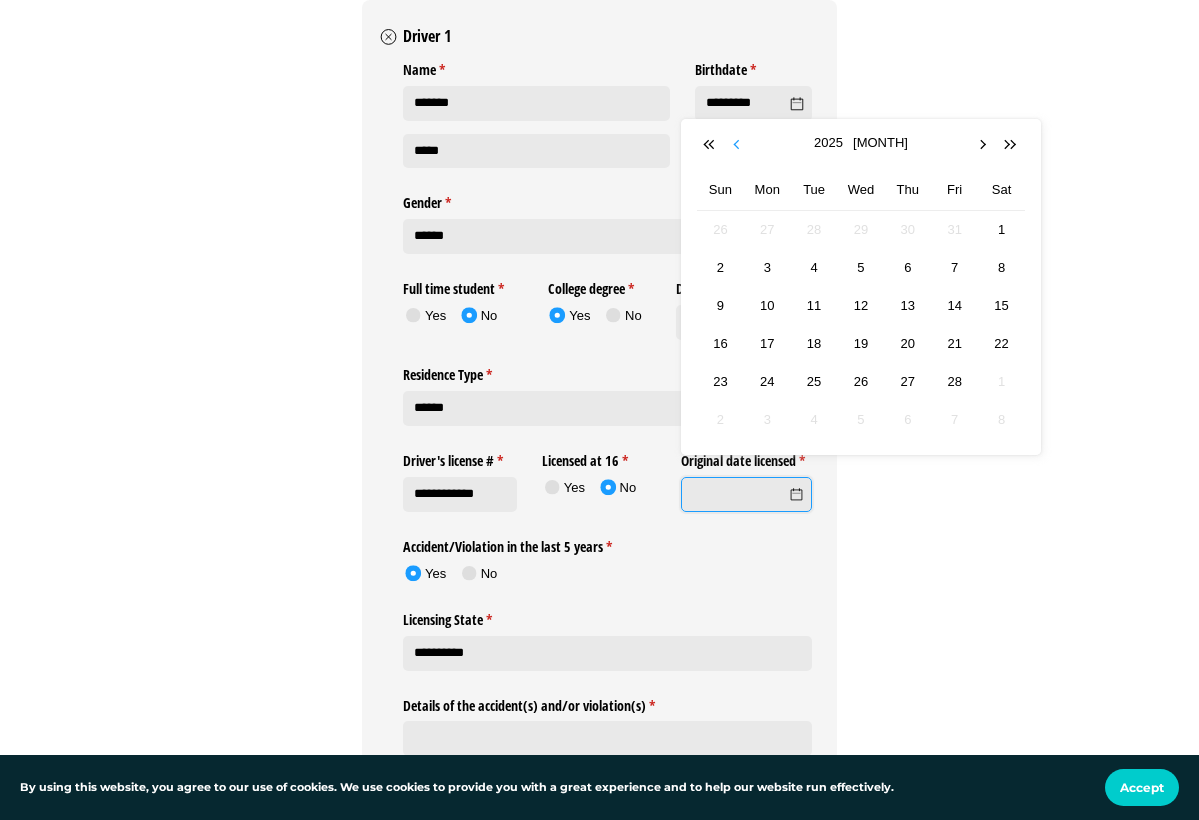 click at bounding box center (739, 145) 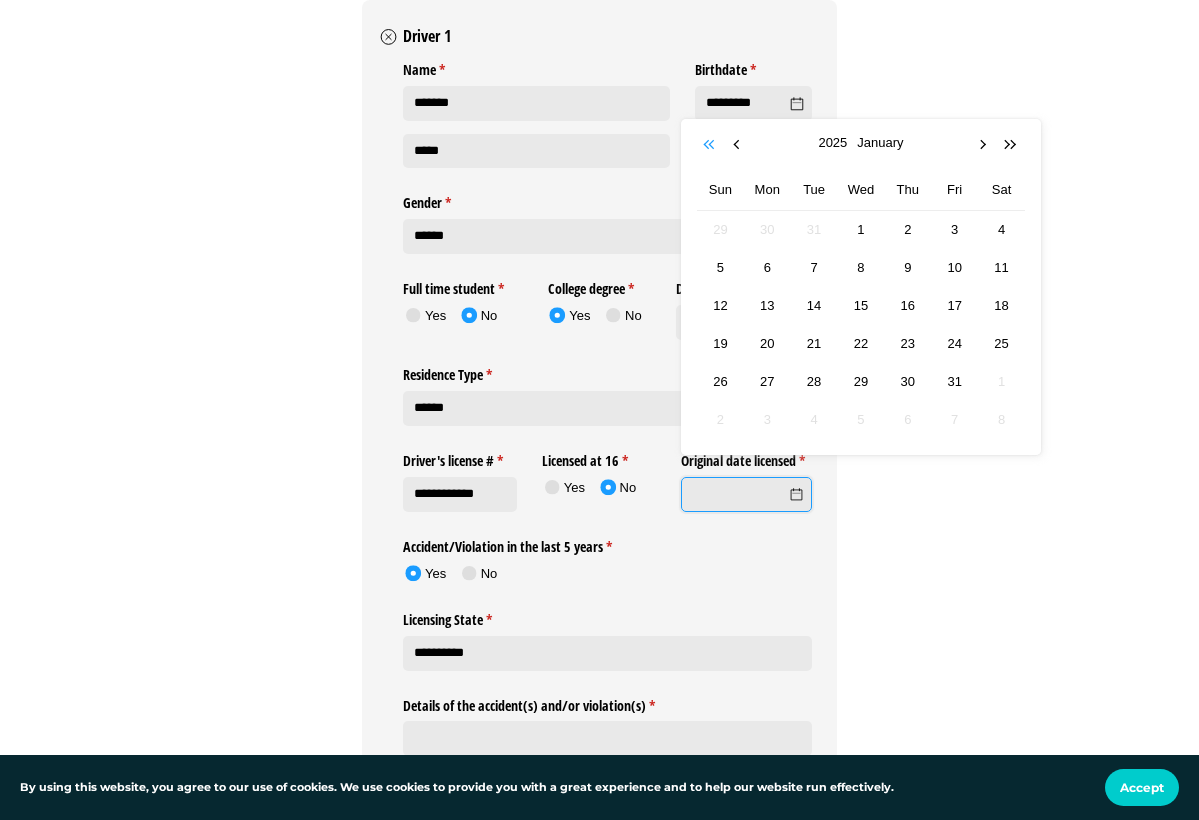 click at bounding box center [711, 145] 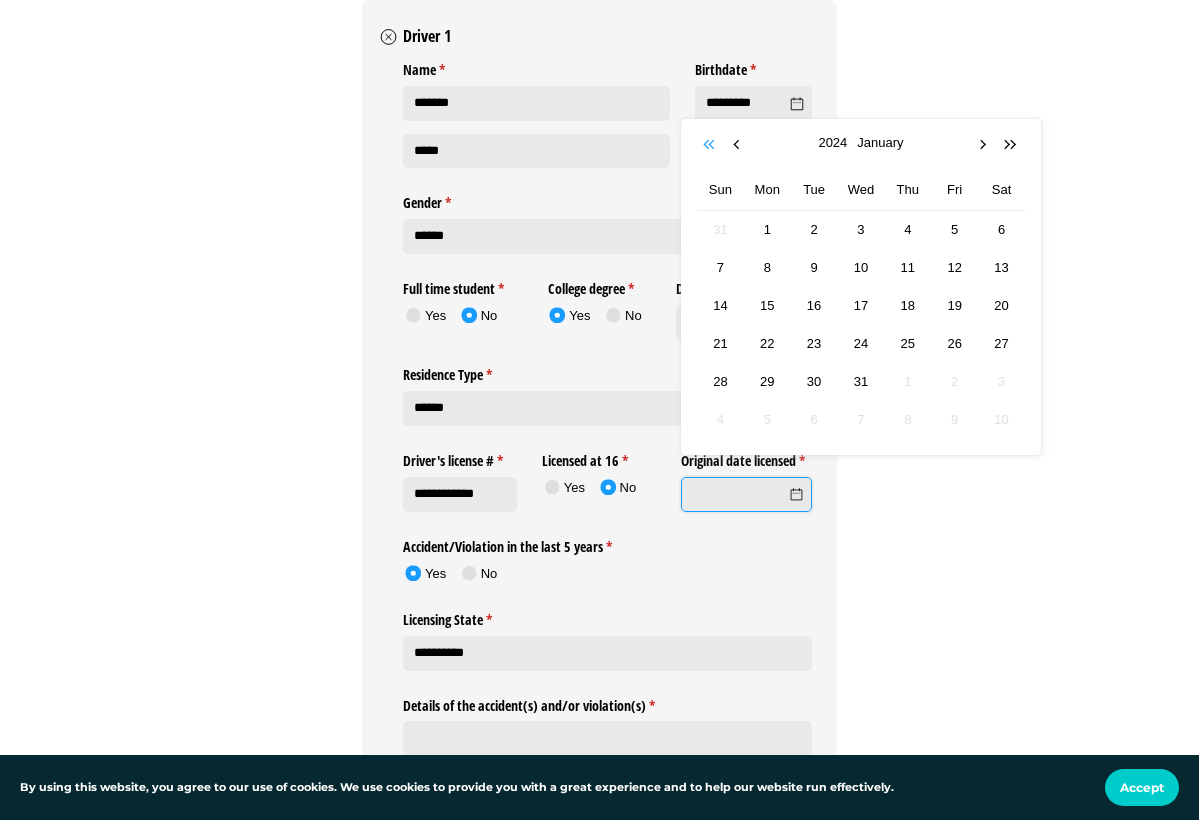 click at bounding box center (711, 145) 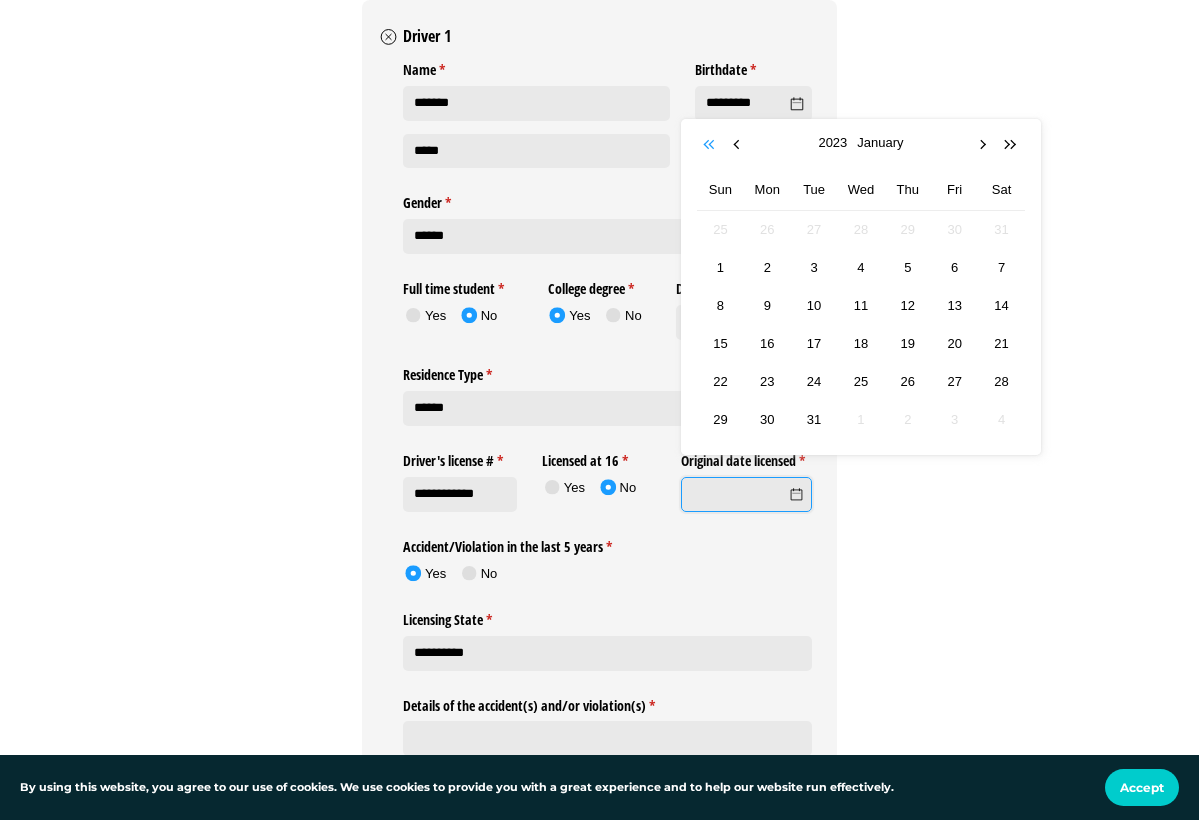 click at bounding box center [711, 145] 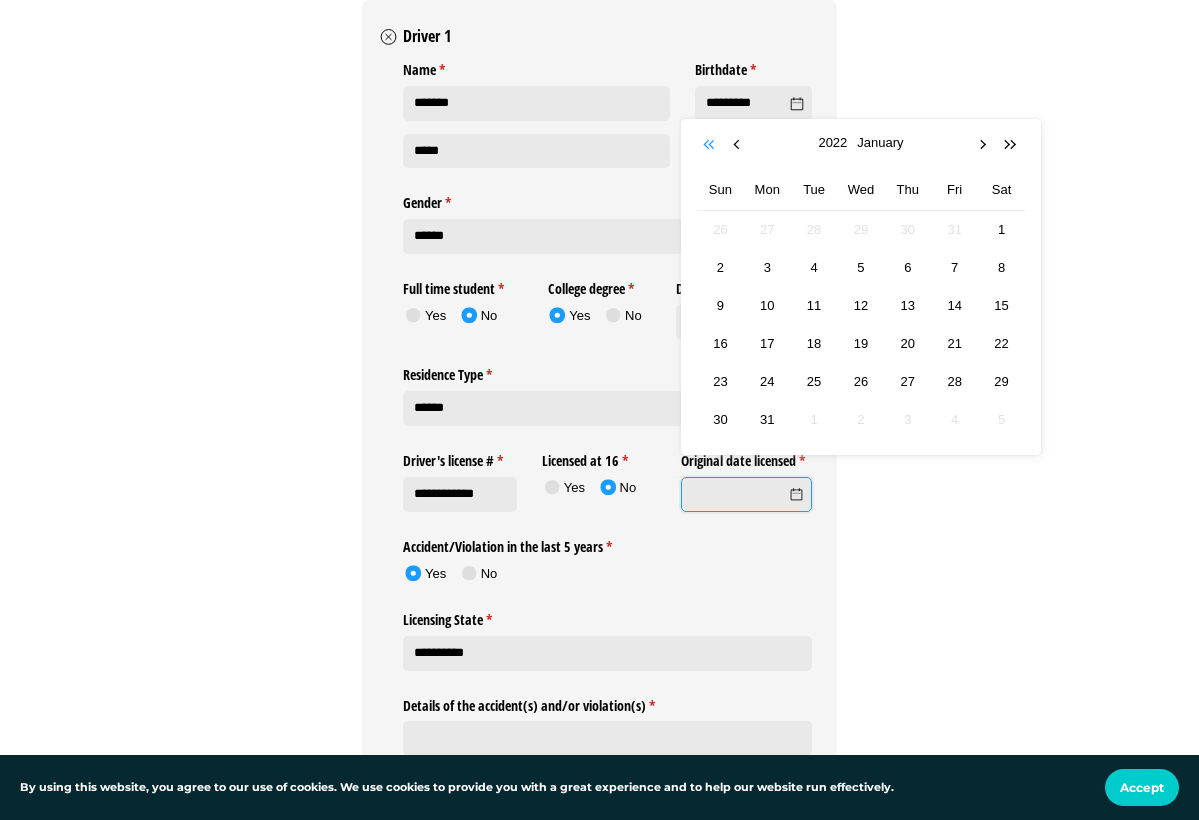 click at bounding box center (711, 145) 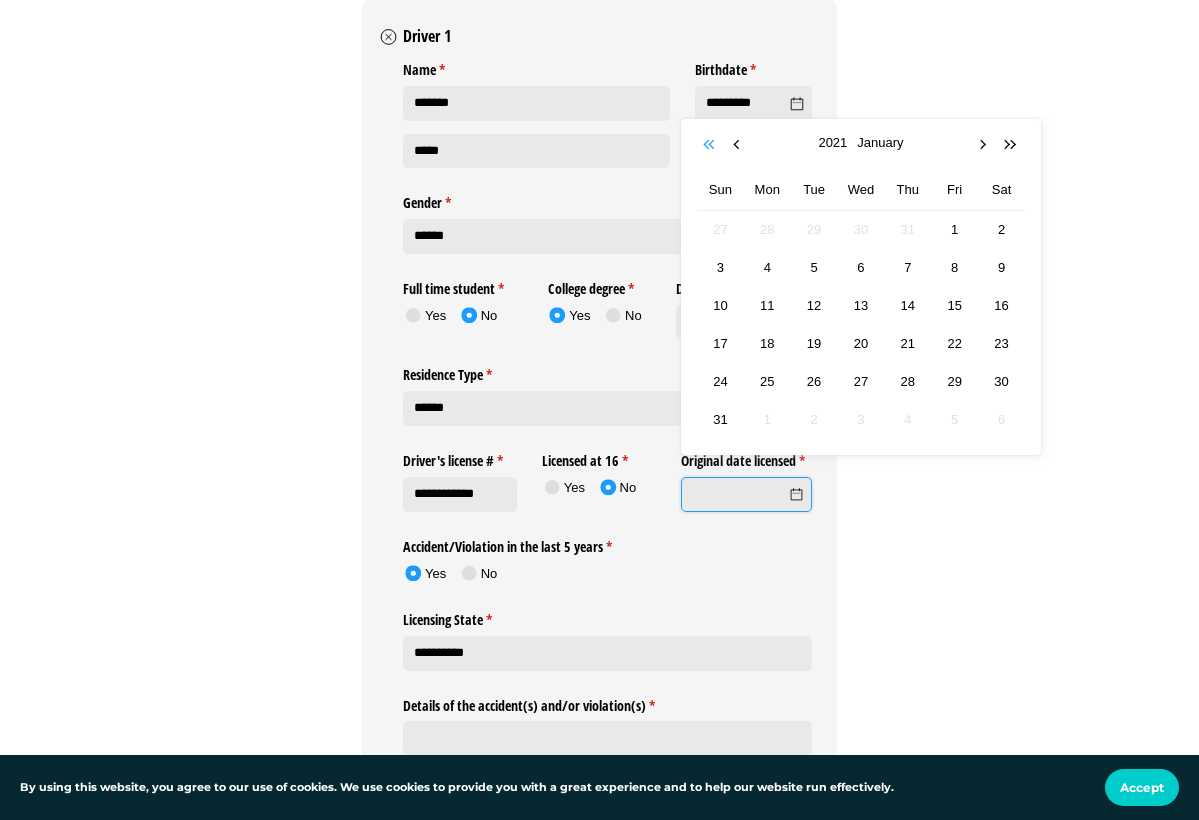 click at bounding box center [711, 145] 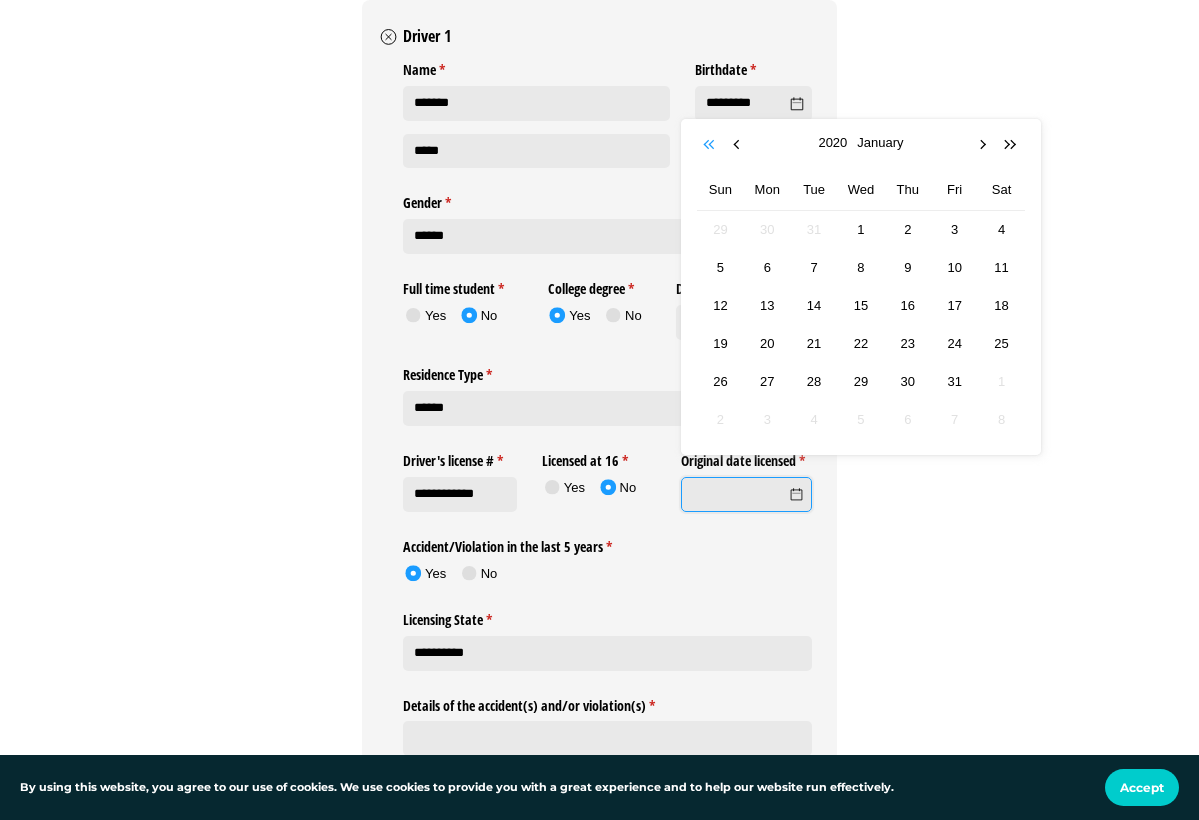 click at bounding box center [711, 145] 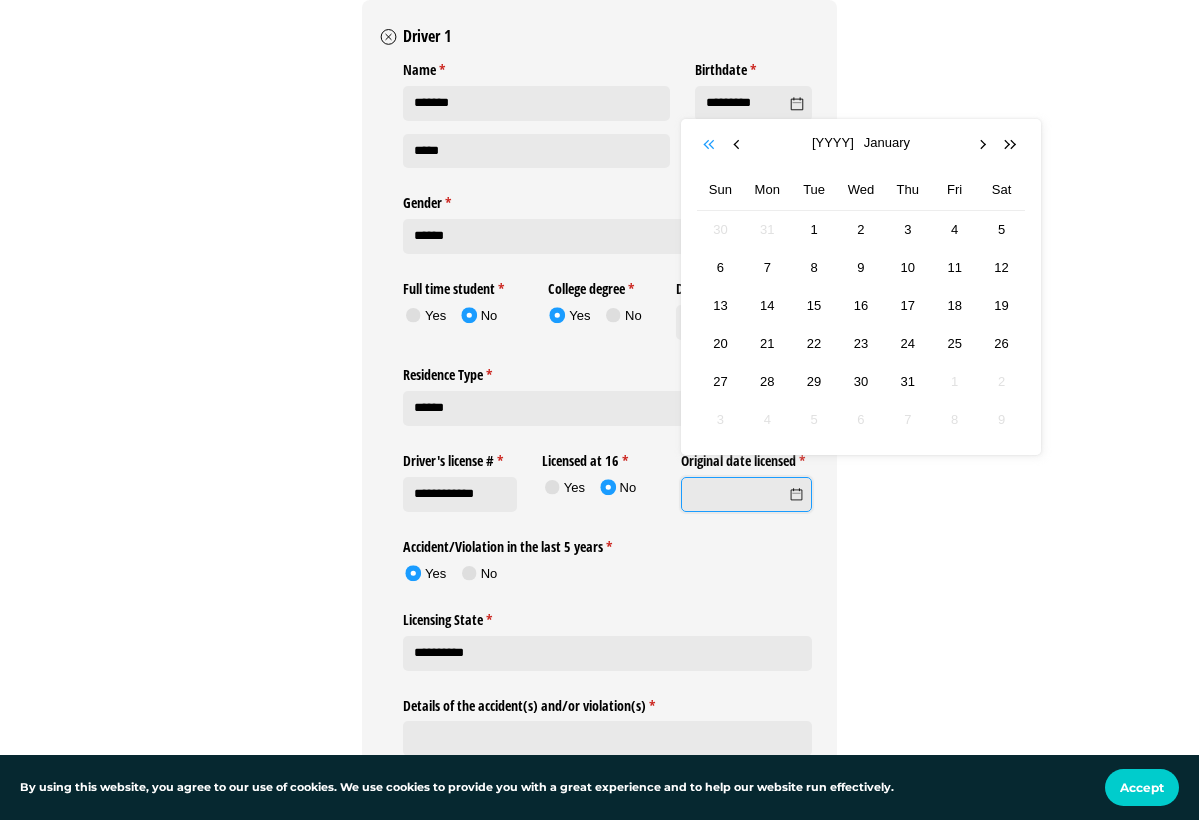 click at bounding box center [711, 145] 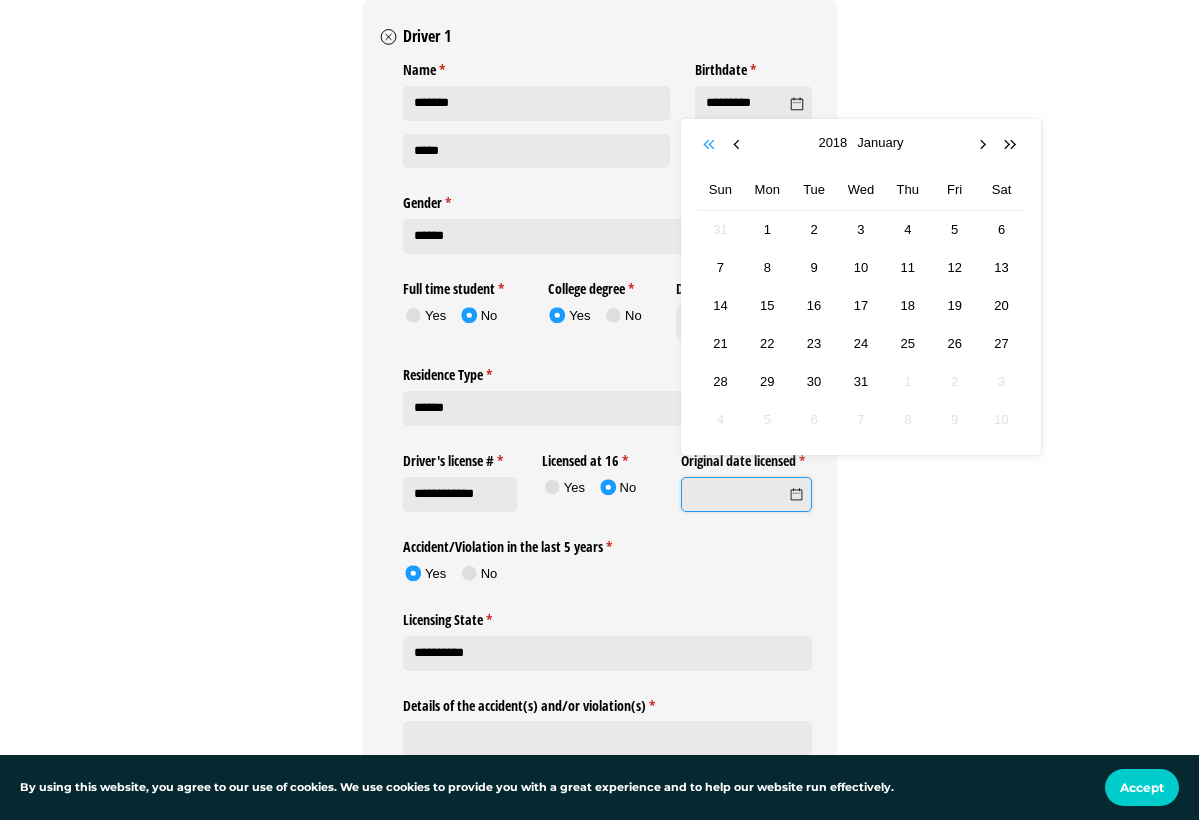 click at bounding box center (711, 145) 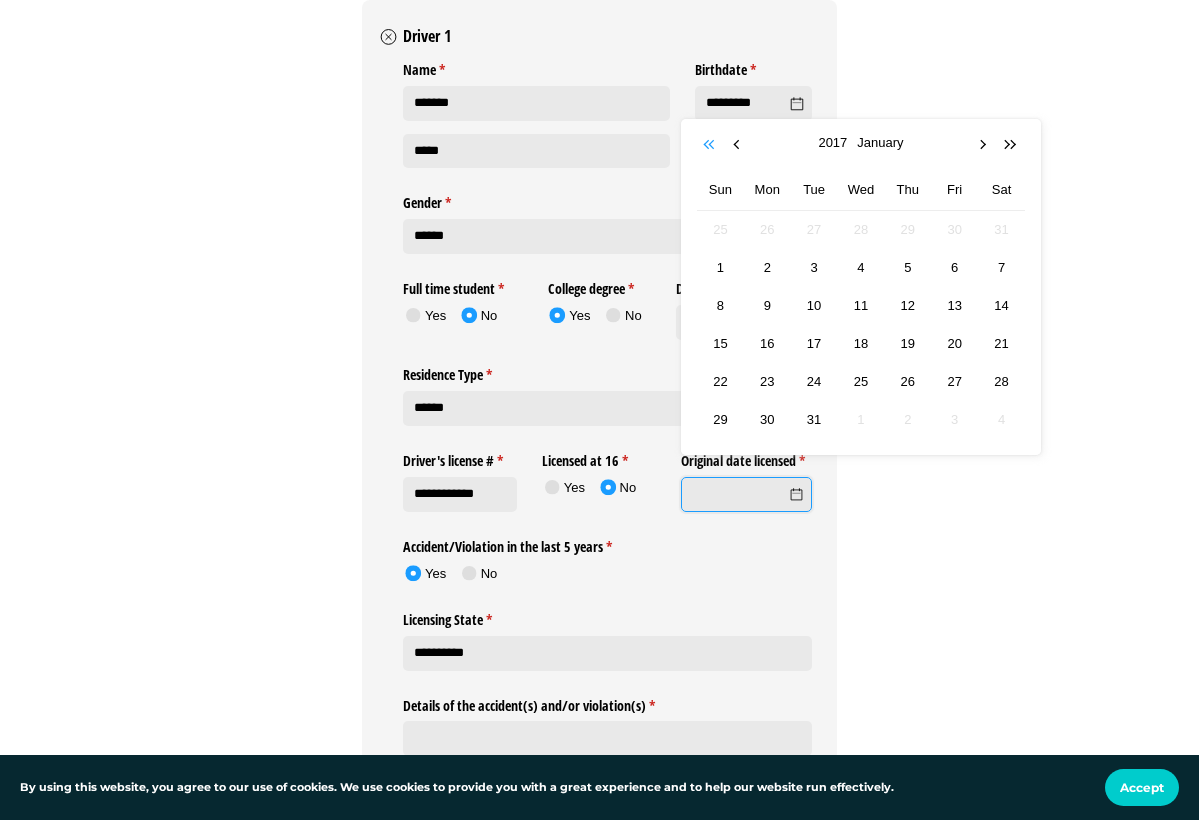 click at bounding box center (711, 145) 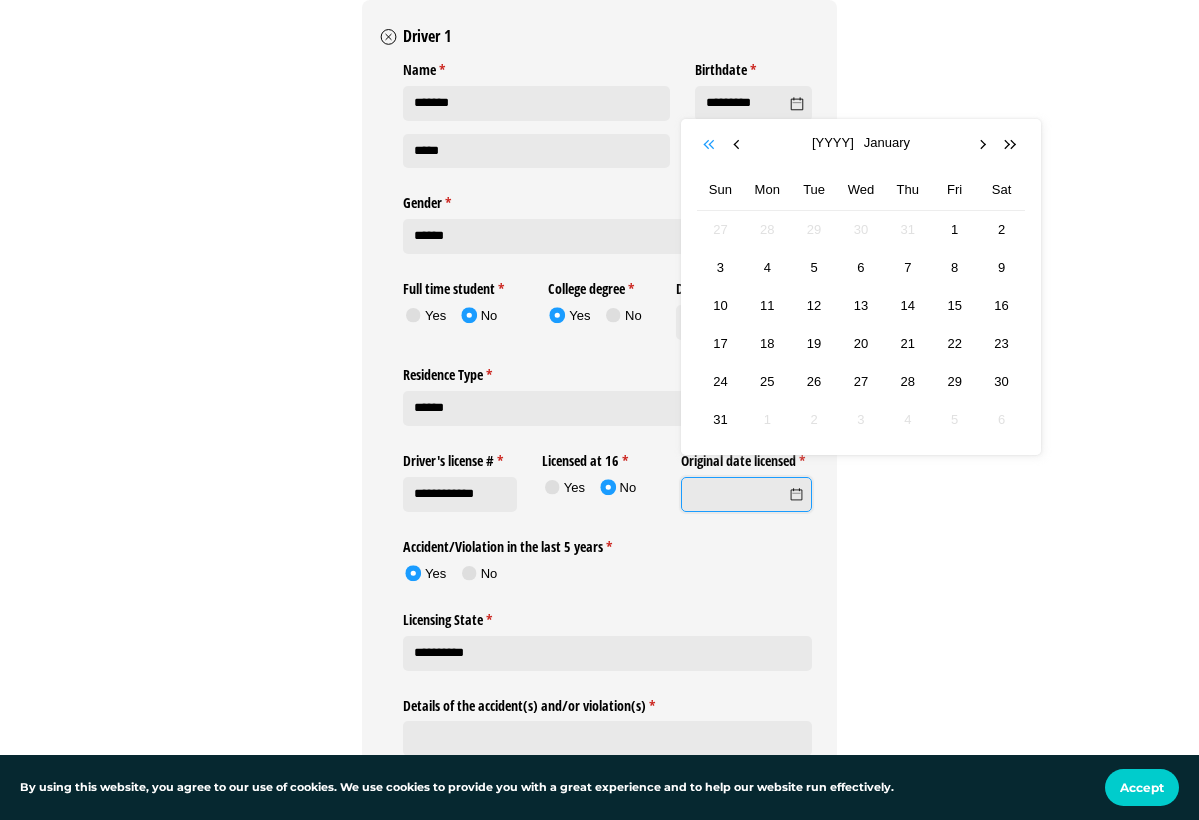 click at bounding box center (711, 145) 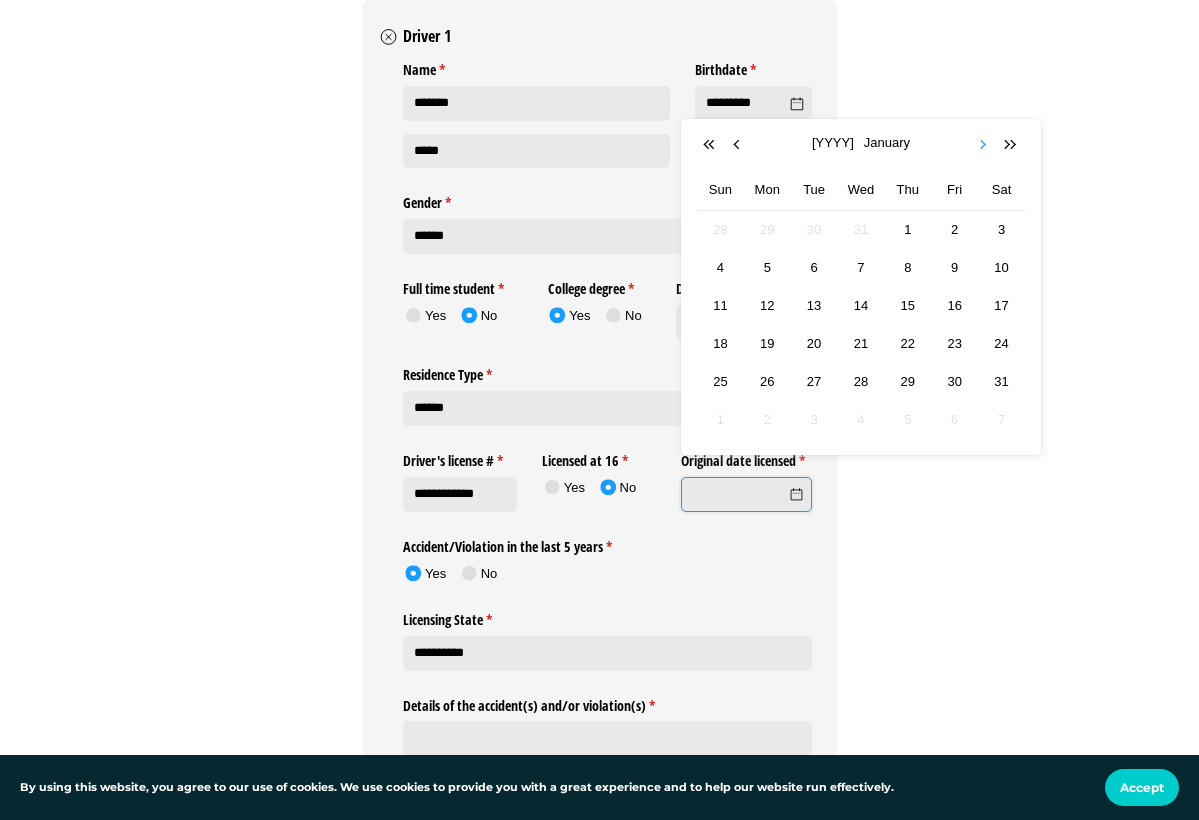 click at bounding box center [984, 145] 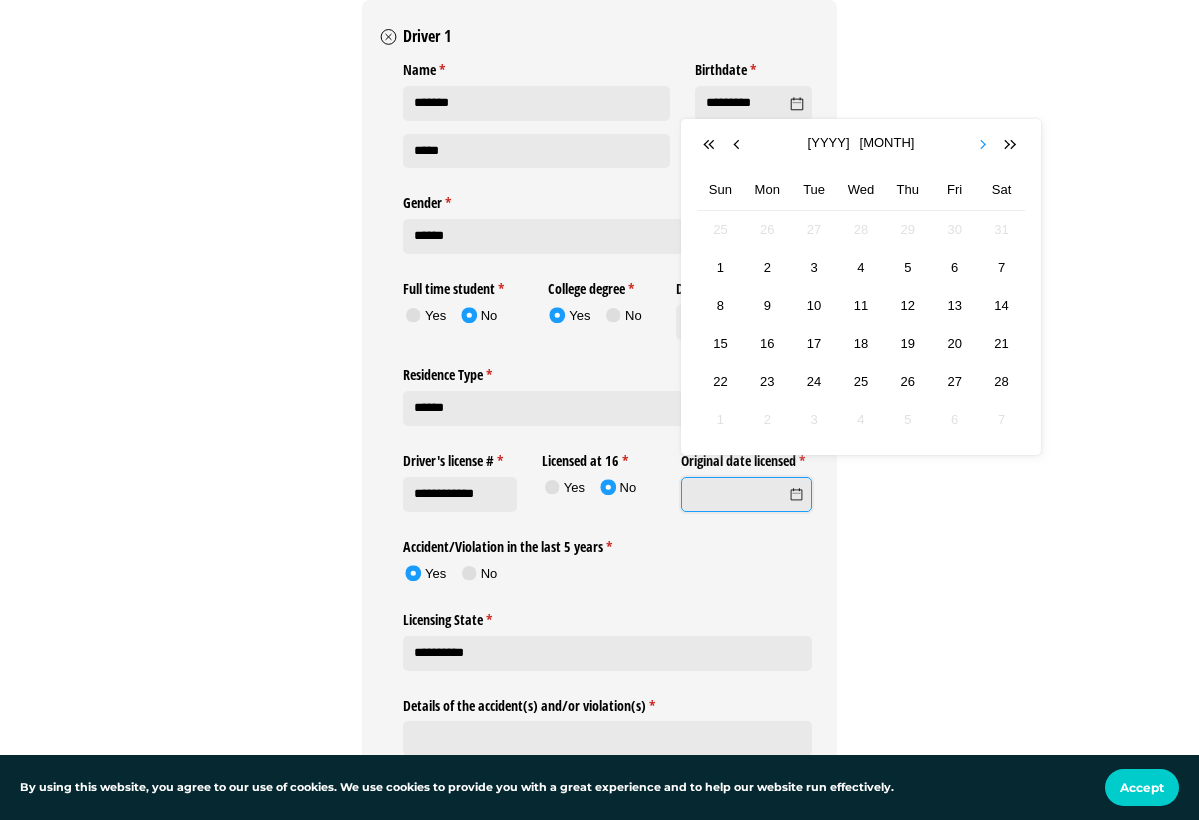 click at bounding box center [984, 145] 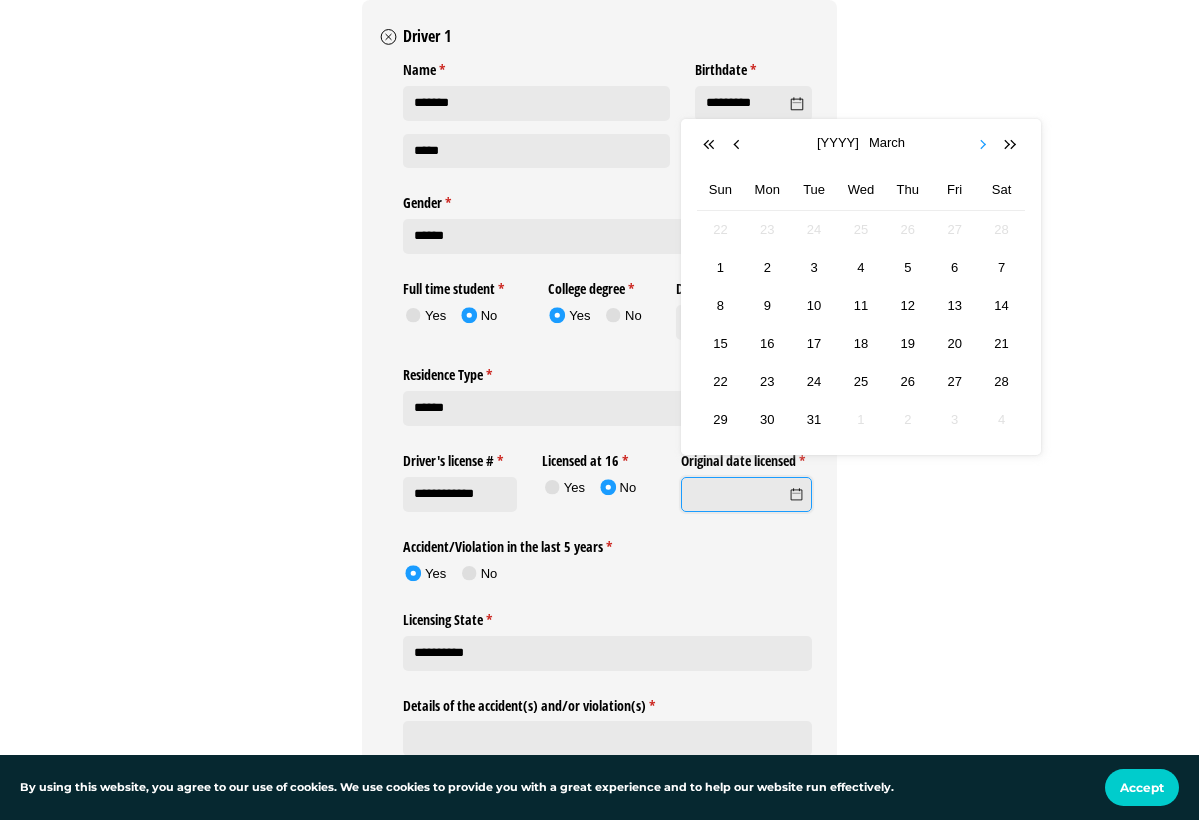 click at bounding box center [984, 145] 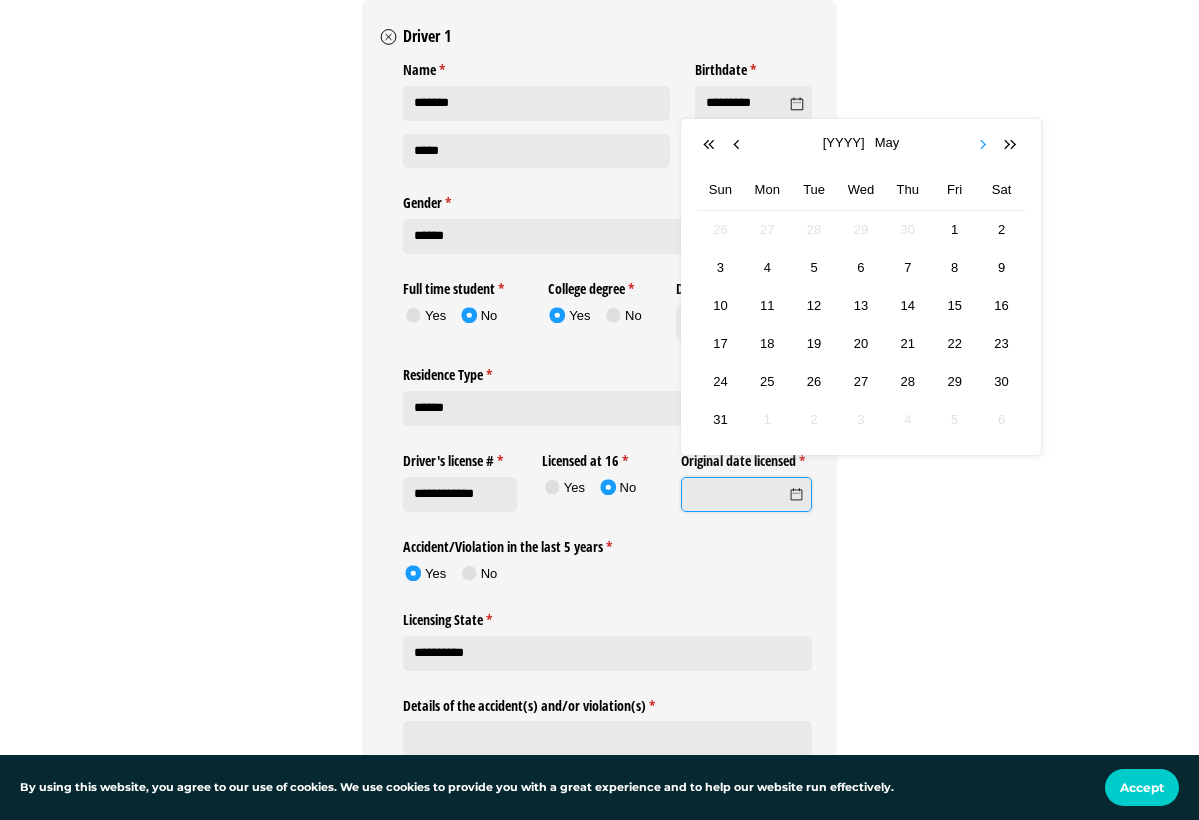 click at bounding box center [984, 145] 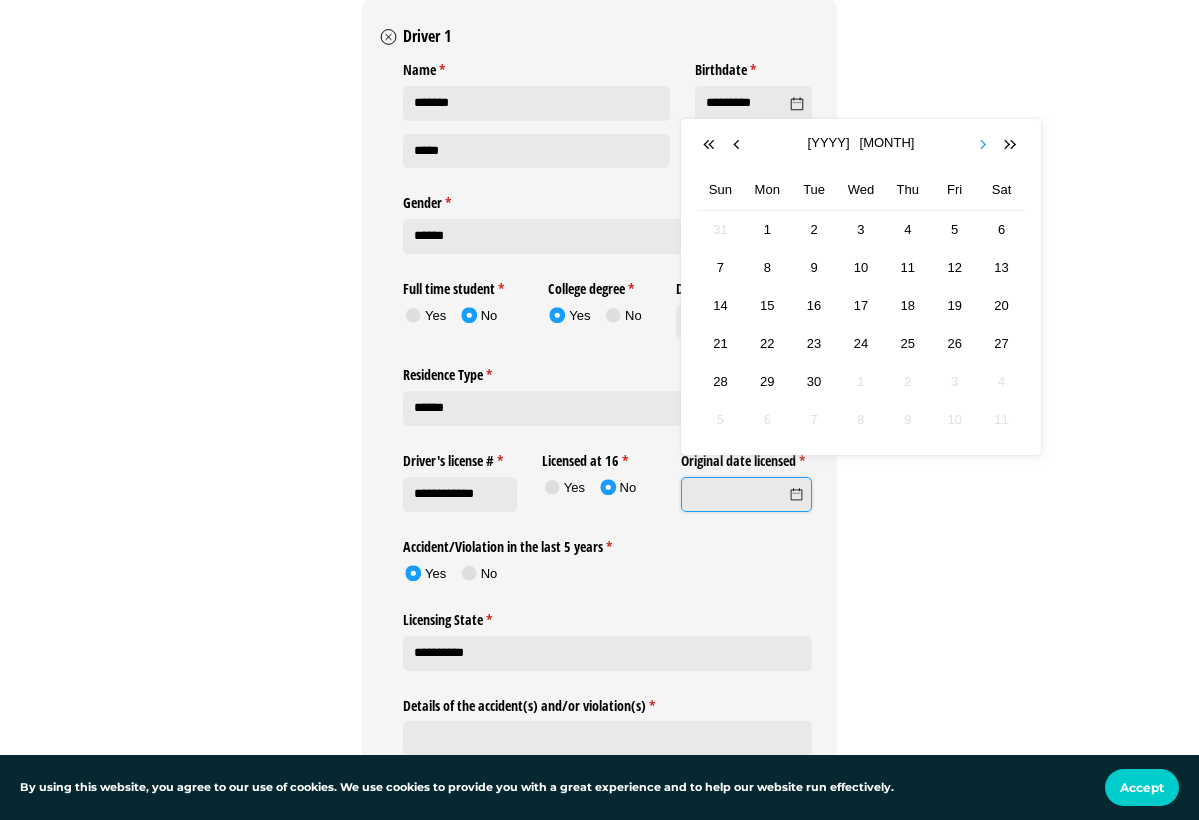 click at bounding box center [984, 145] 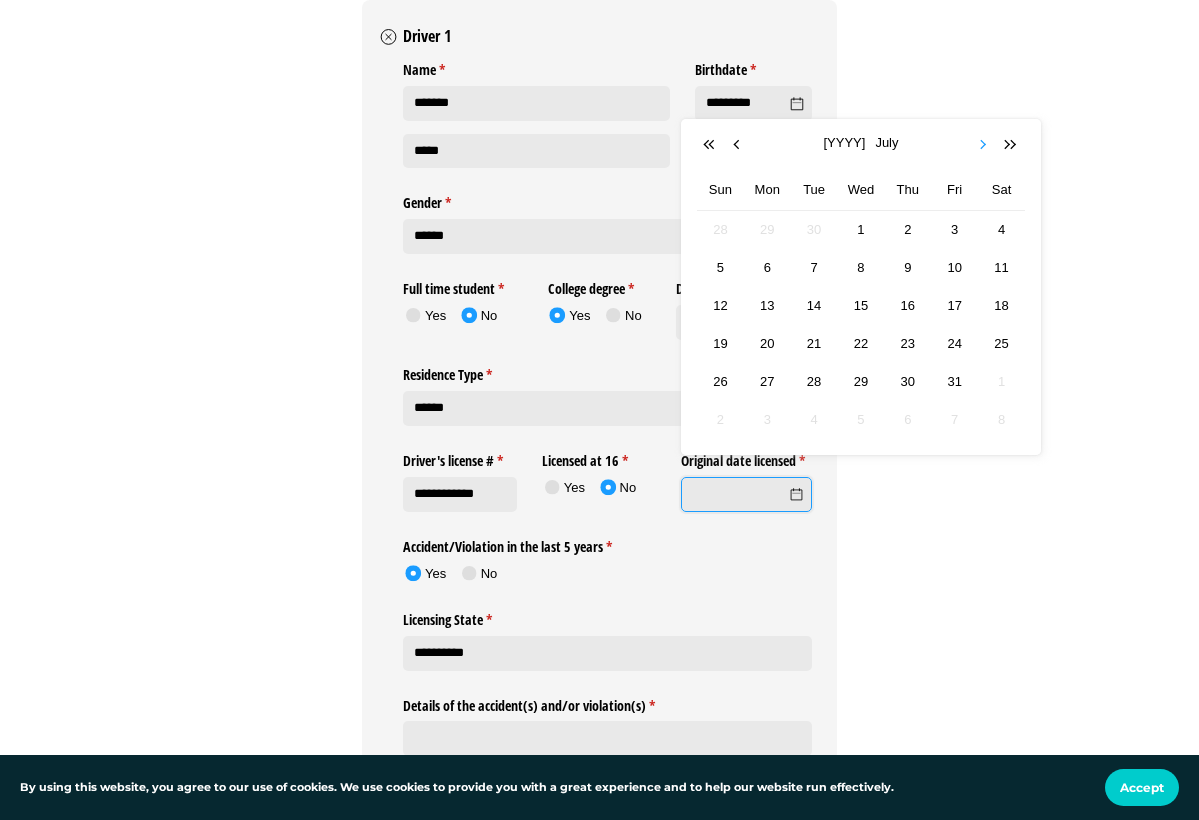 click at bounding box center (984, 145) 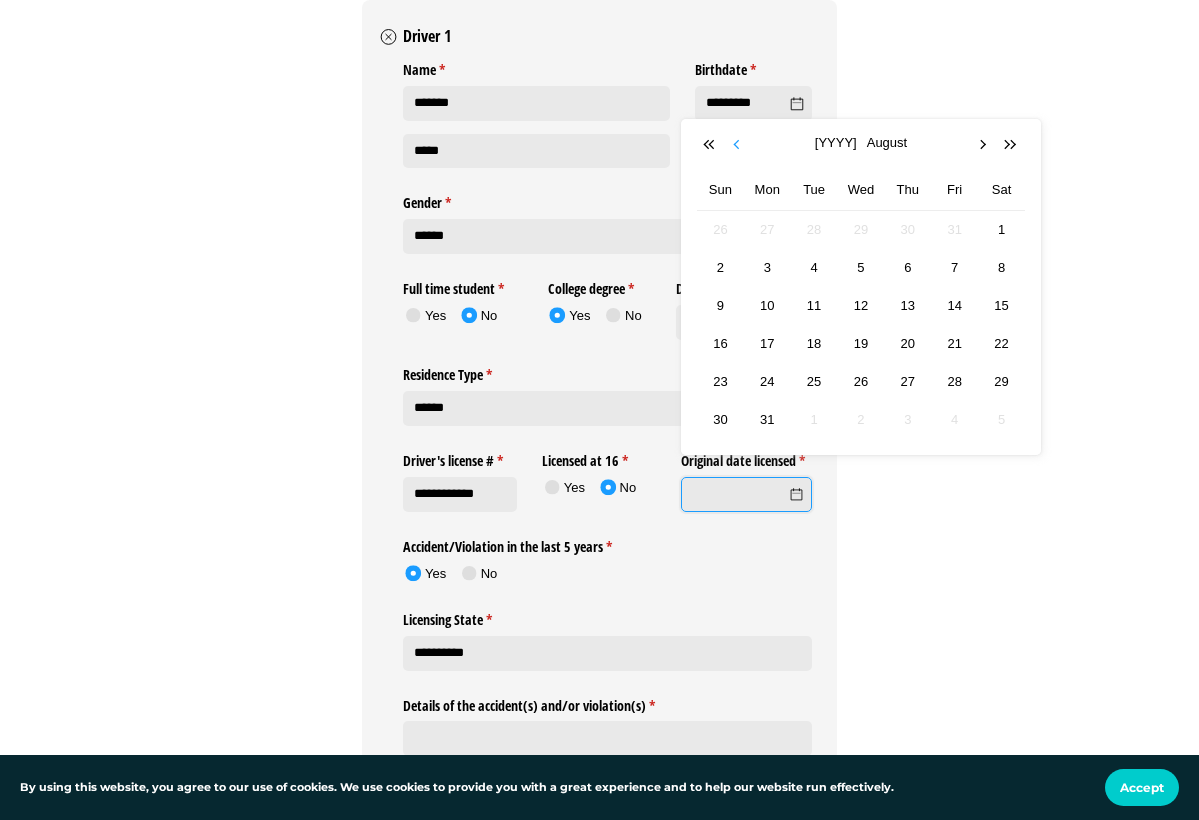 click at bounding box center [739, 145] 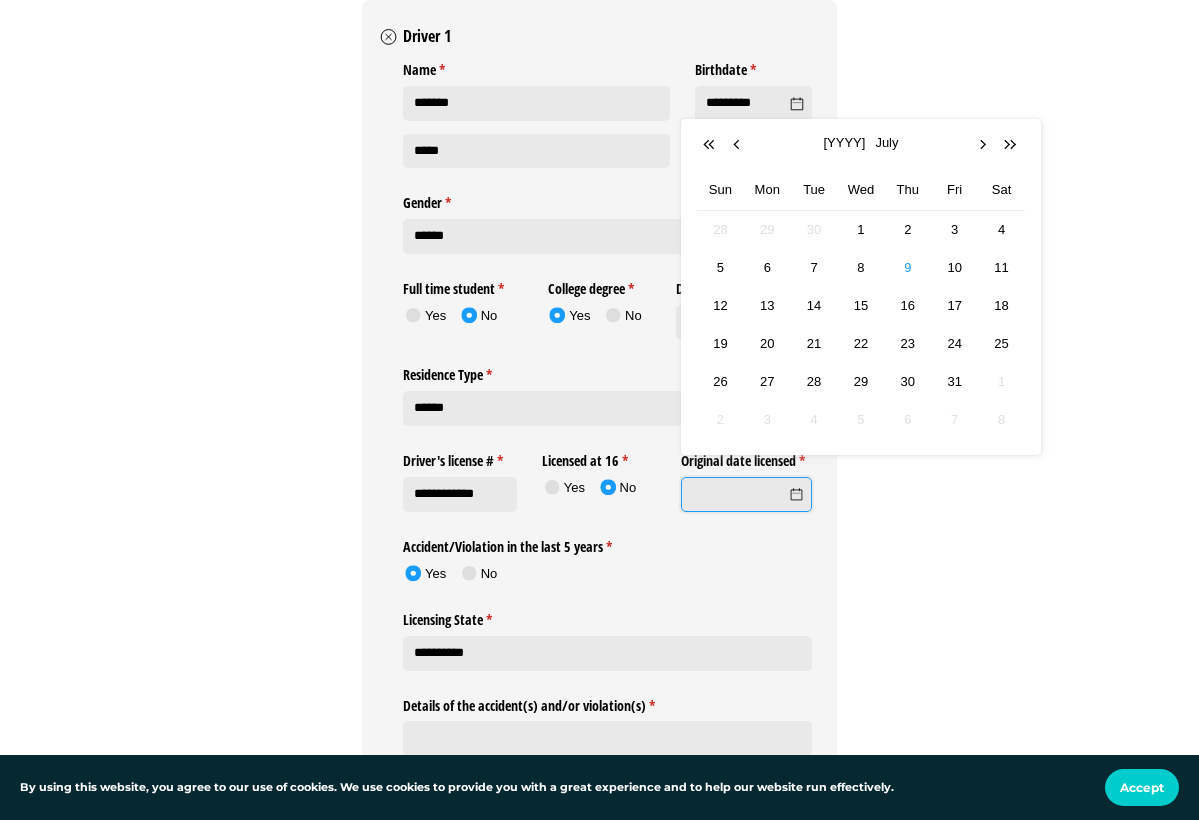 click on "9" at bounding box center (907, 267) 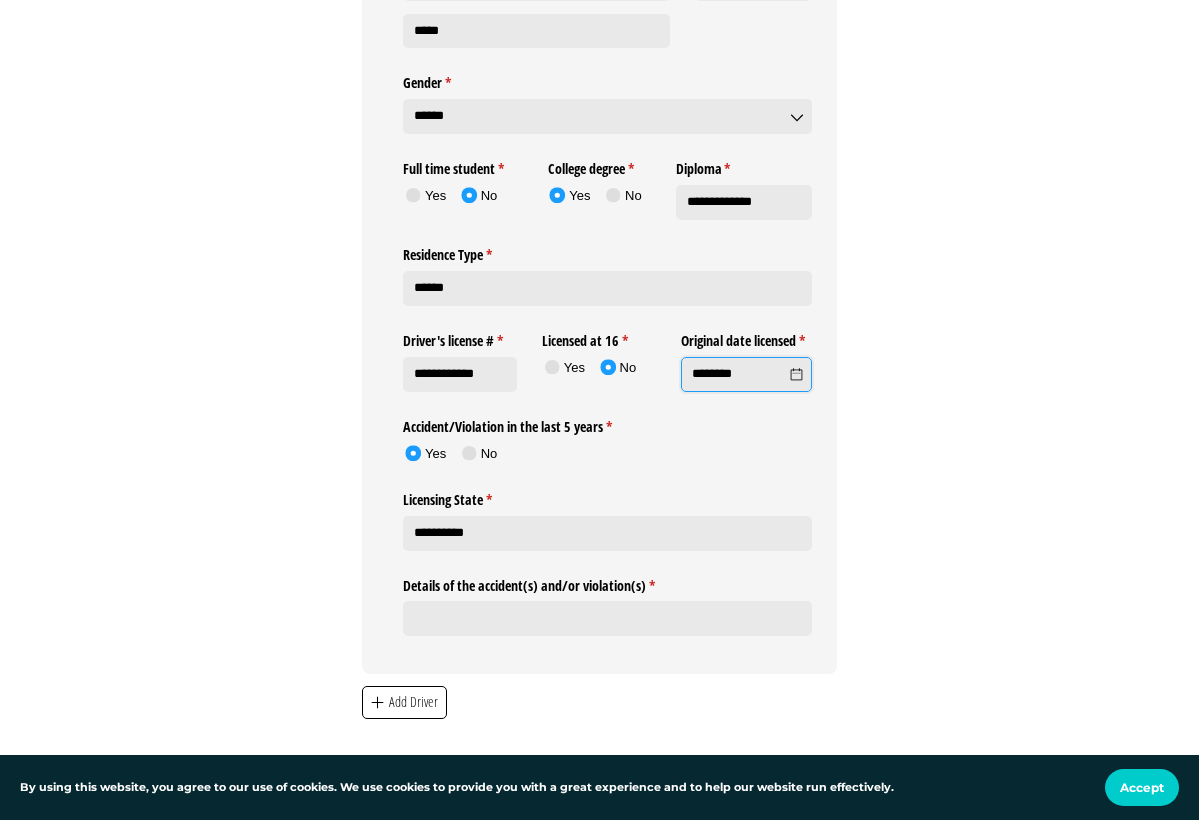 scroll, scrollTop: 2083, scrollLeft: 0, axis: vertical 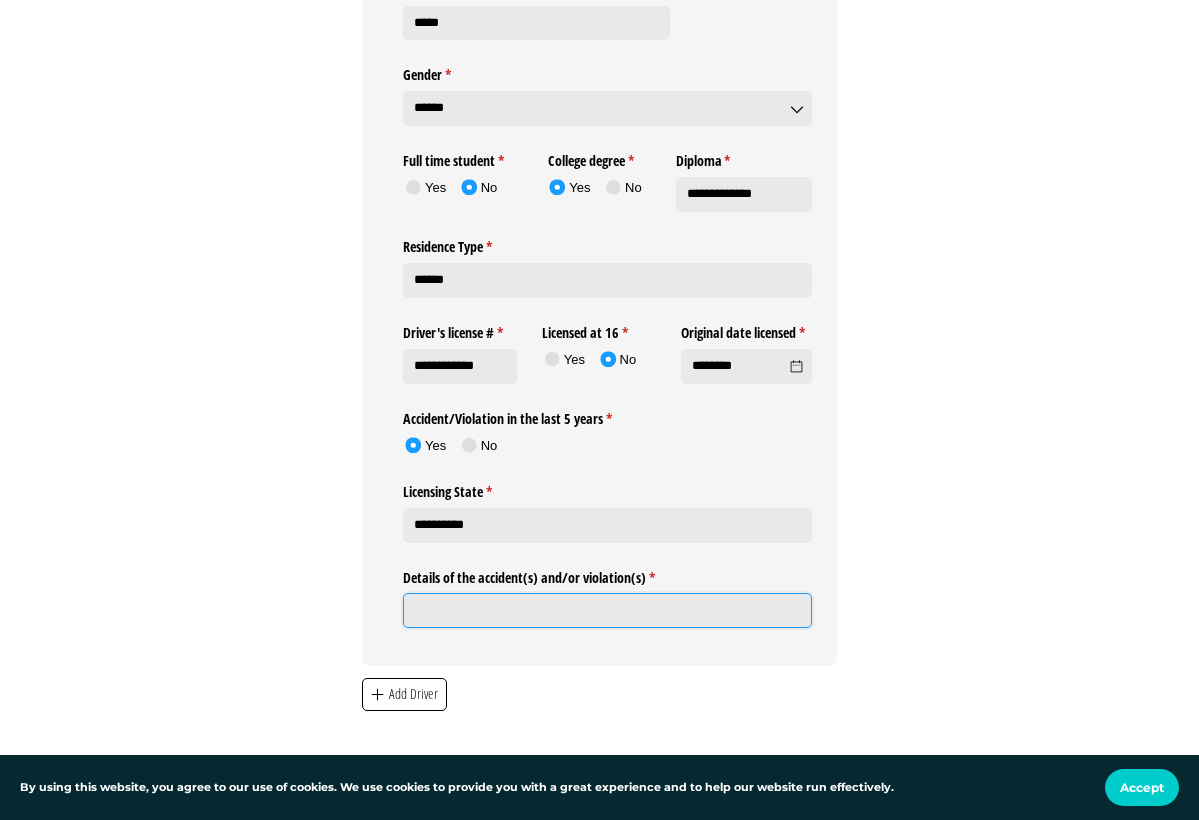 click on "Details of the accident(s) and/​or violation(s) *   (required)" 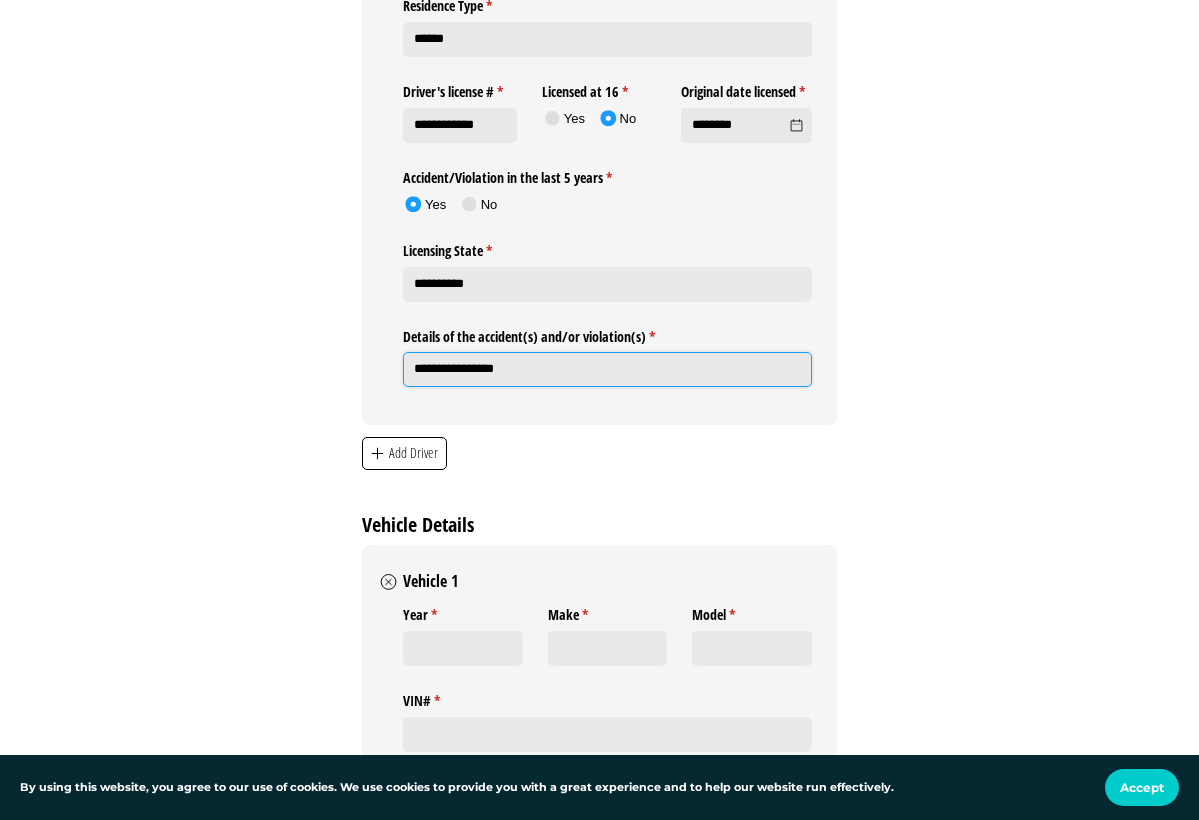 scroll, scrollTop: 2352, scrollLeft: 0, axis: vertical 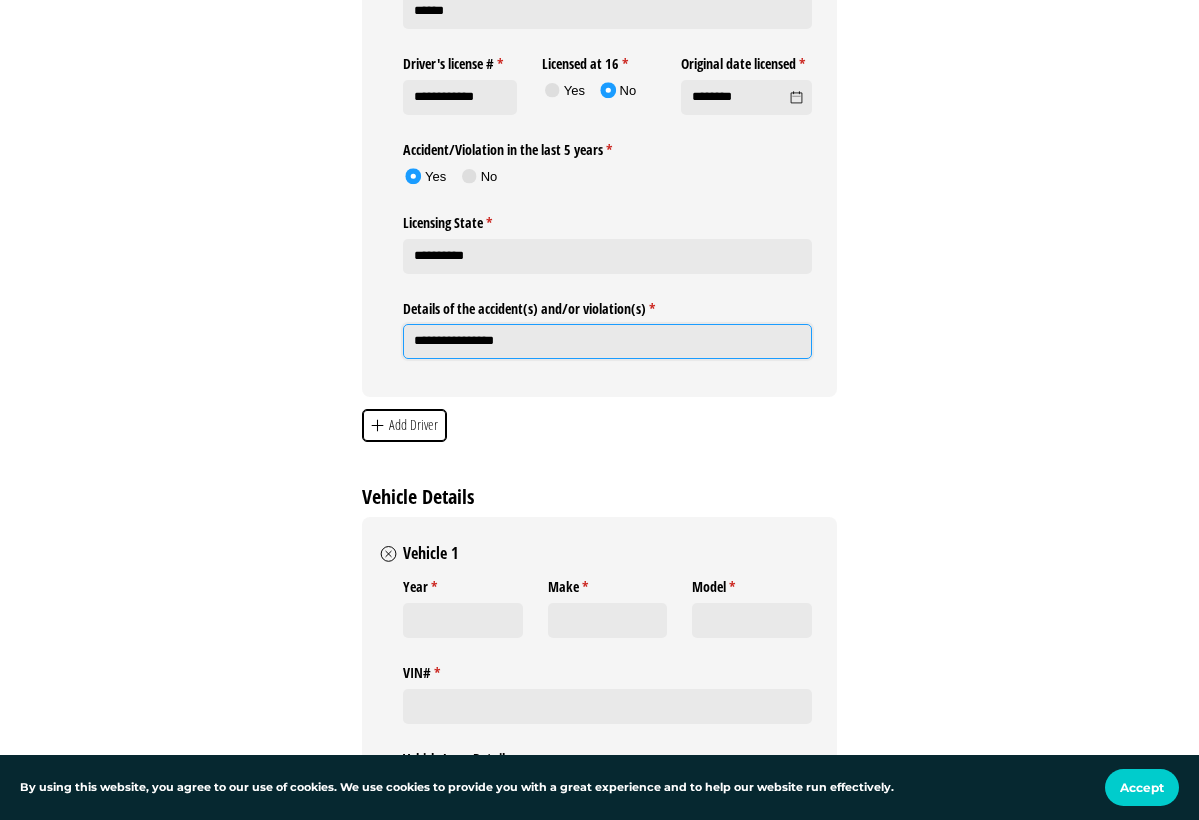 type on "**********" 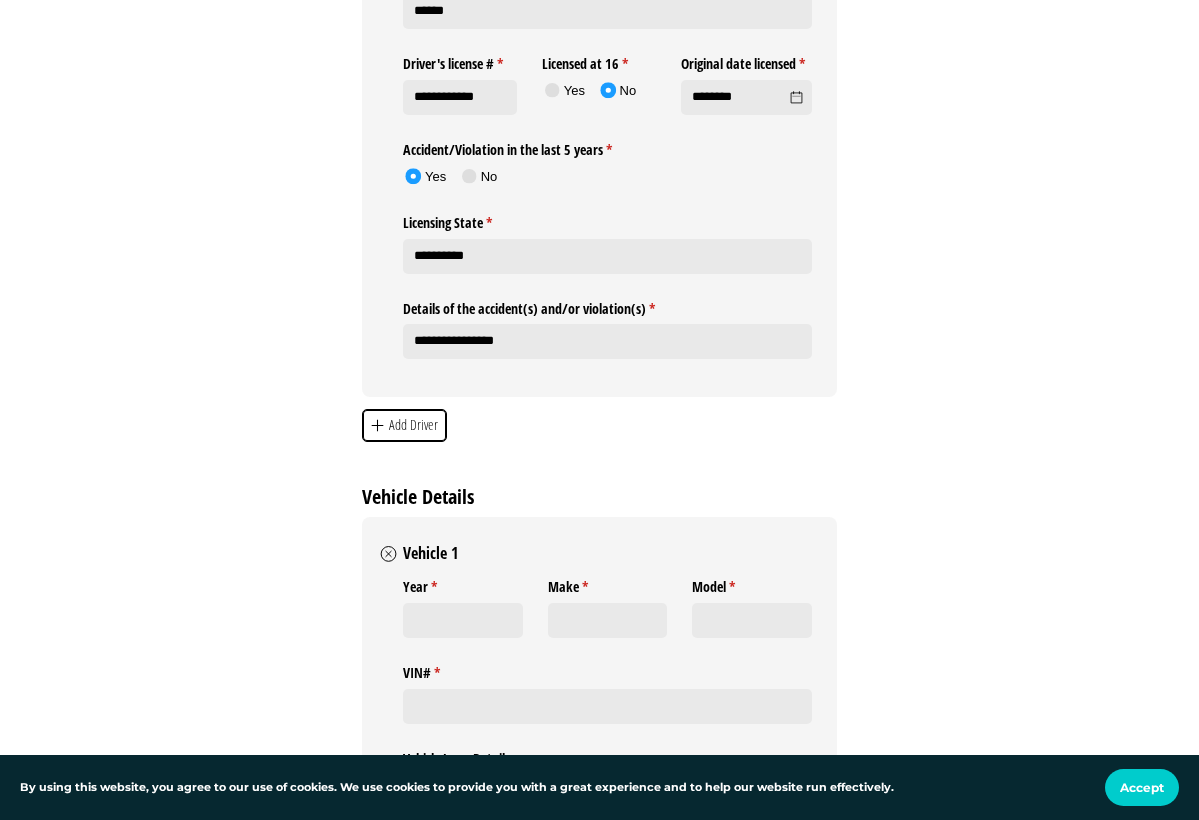 click on "Add Driver" 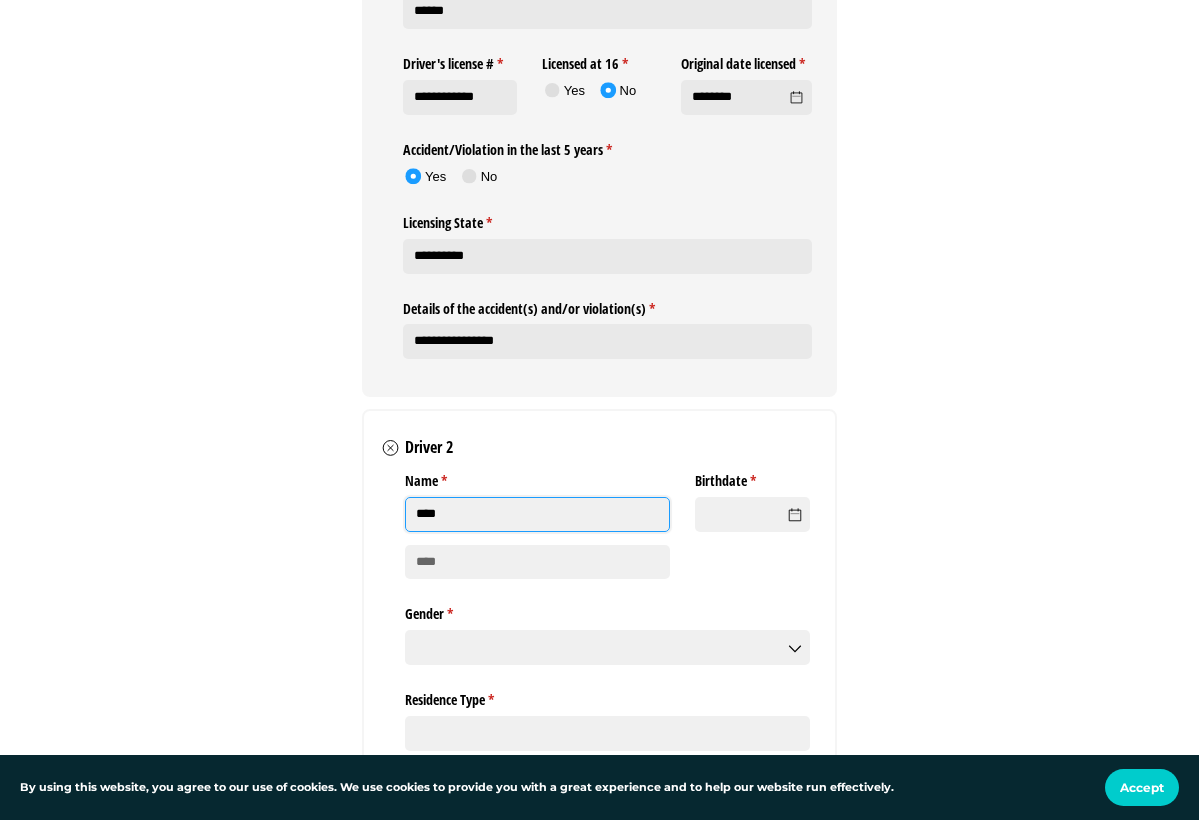 type on "****" 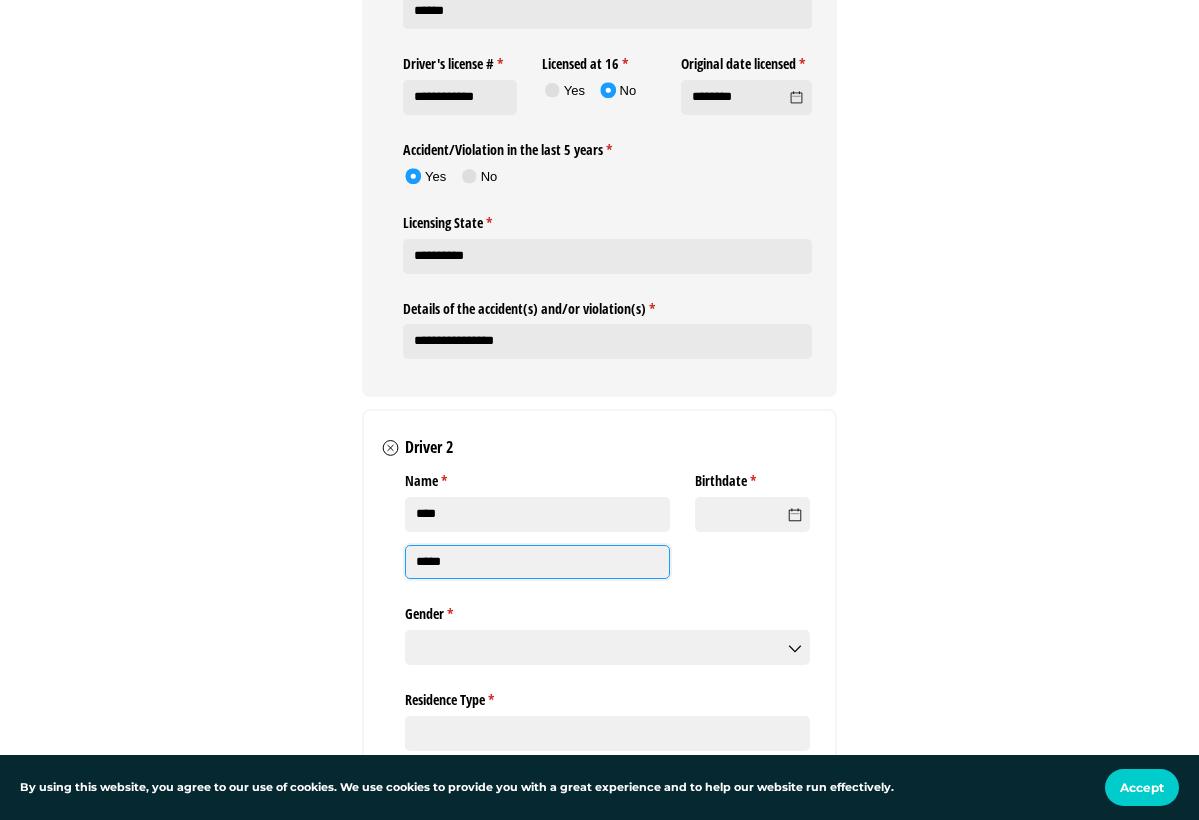 type on "*****" 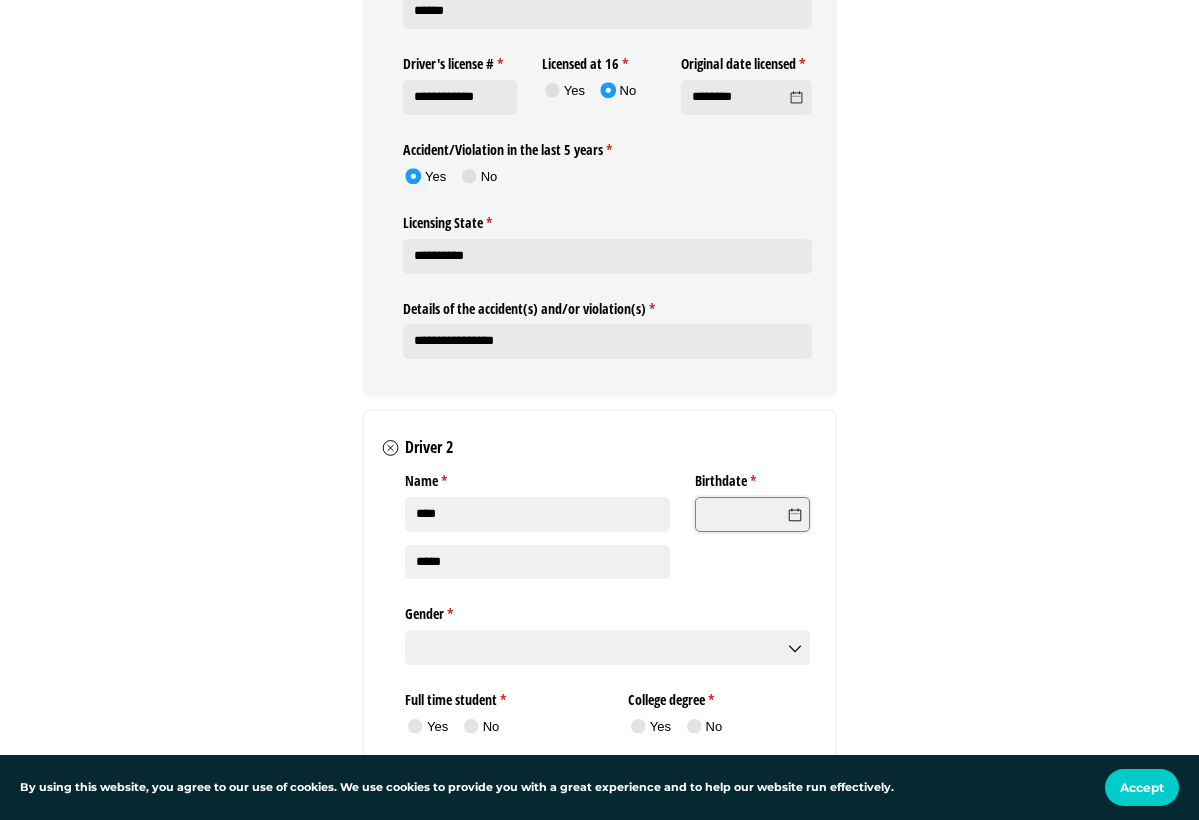 click on "Birthdate *   (required)" 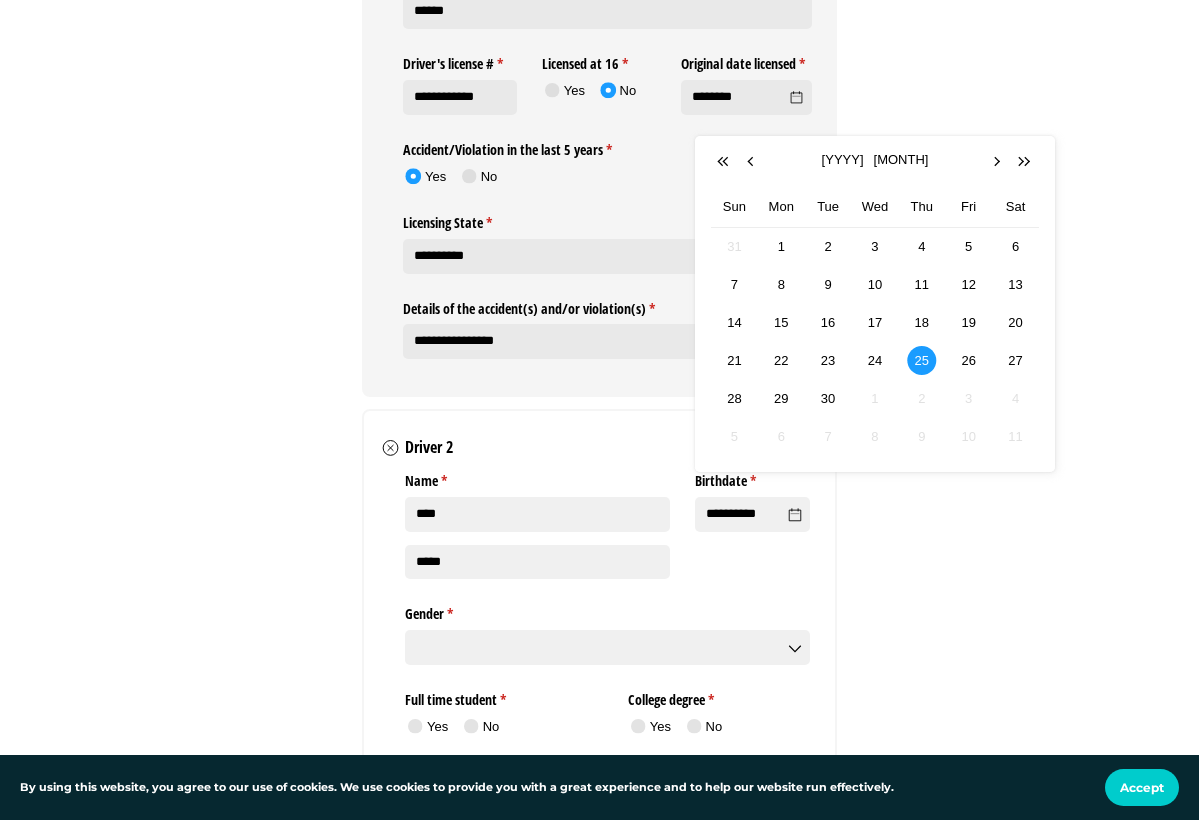 type on "*********" 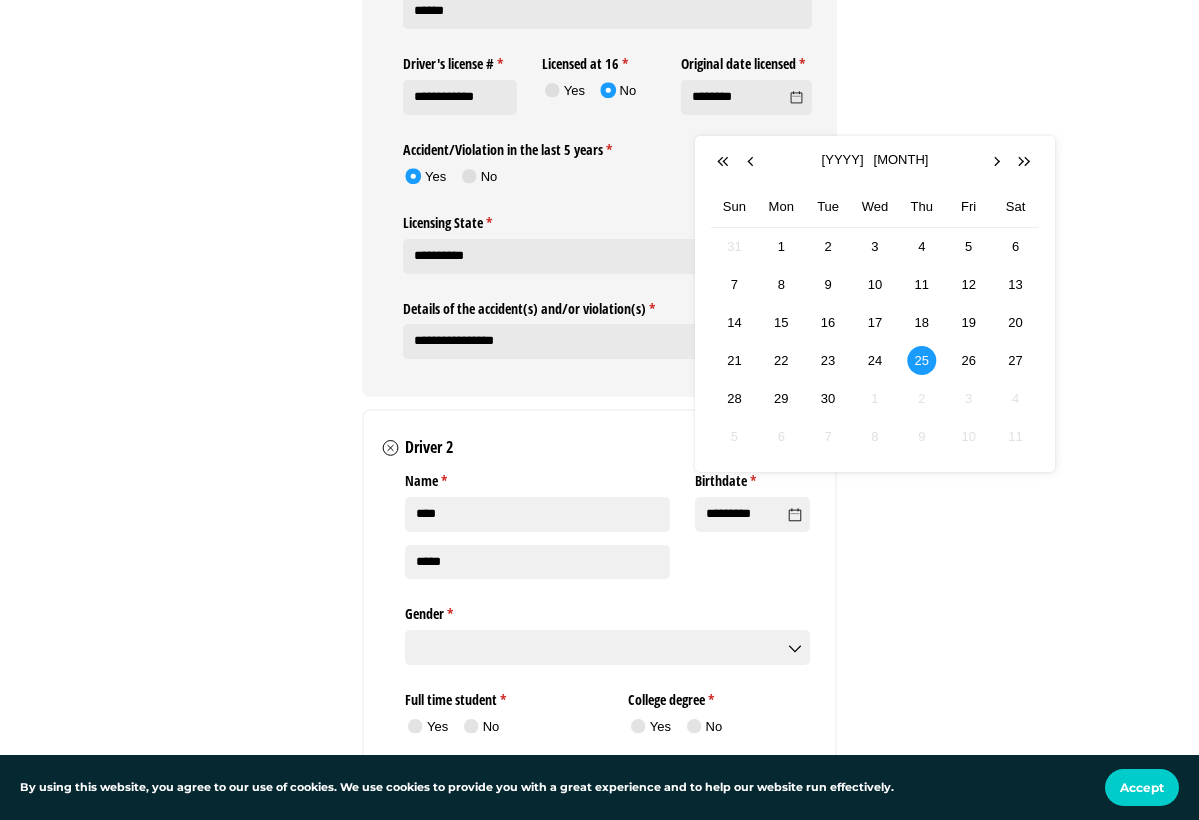 click on "[FIRST] [LAST]
[EMAIL]
[PHONE]
[MM]/[DD]/[YYYY]  May Sun Mon Tue Wed Thu Fri Sat
27
28
29
30
1
2
3
4
5
6
7
8
9
10
11
12
13
14
15
16
17
18
19
20
21
22
23
24
25
26
27
1990 1991 Jan" 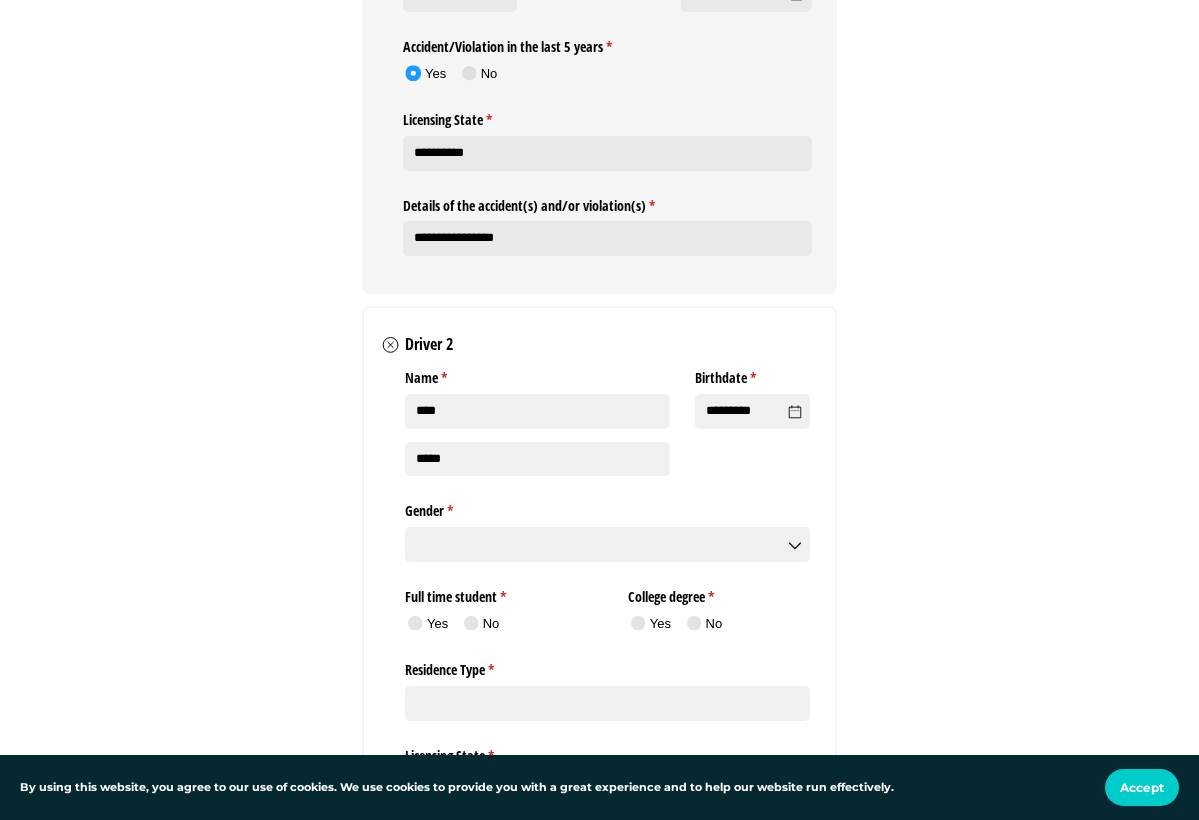 scroll, scrollTop: 2482, scrollLeft: 0, axis: vertical 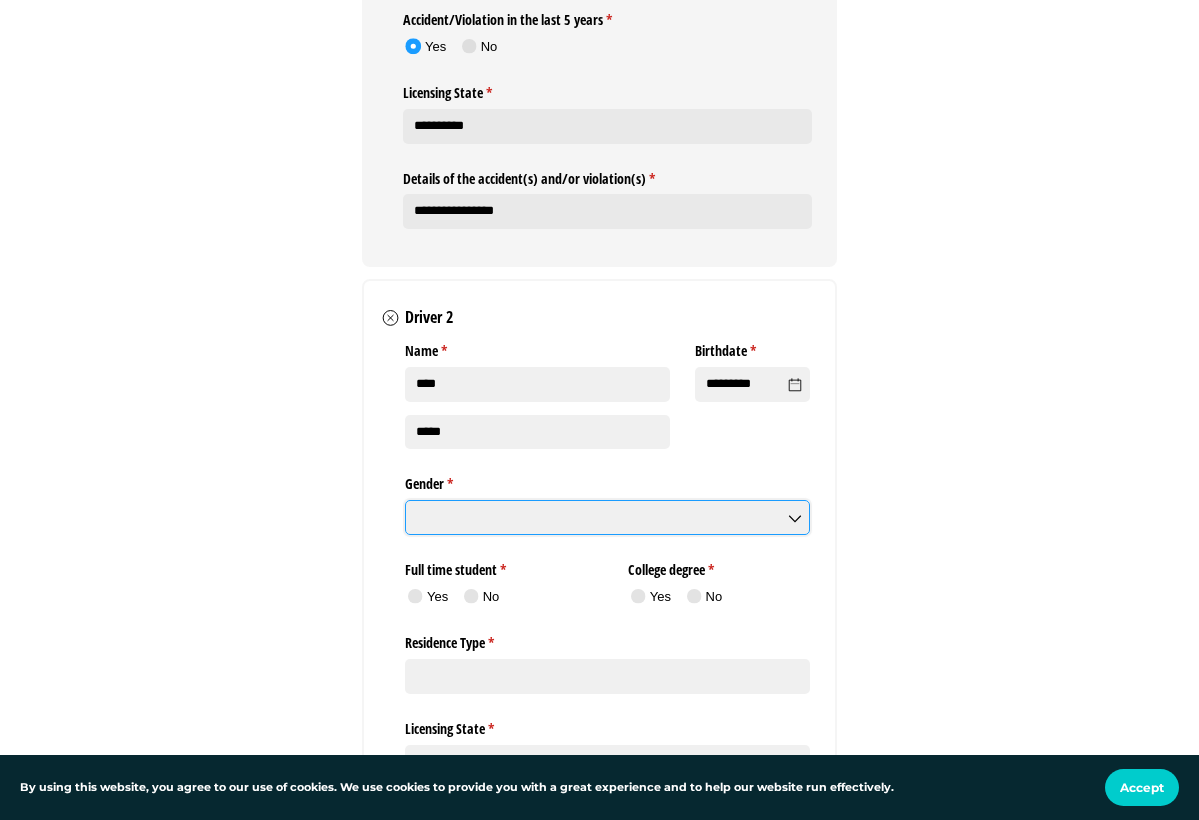 click on "Gender *   (required)" 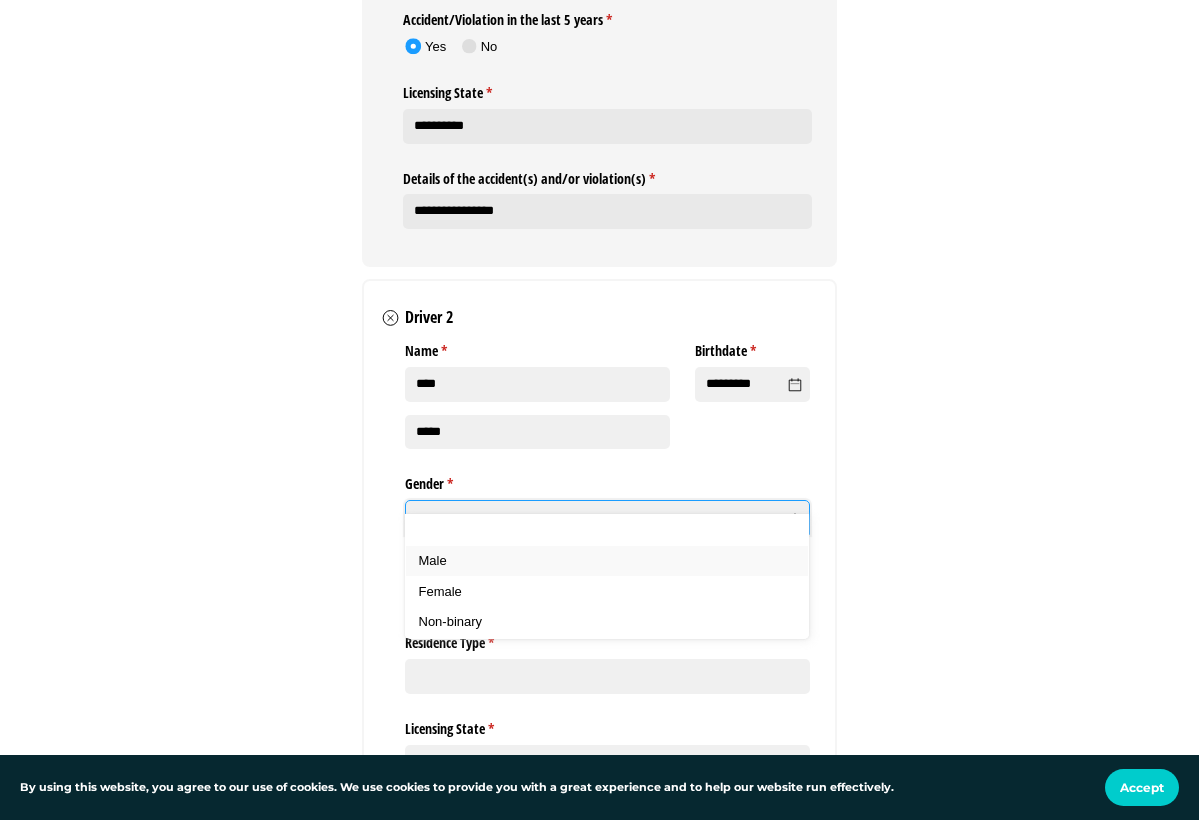 click on "Male" at bounding box center (433, 560) 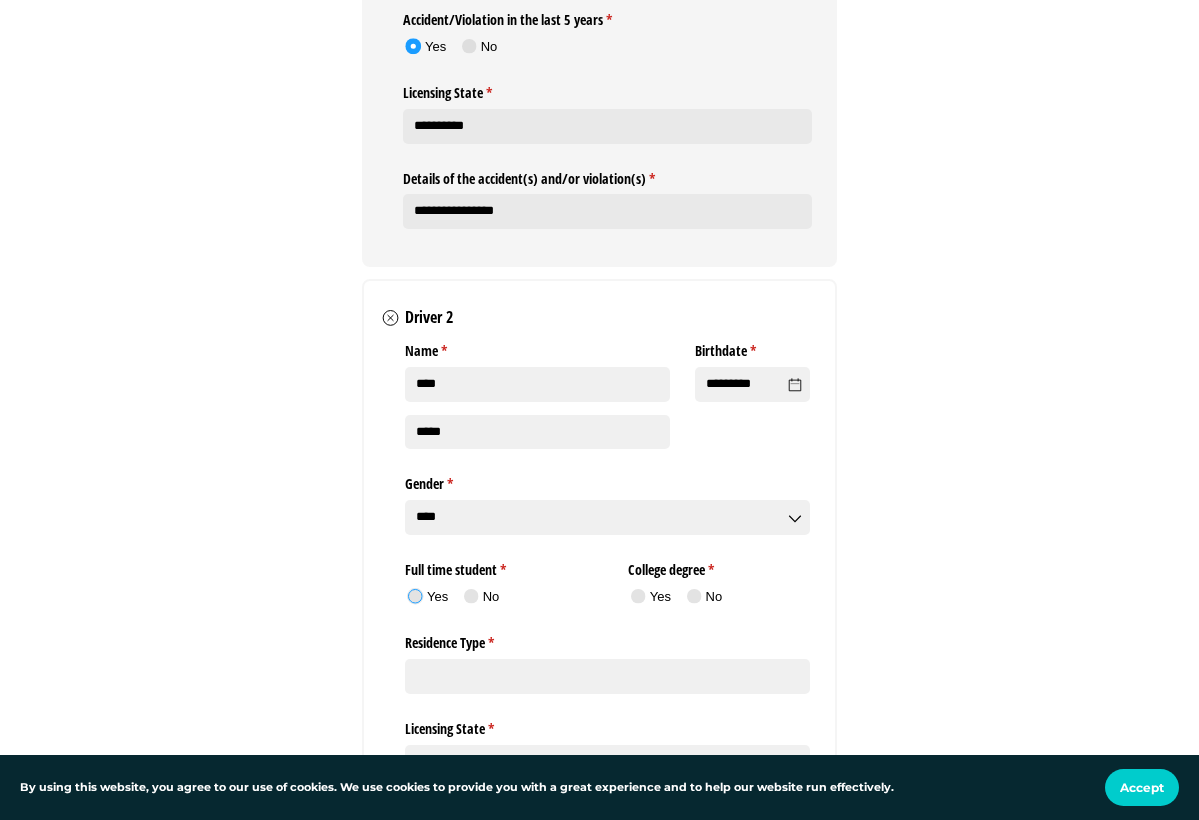 click 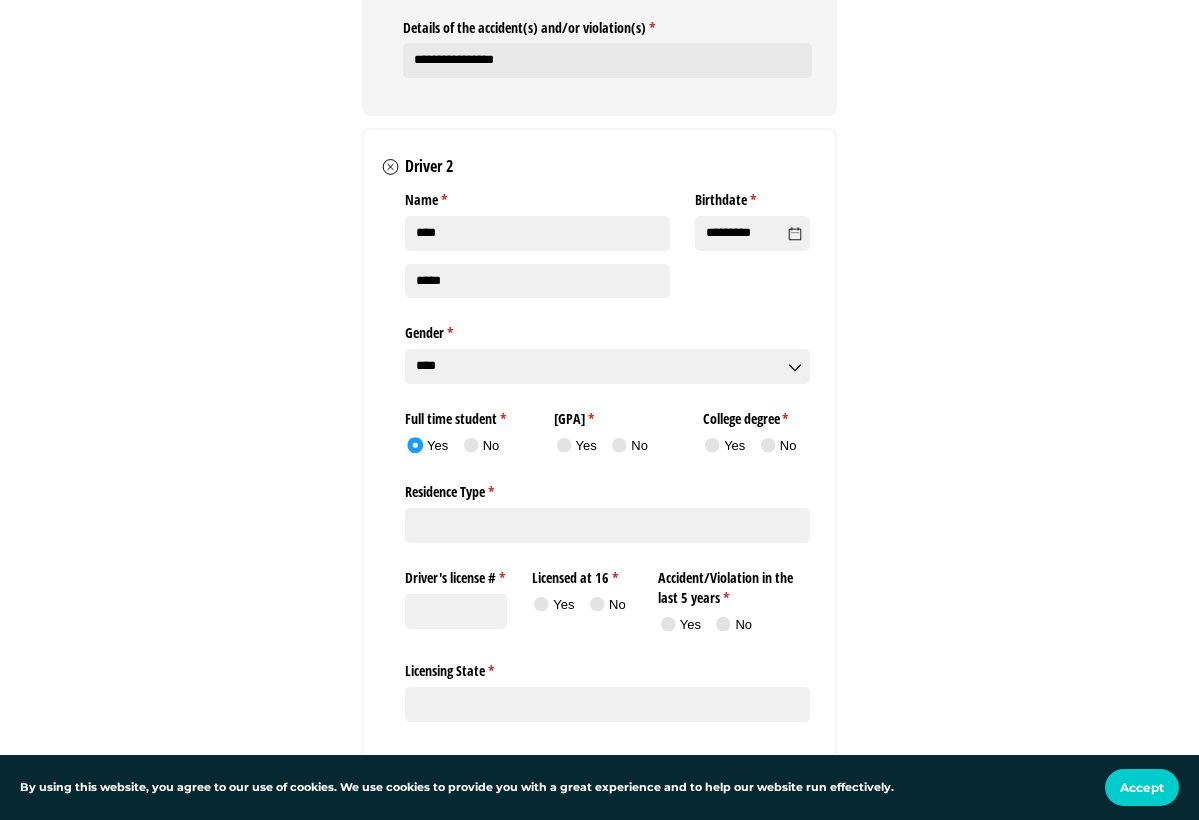 scroll, scrollTop: 2635, scrollLeft: 0, axis: vertical 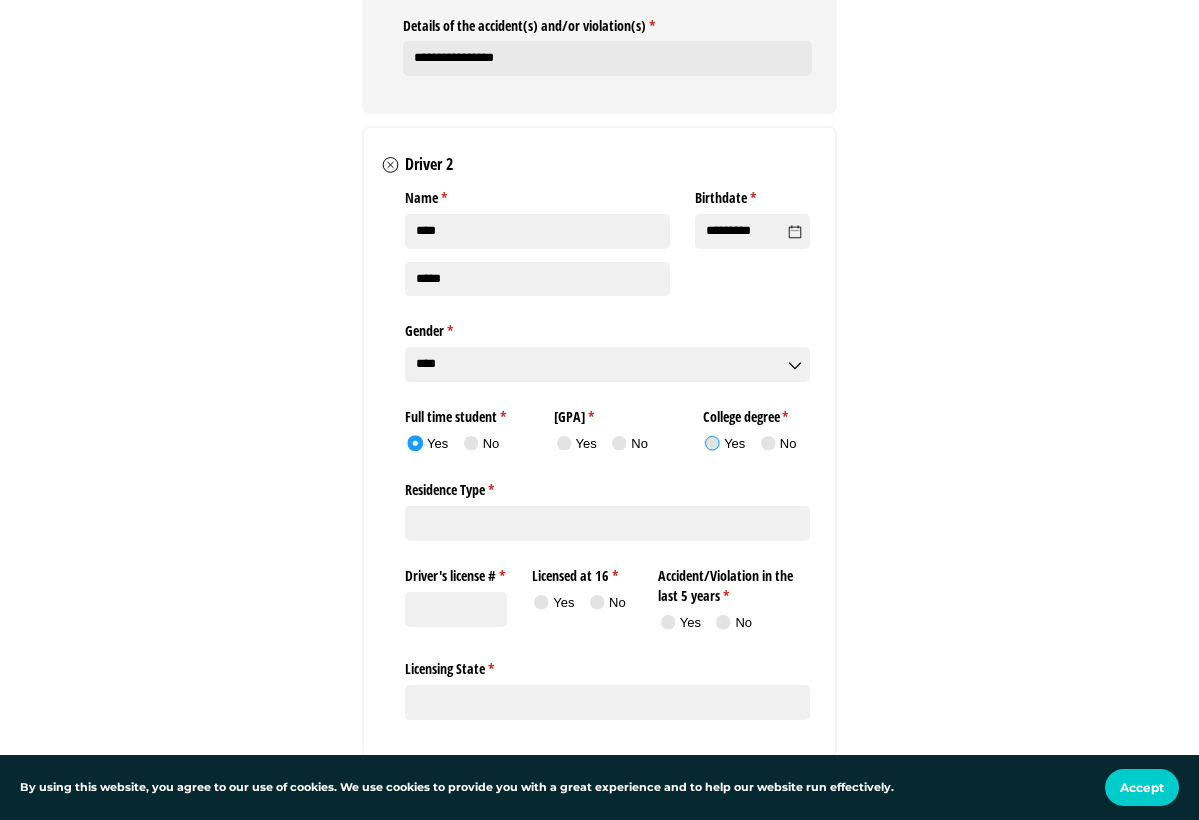 click 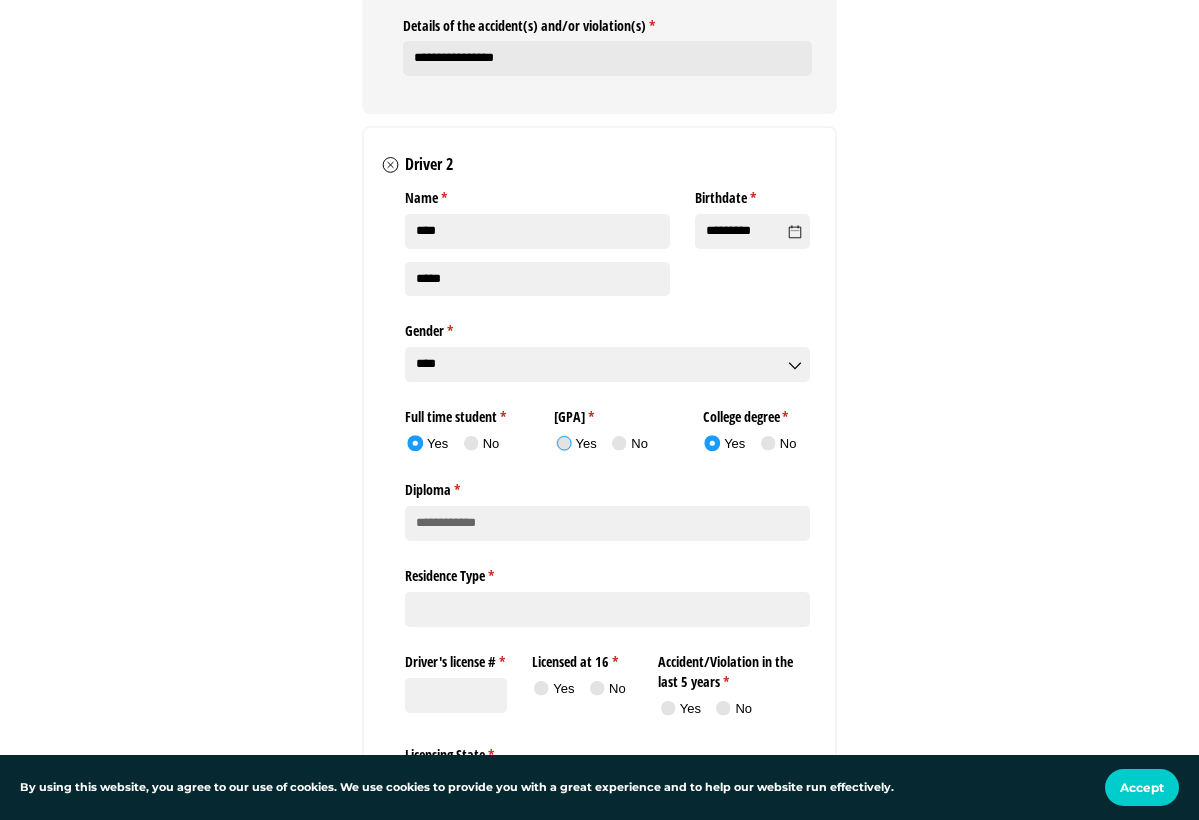 click 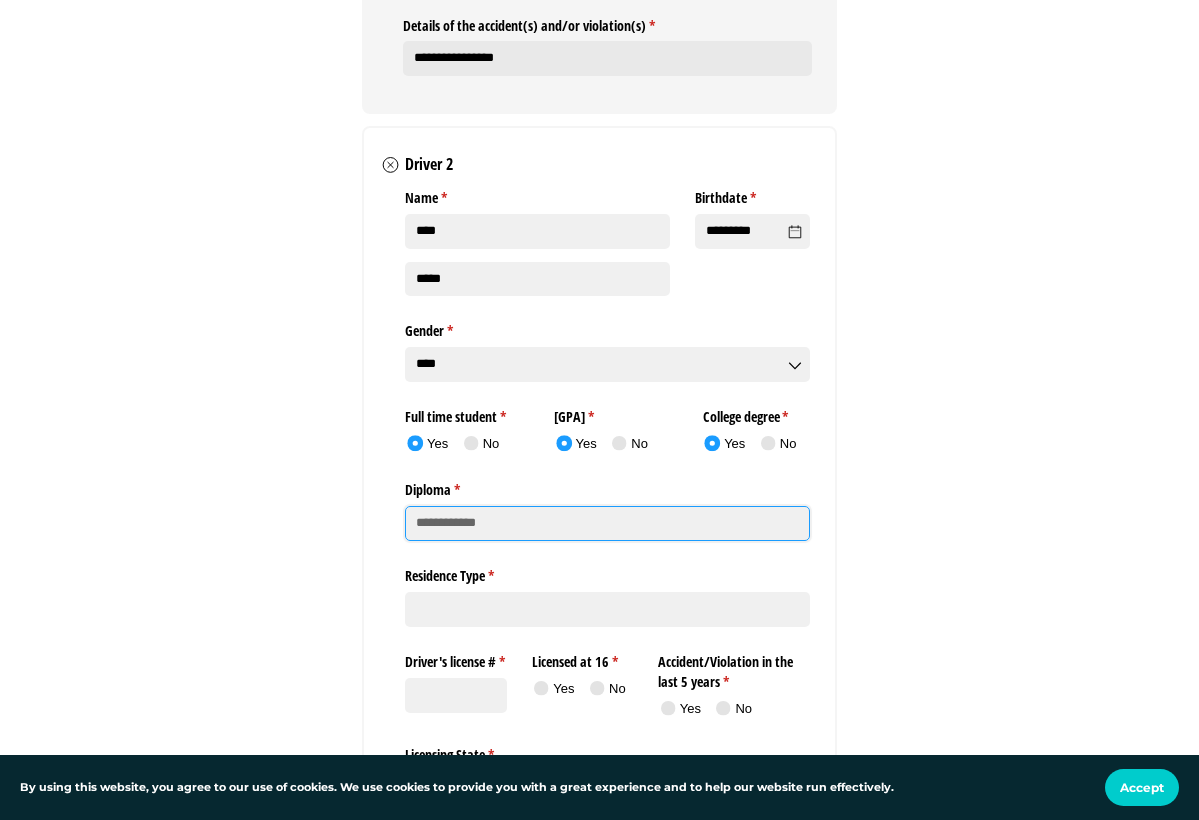 click on "Diploma *   (required)" 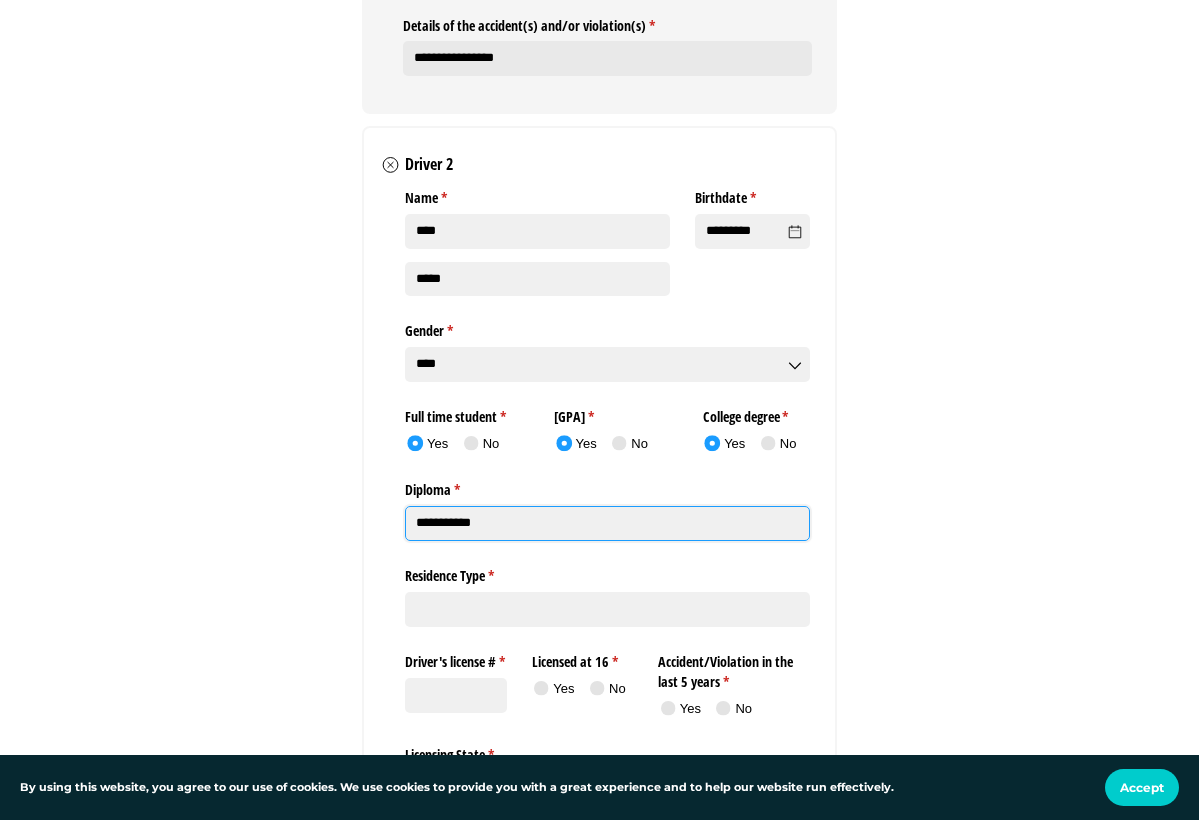type on "**********" 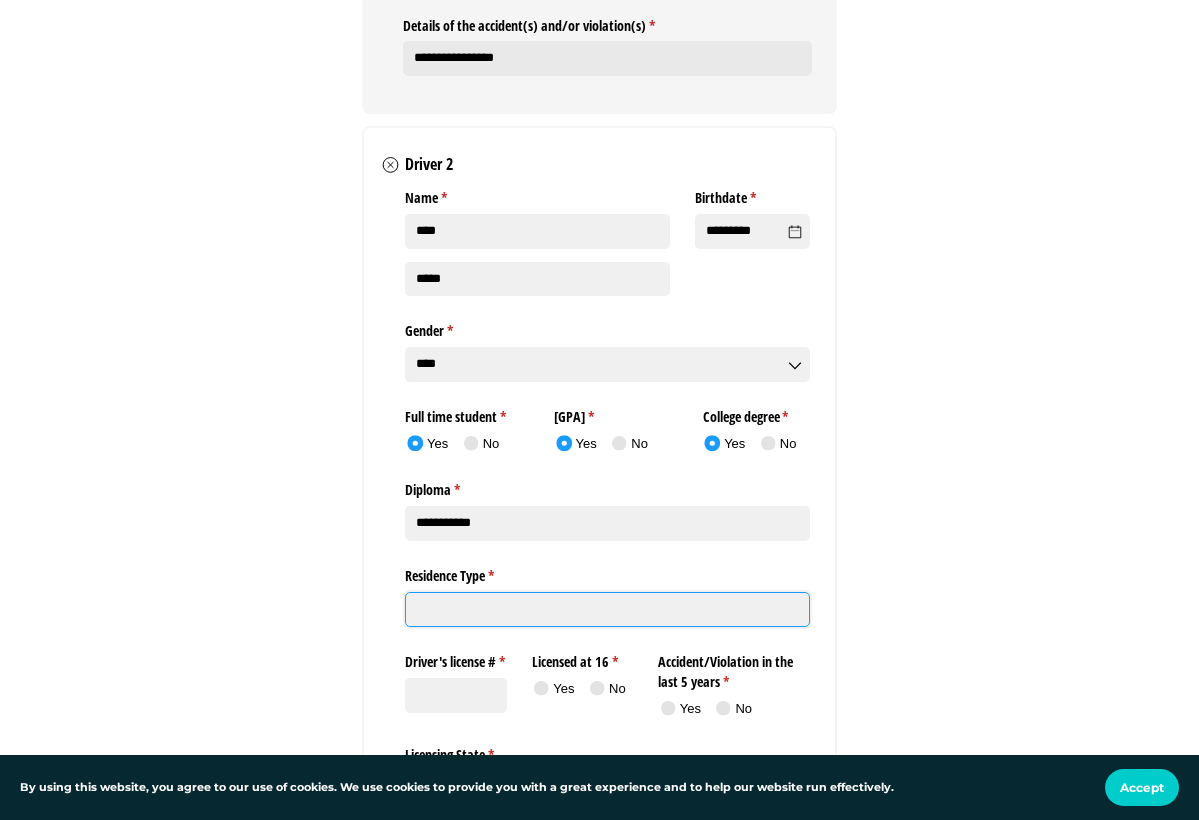 click on "Residence Type *   (required)" 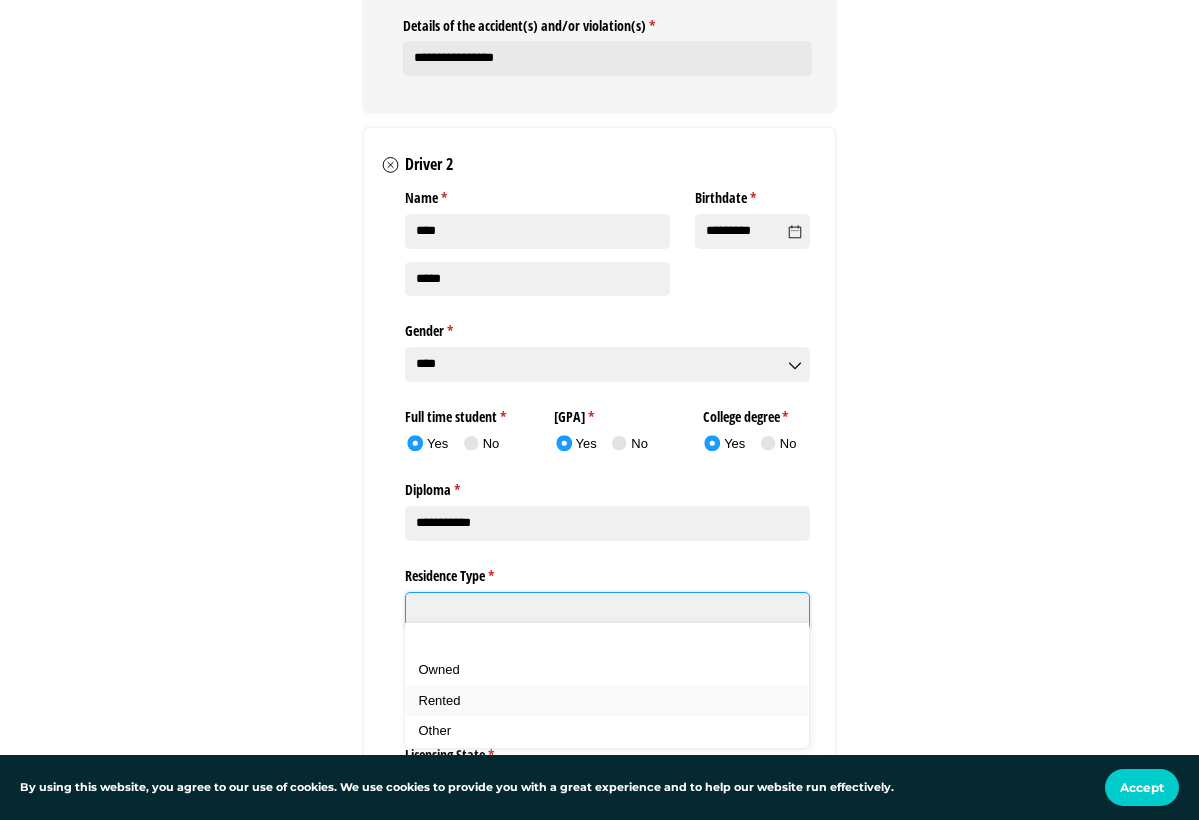 click on "Rented" at bounding box center [440, 700] 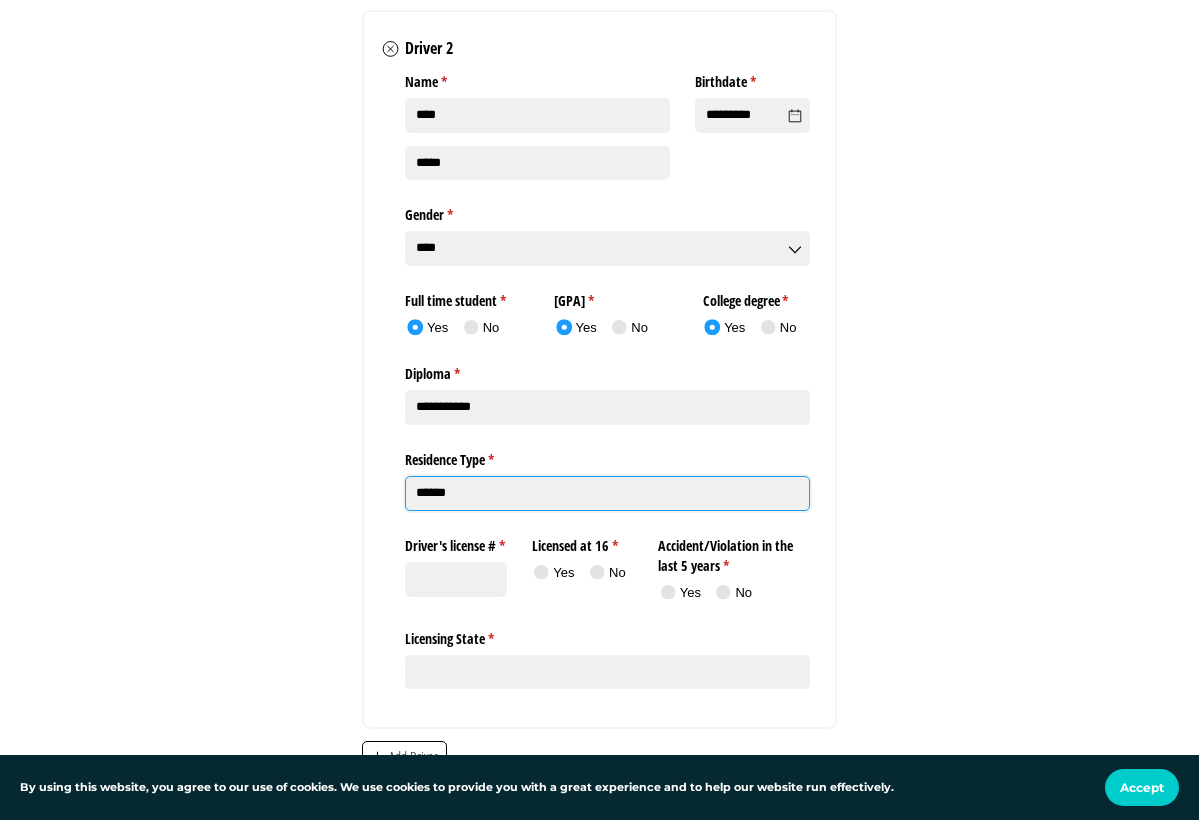 scroll, scrollTop: 2780, scrollLeft: 0, axis: vertical 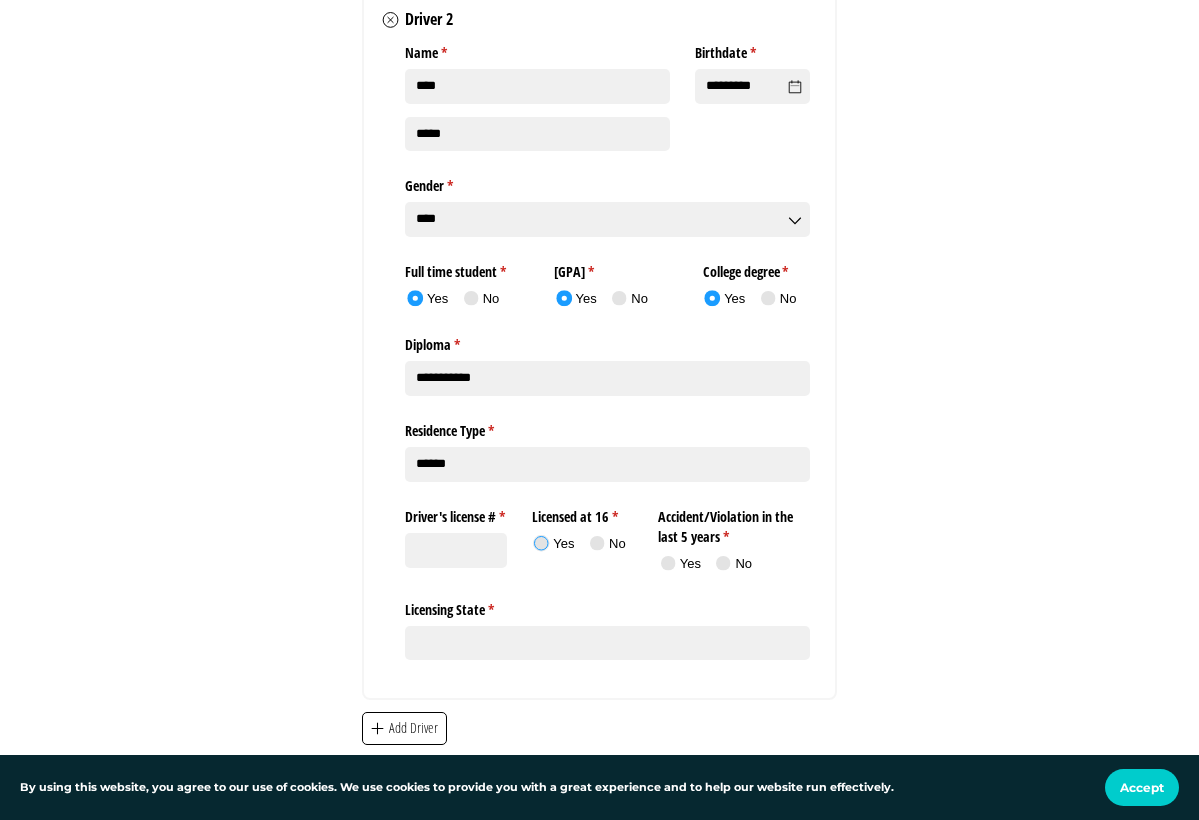 click 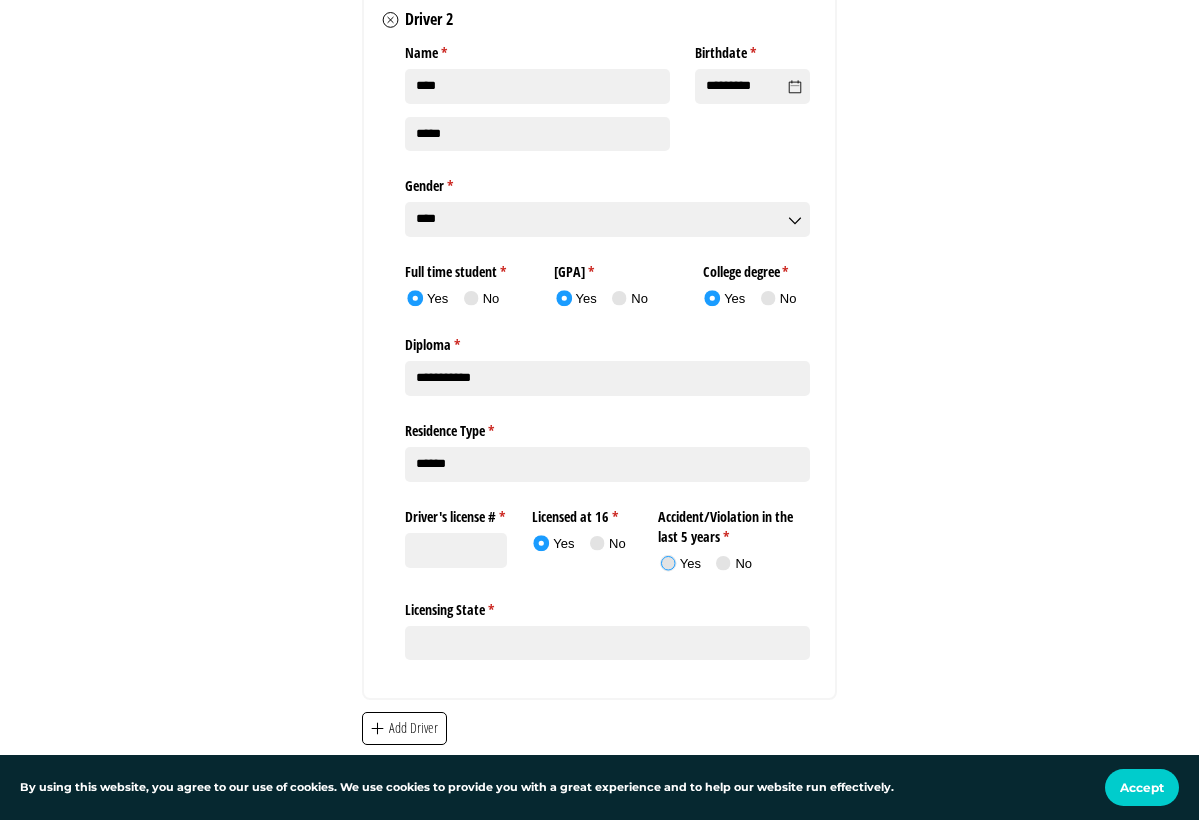 click 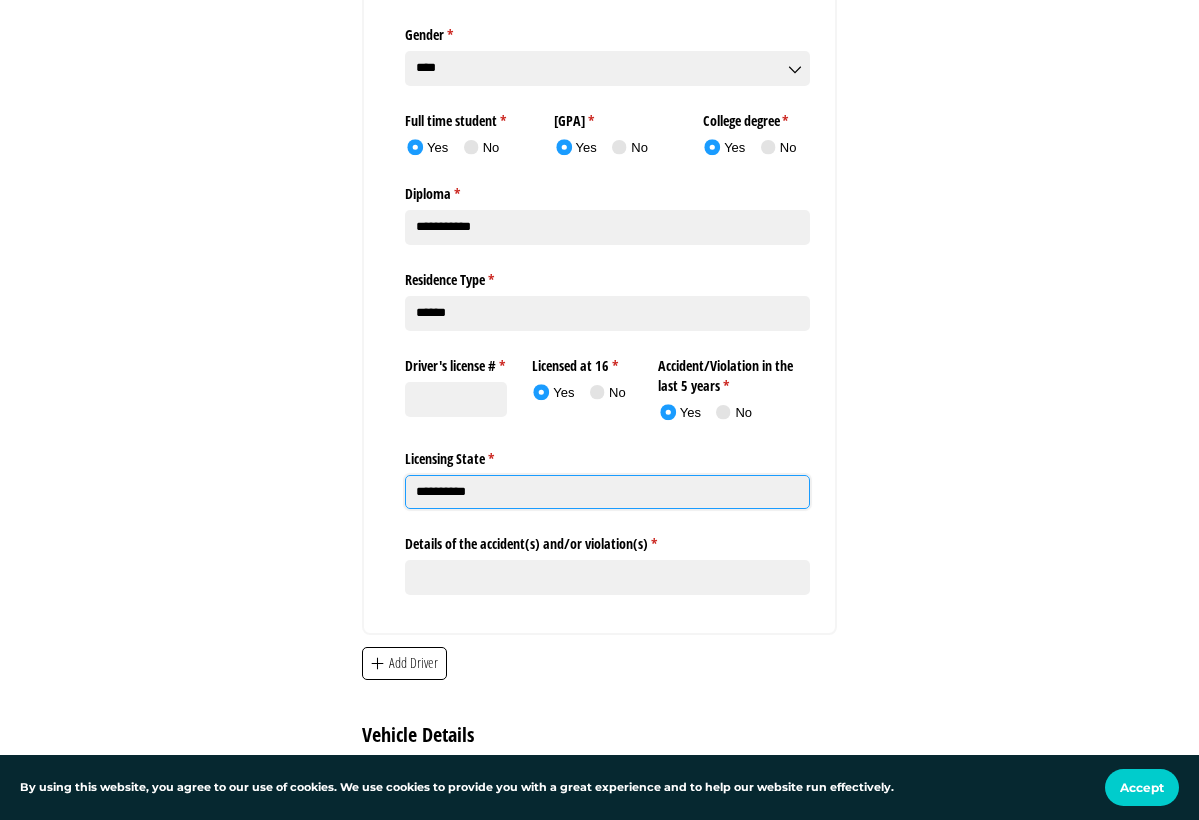 scroll, scrollTop: 2934, scrollLeft: 0, axis: vertical 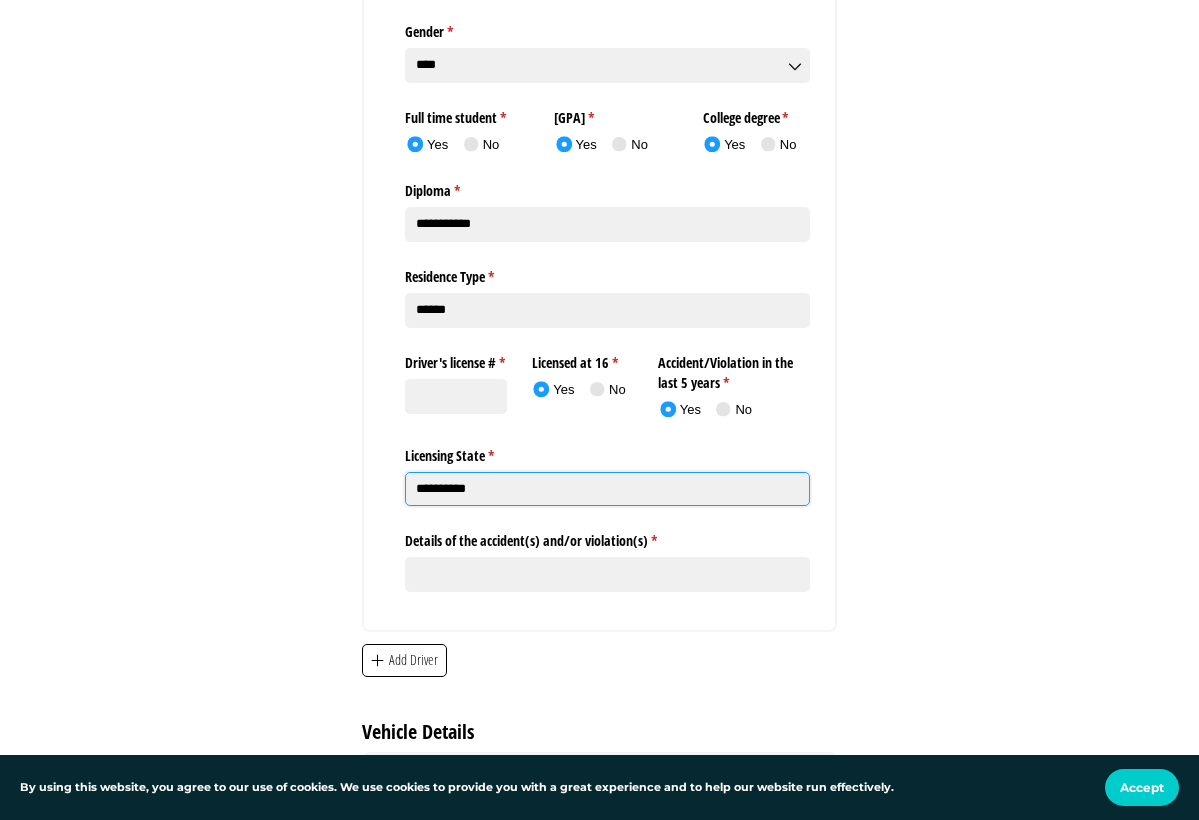 type on "**********" 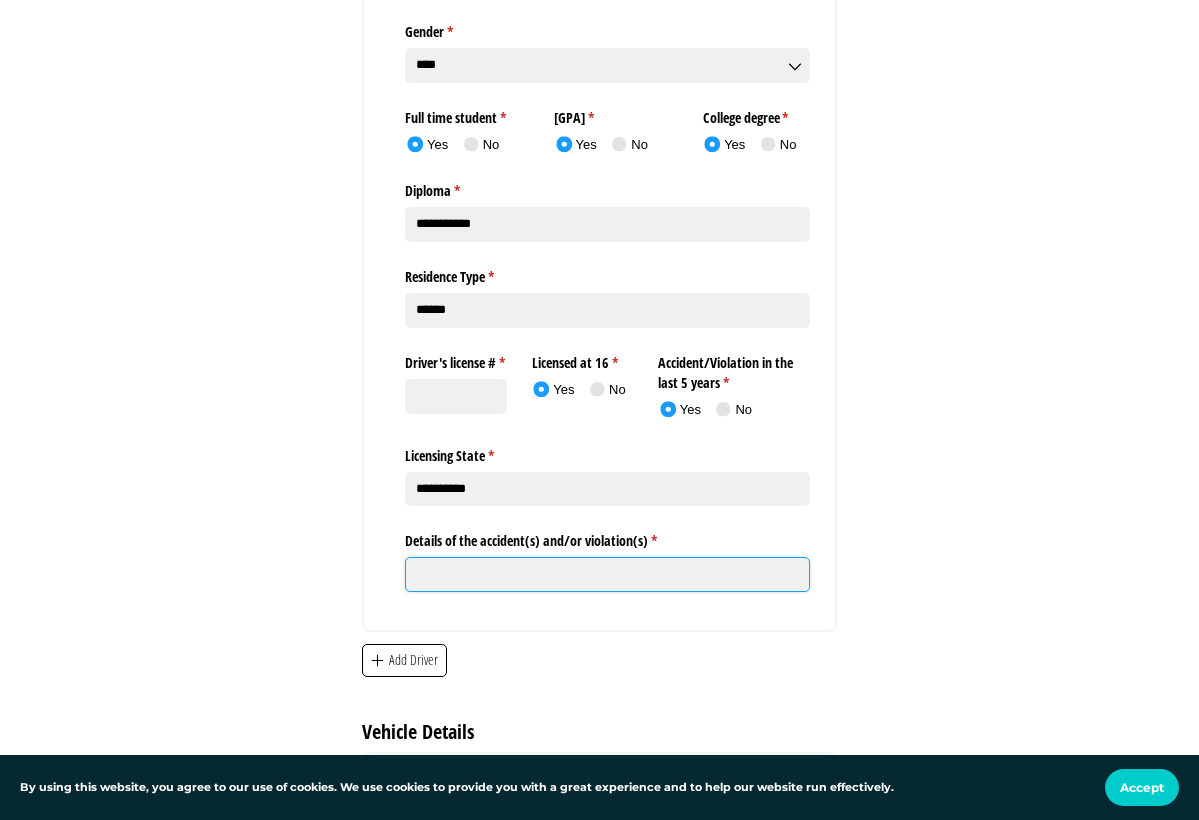 click on "Details of the accident(s) and/​or violation(s) *   (required)" 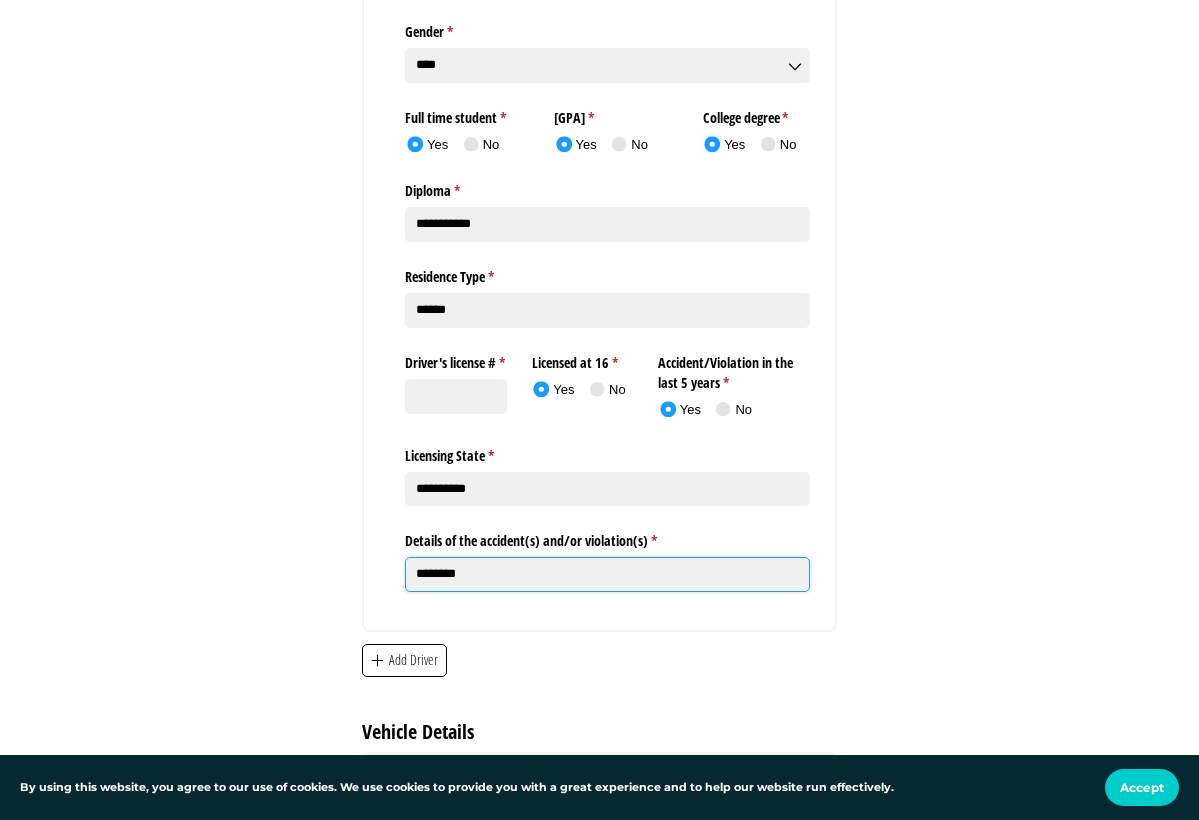 click on "Submit" 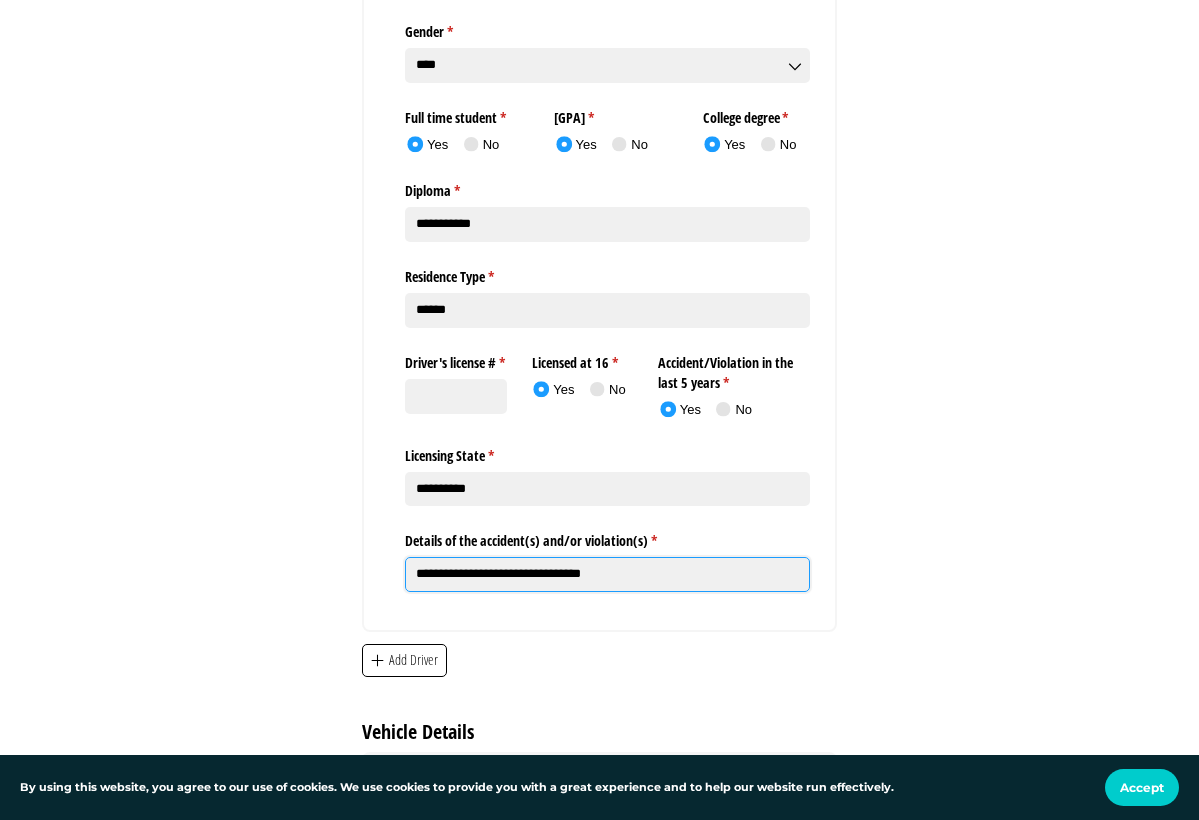 type on "**********" 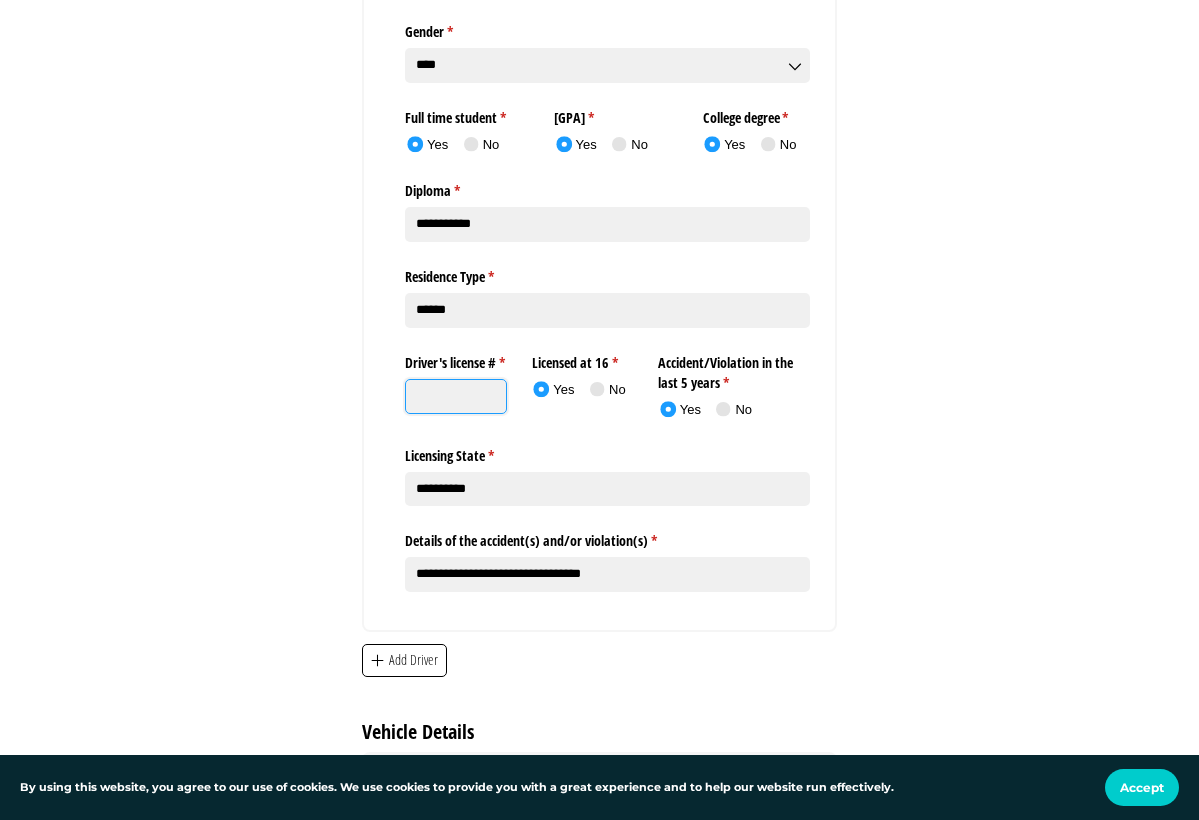 click on "Driver's license # *   (required)" 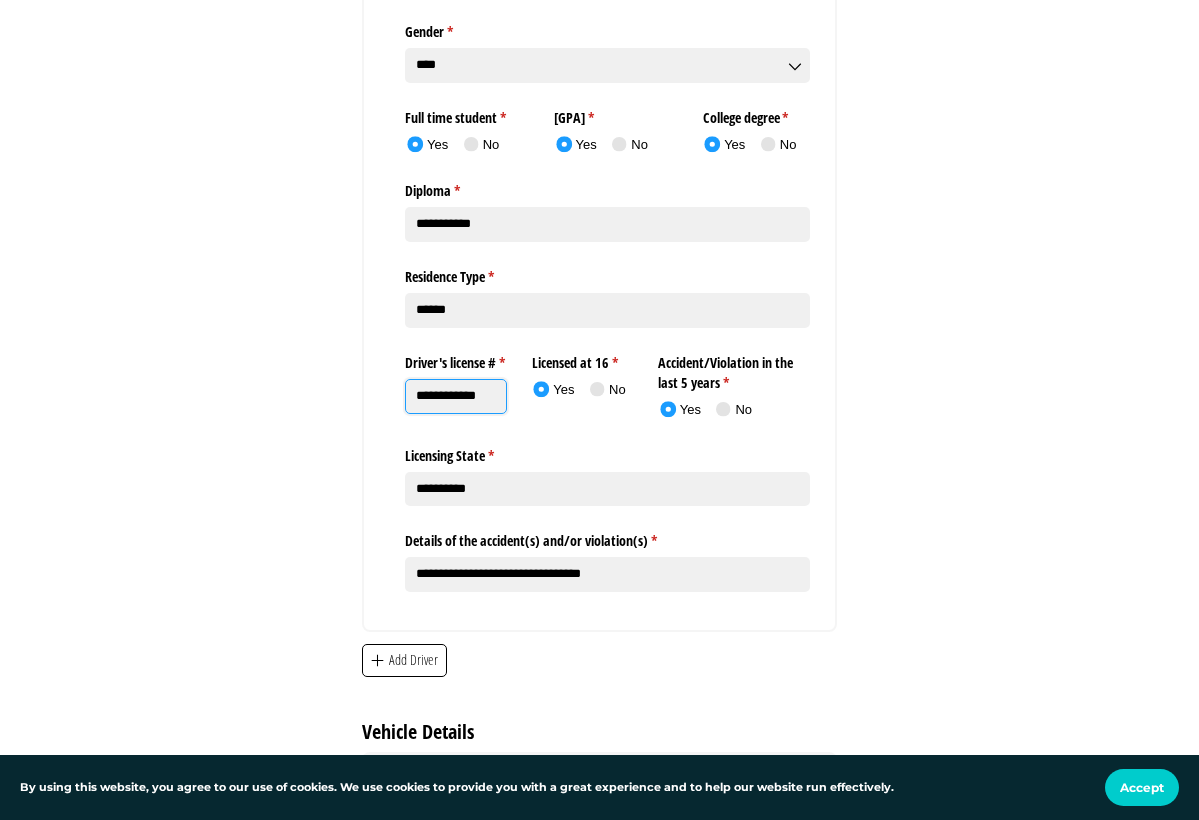 type on "**********" 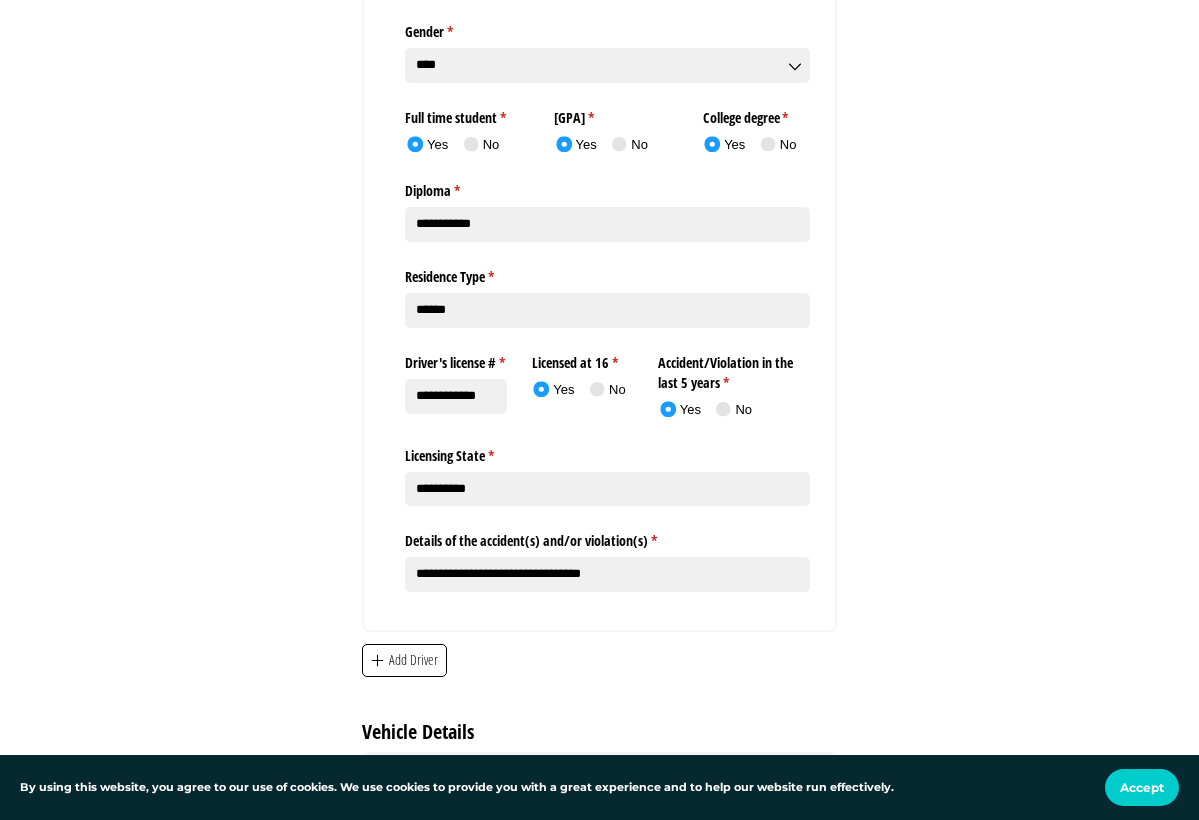 click on "[FIRST] [LAST]
[EMAIL]
[PHONE]
[MM]/[DD]/[YYYY]  May Sun Mon Tue Wed Thu Fri Sat
27
28
29
30
1
2
3
4
5
6
7
8
9
10
11
12
13
14
15
16
17
18
19
20
21
22
23
24
25
26
27
1990 1991 Jan" 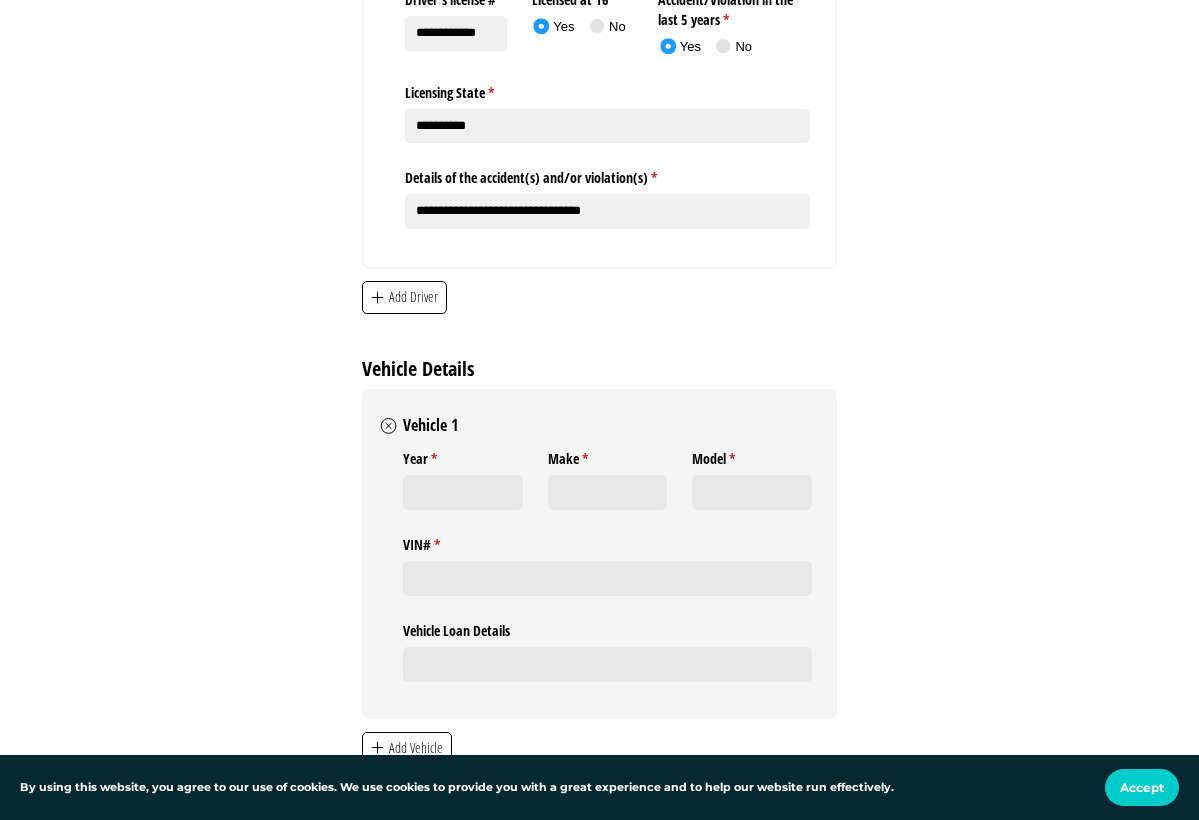 scroll, scrollTop: 3301, scrollLeft: 0, axis: vertical 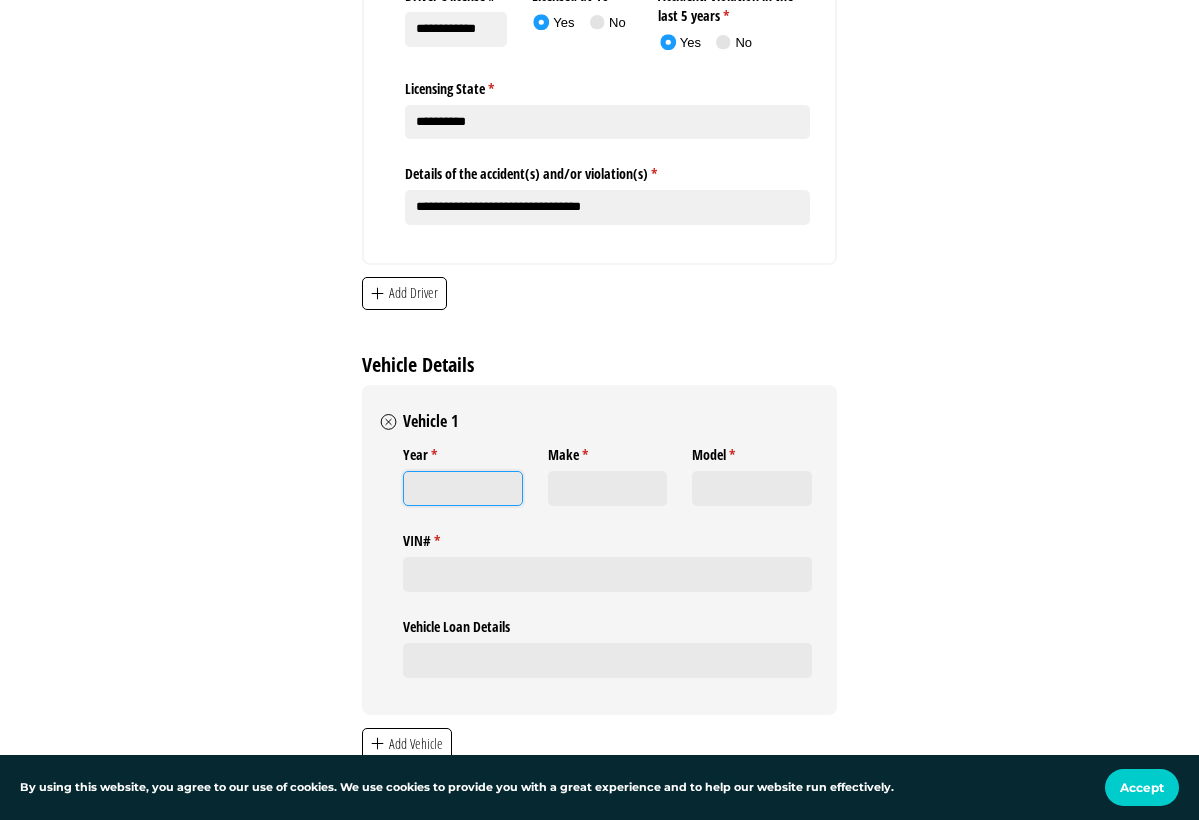 click on "Year *   (required)" 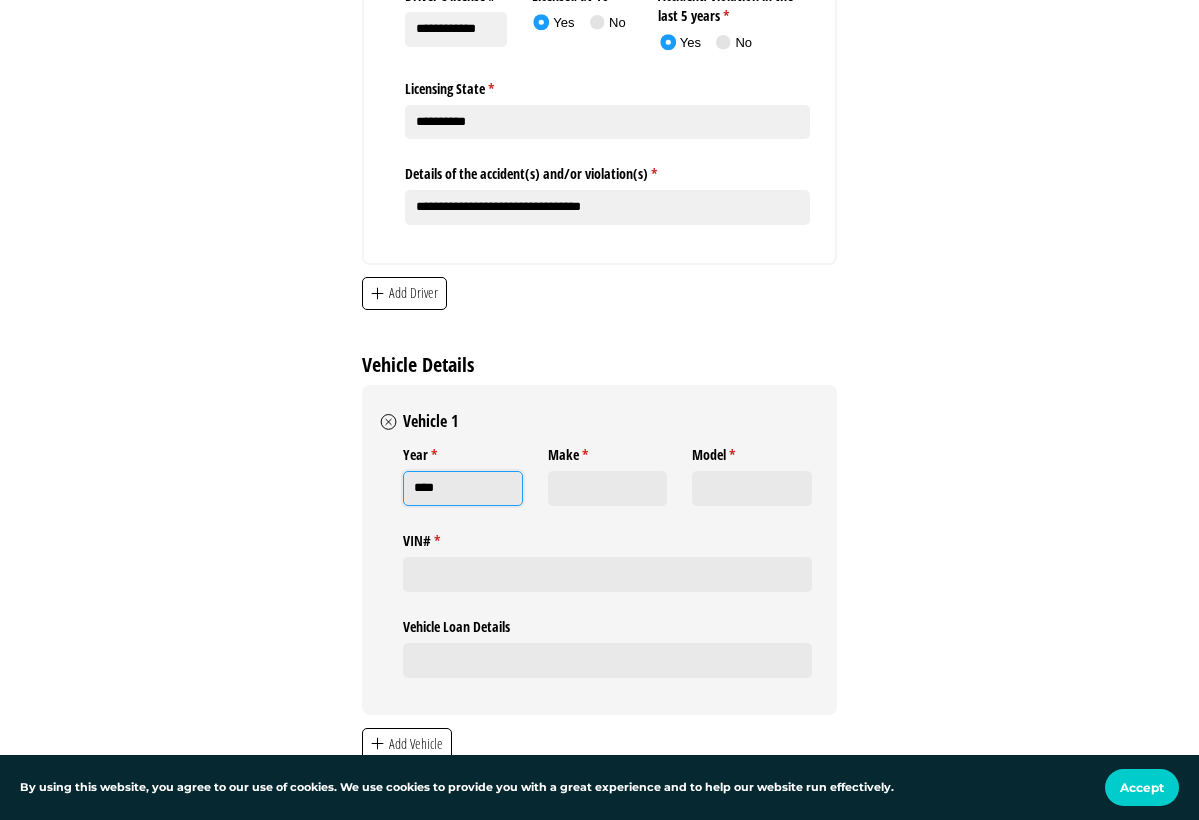 type on "****" 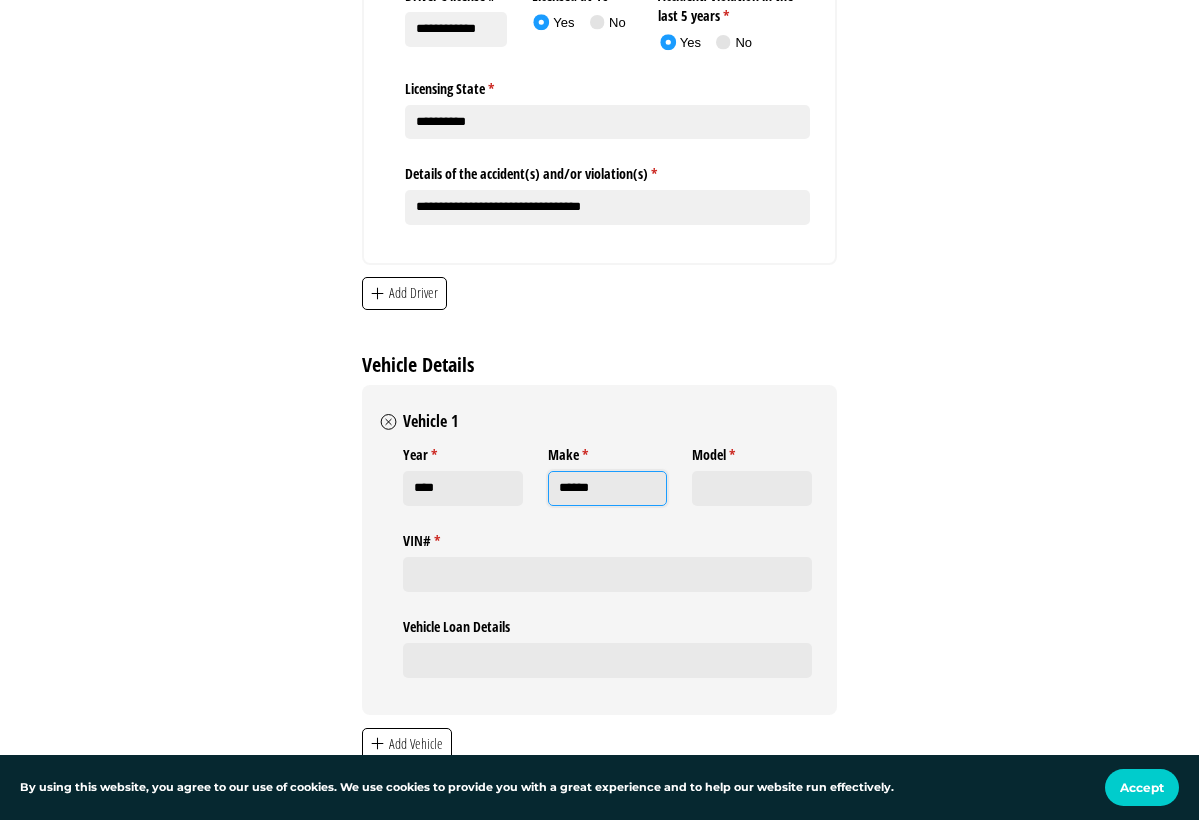 type on "******" 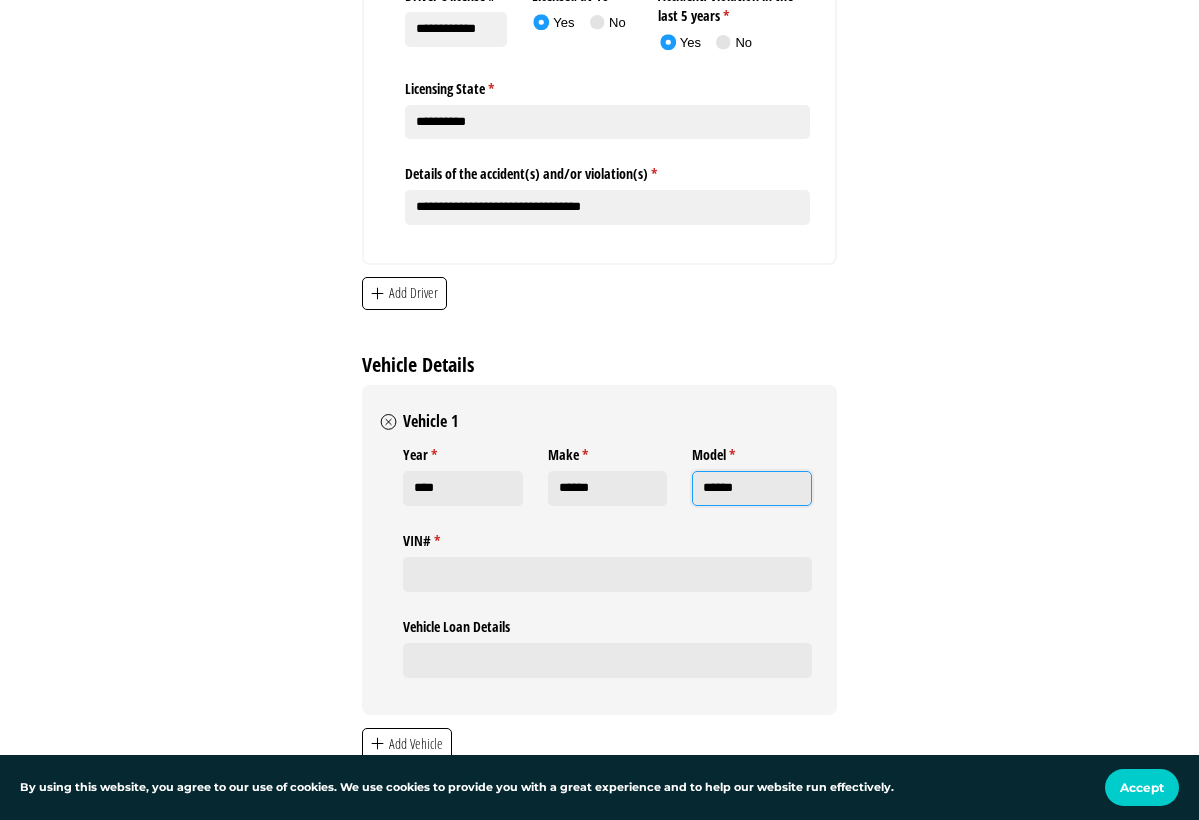 type on "******" 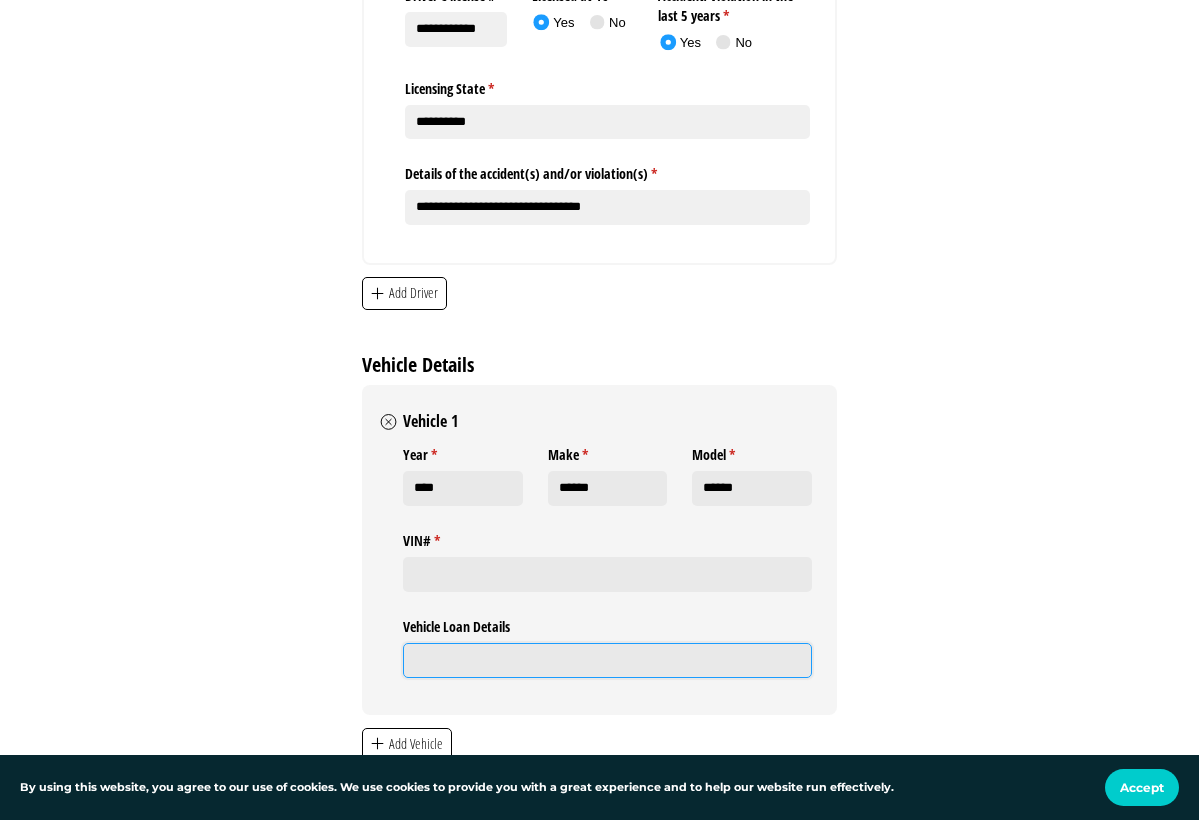 click on "Vehicle Loan Details" 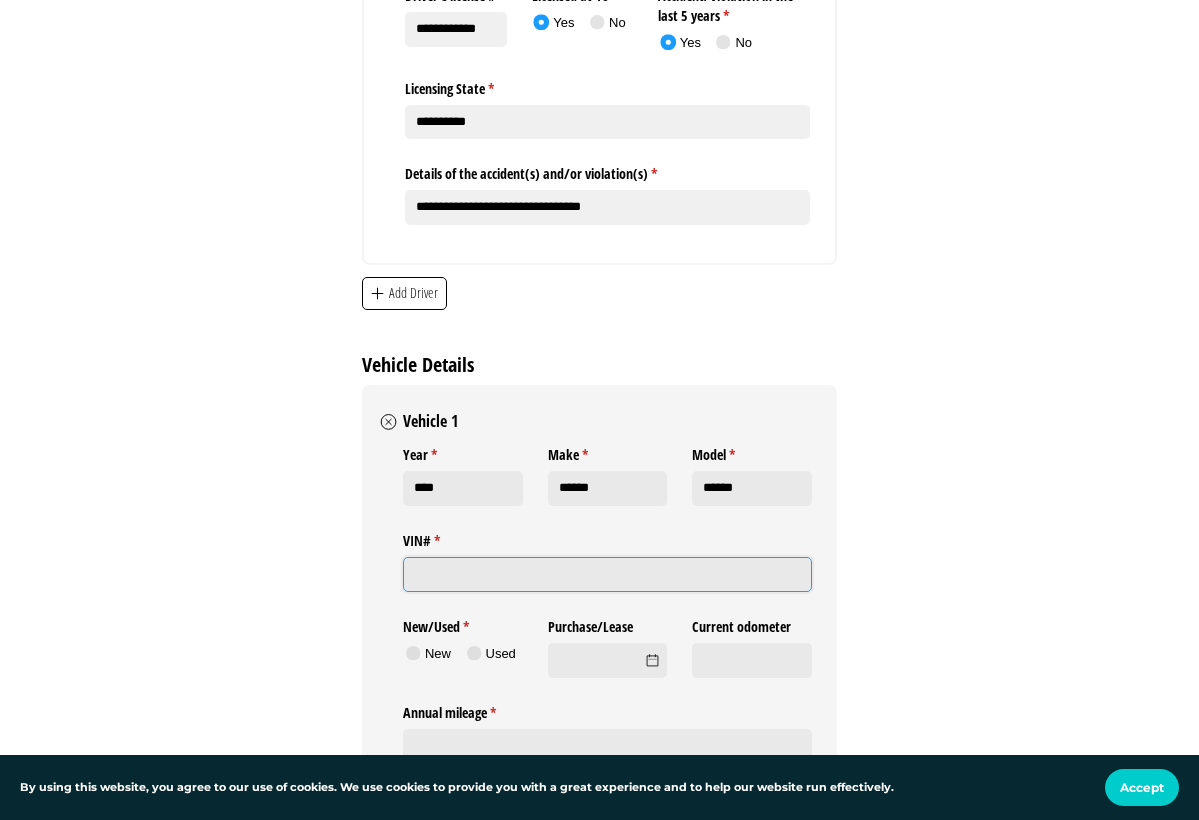click on "VIN# *   (required)" 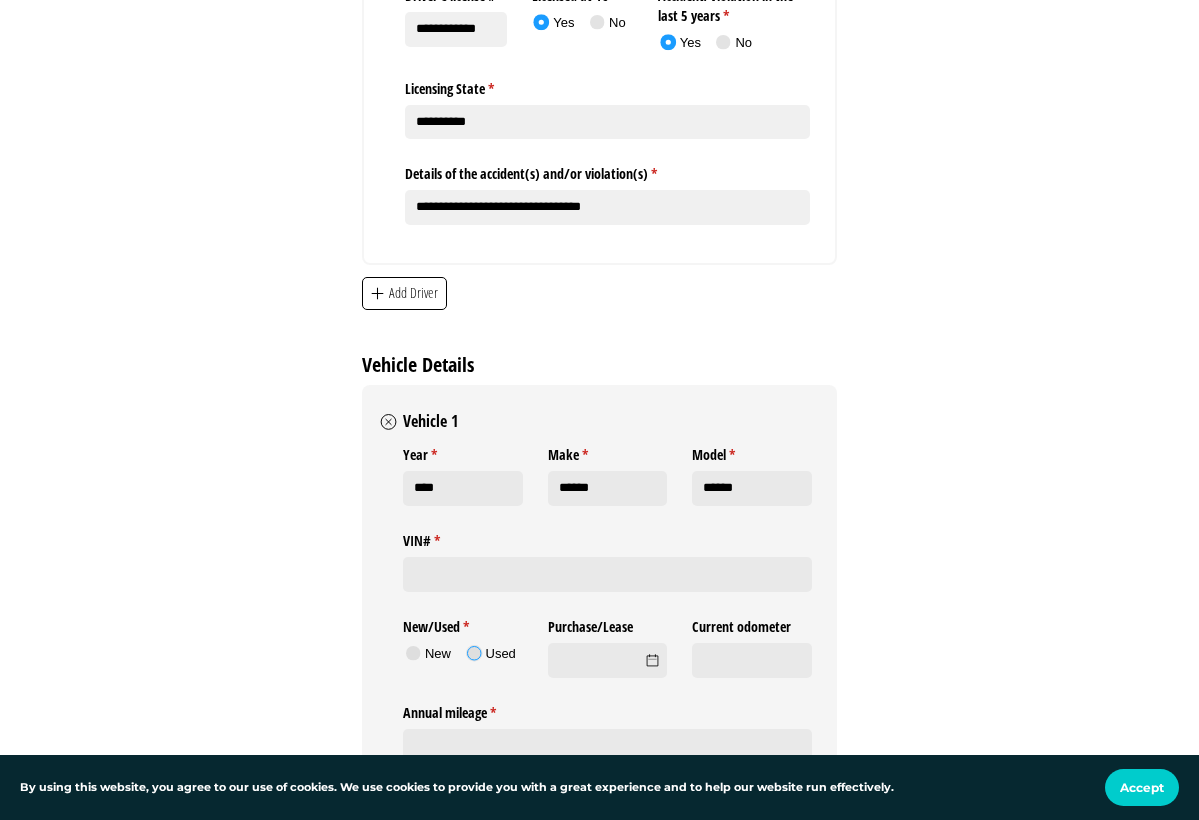 click 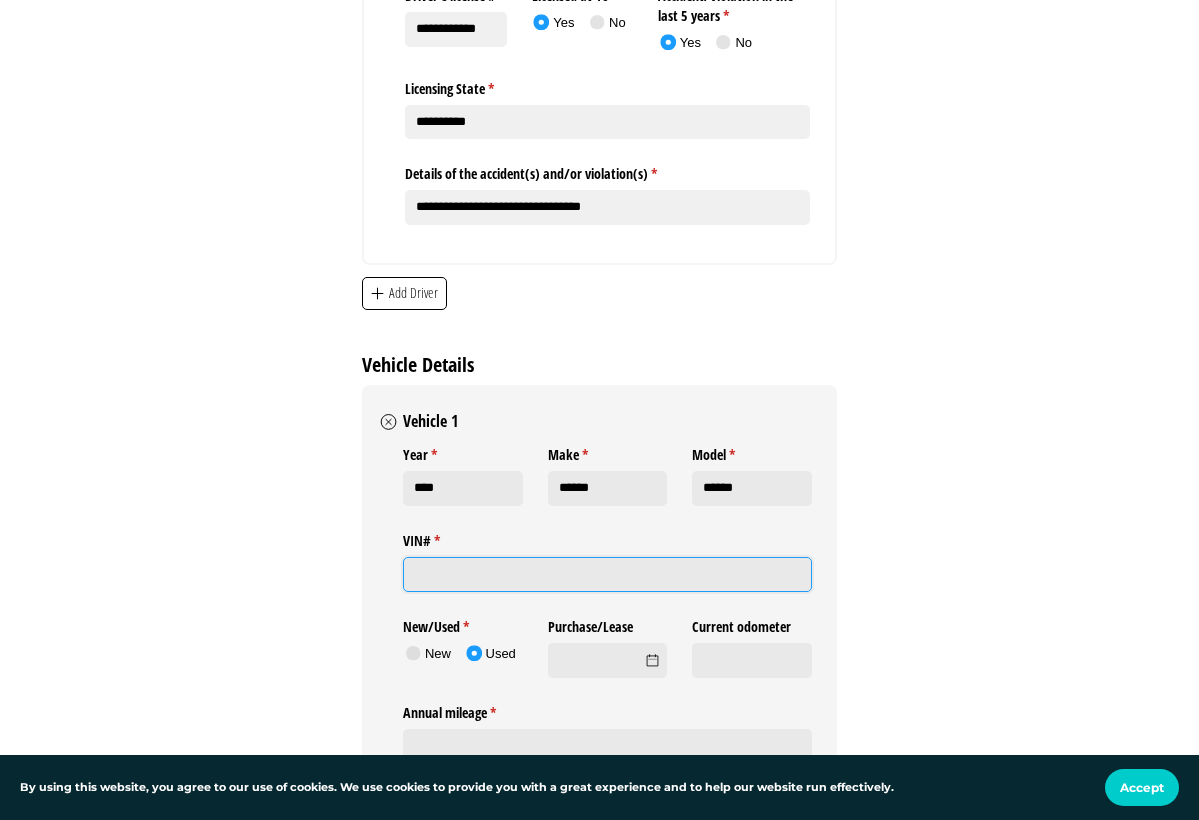 click on "VIN# *   (required)" 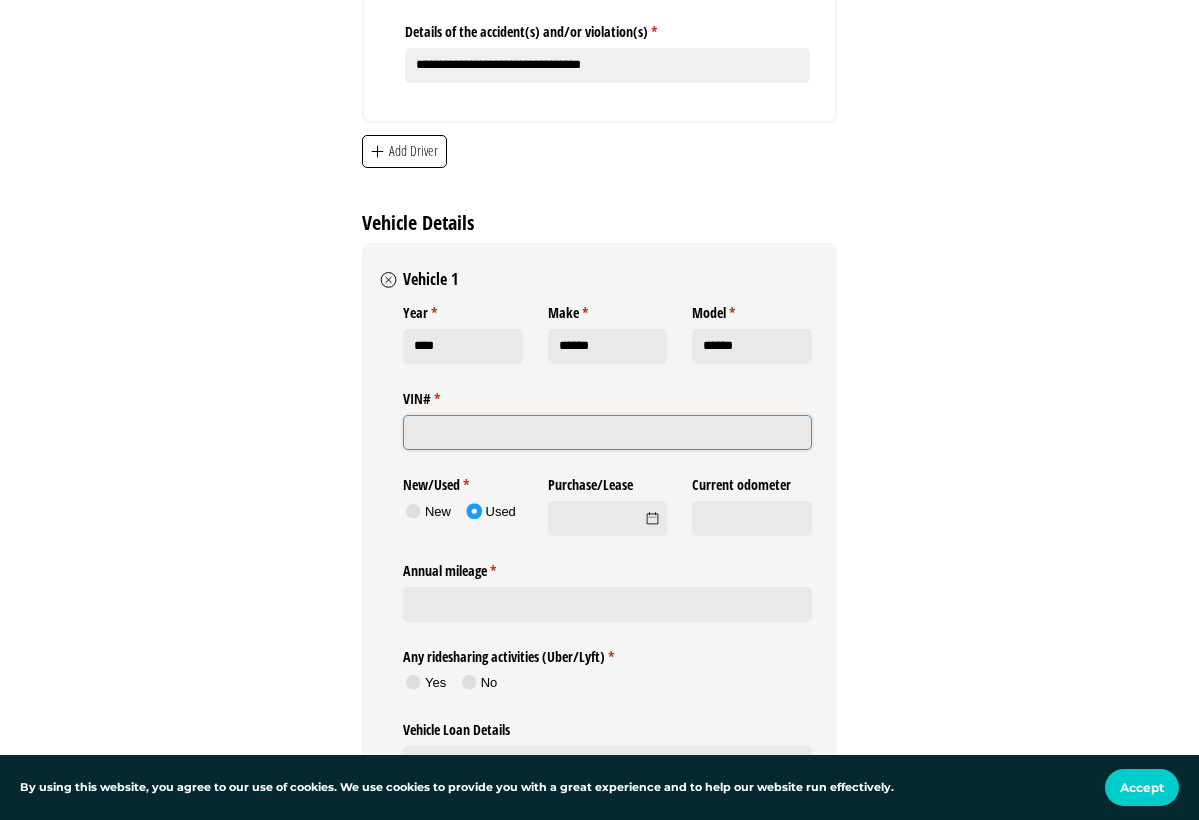 scroll, scrollTop: 3464, scrollLeft: 0, axis: vertical 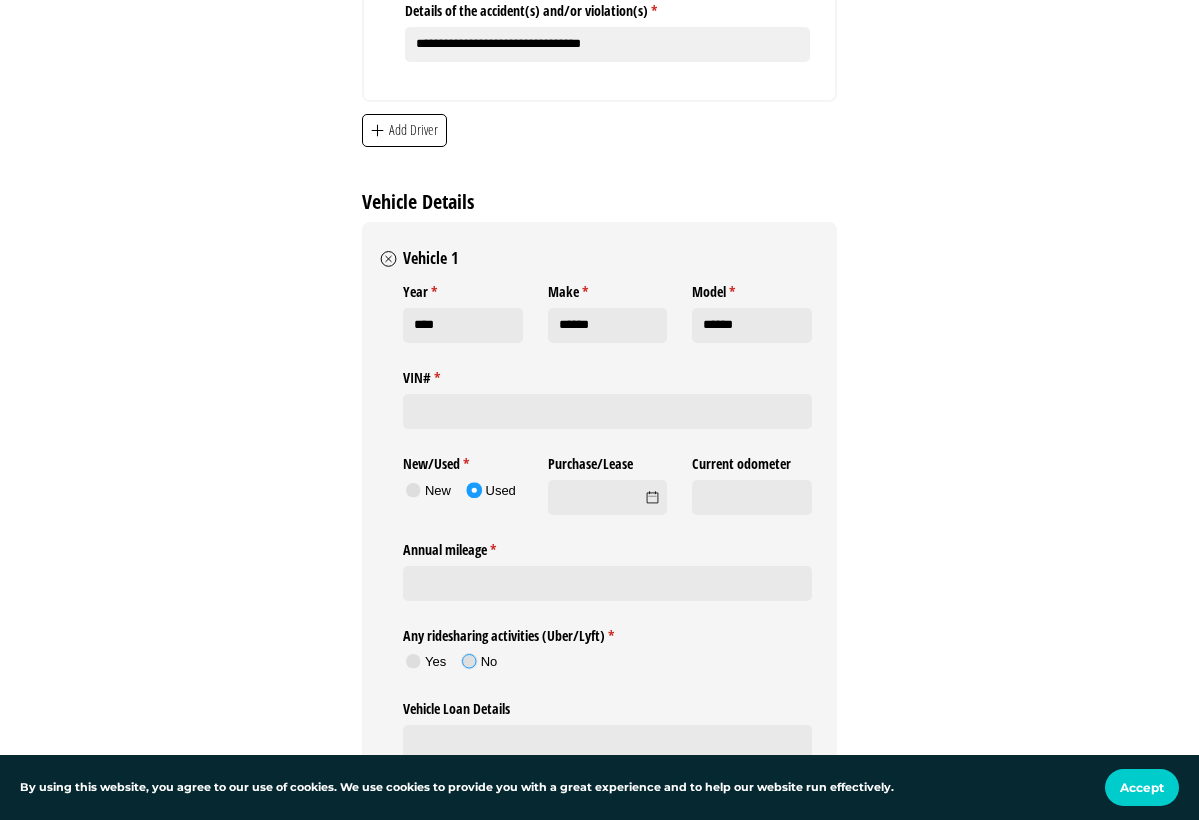 click 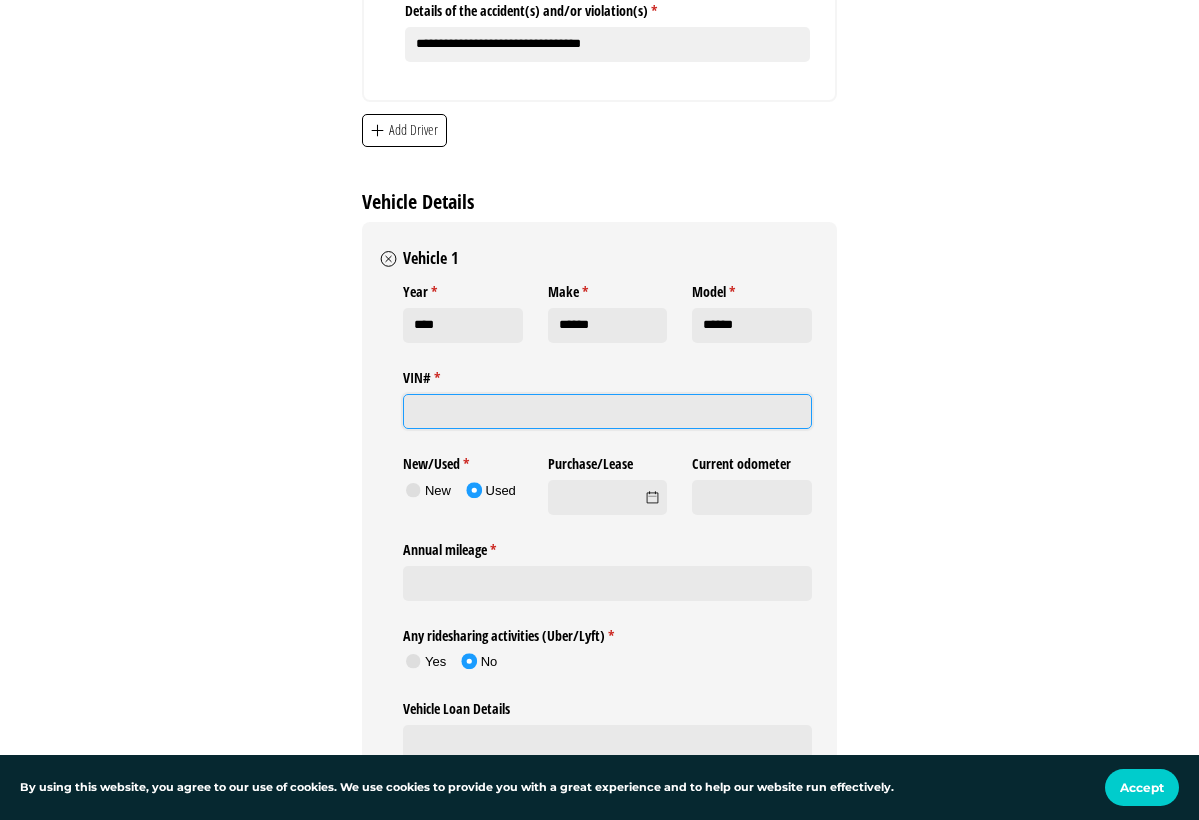 click on "VIN# *   (required)" 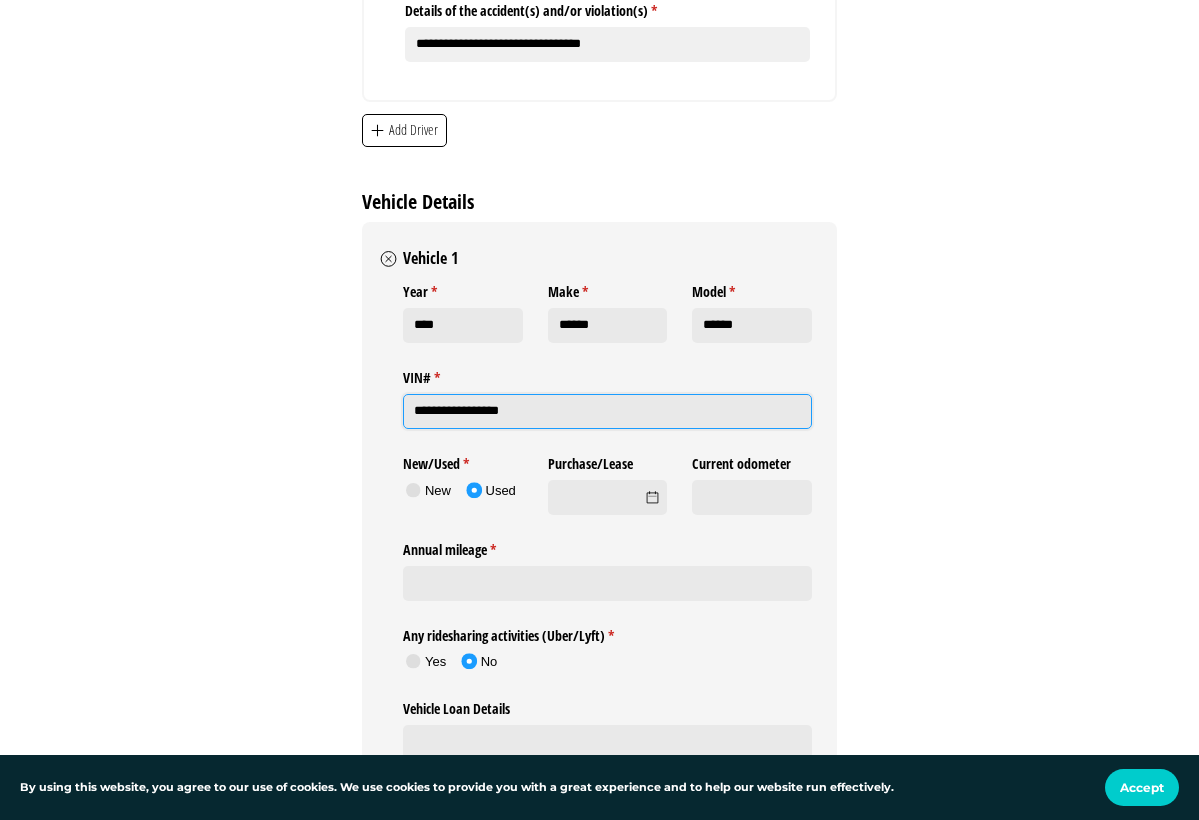 type on "**********" 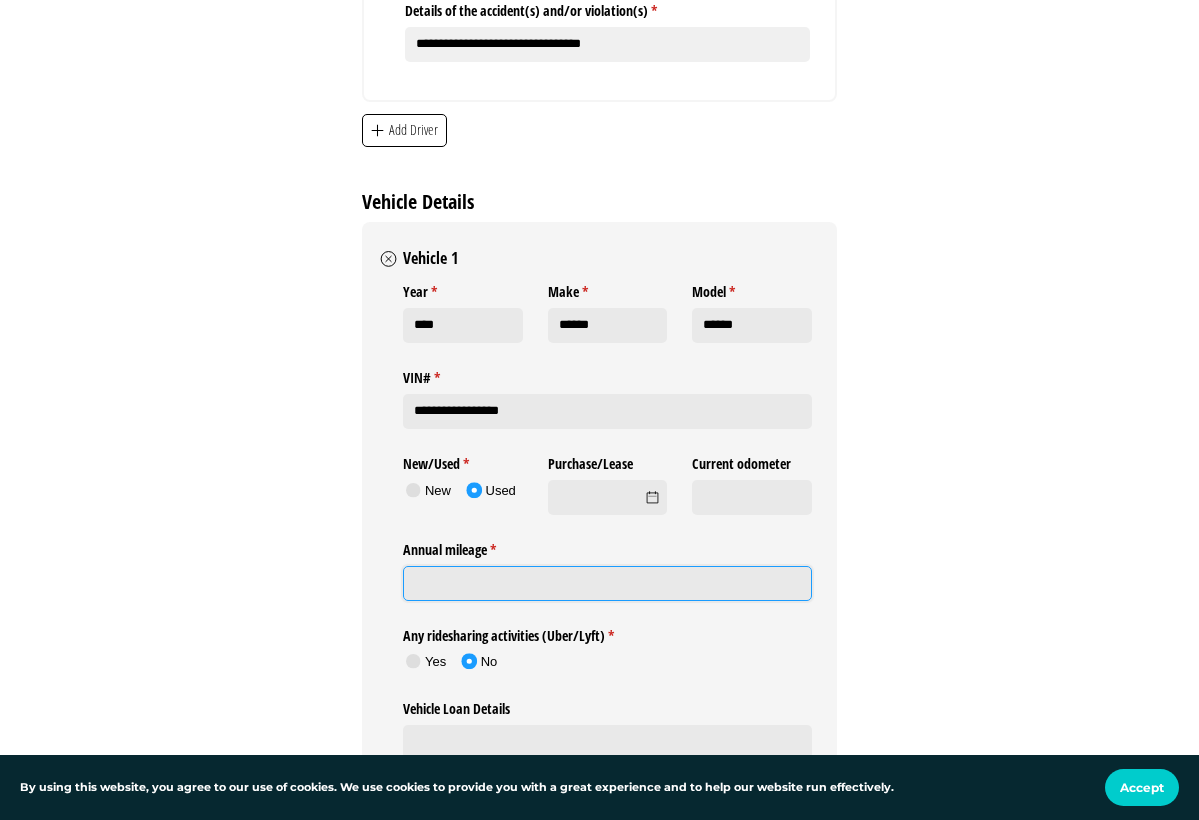 click on "Annual mileage *   (required)" 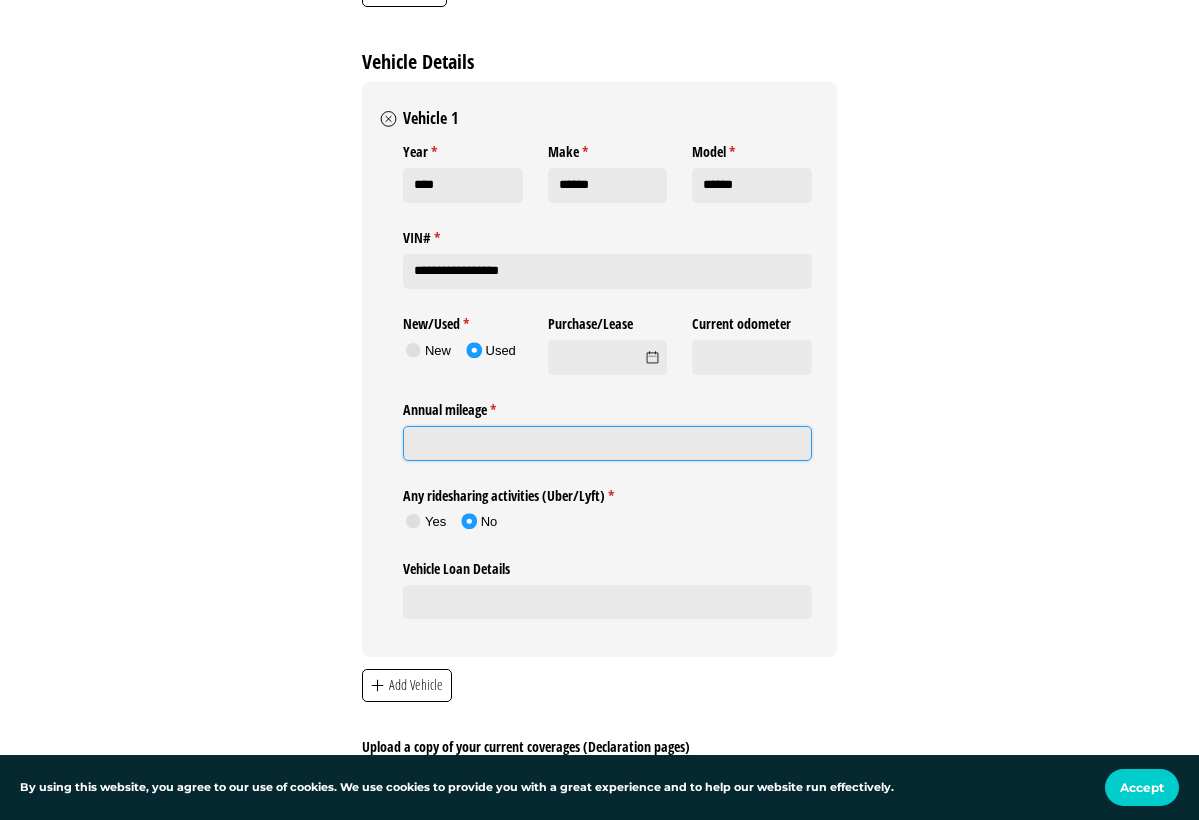 scroll, scrollTop: 3606, scrollLeft: 0, axis: vertical 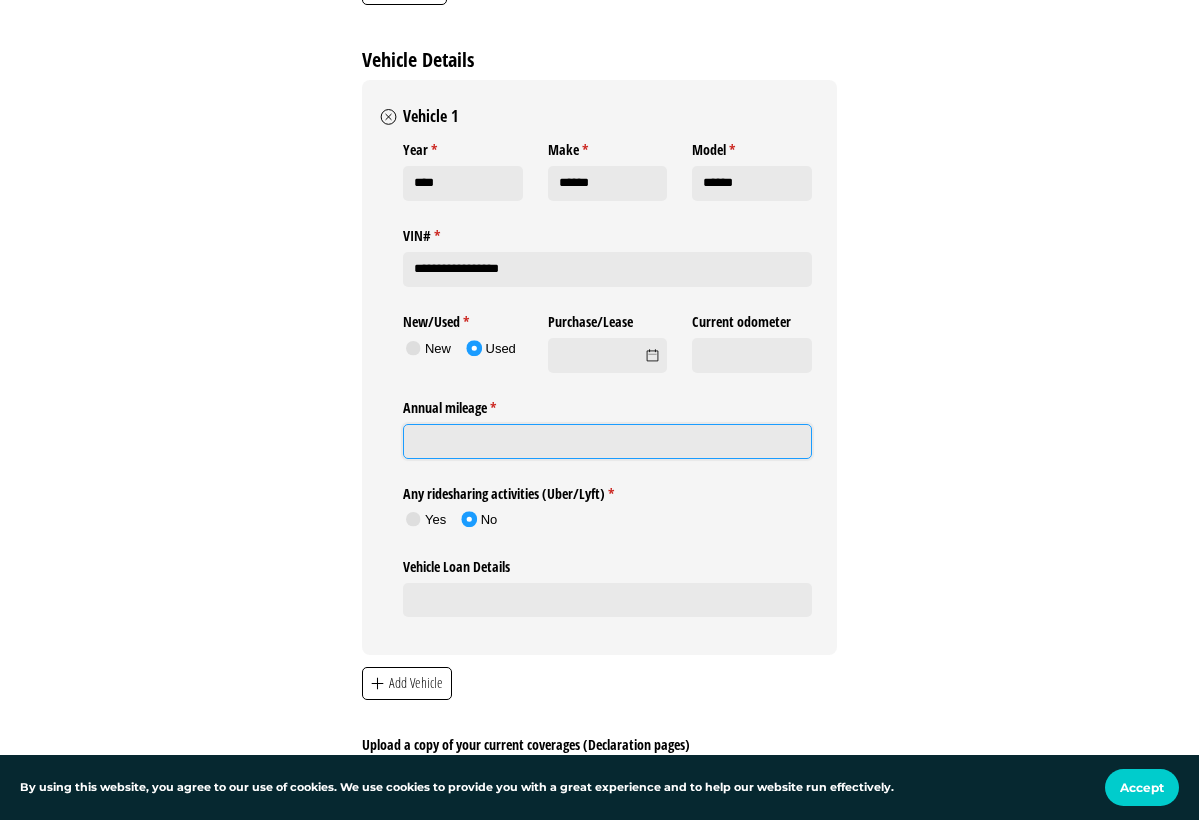 type on "*" 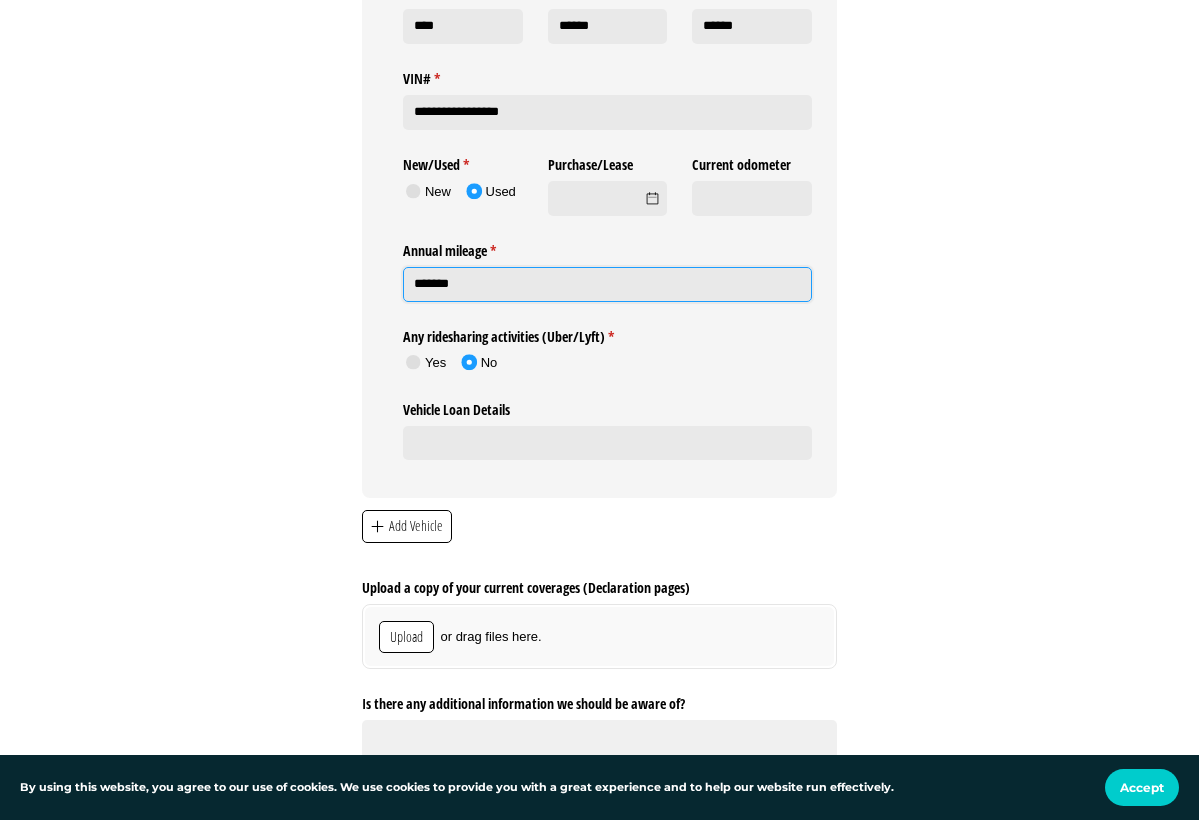 scroll, scrollTop: 3778, scrollLeft: 0, axis: vertical 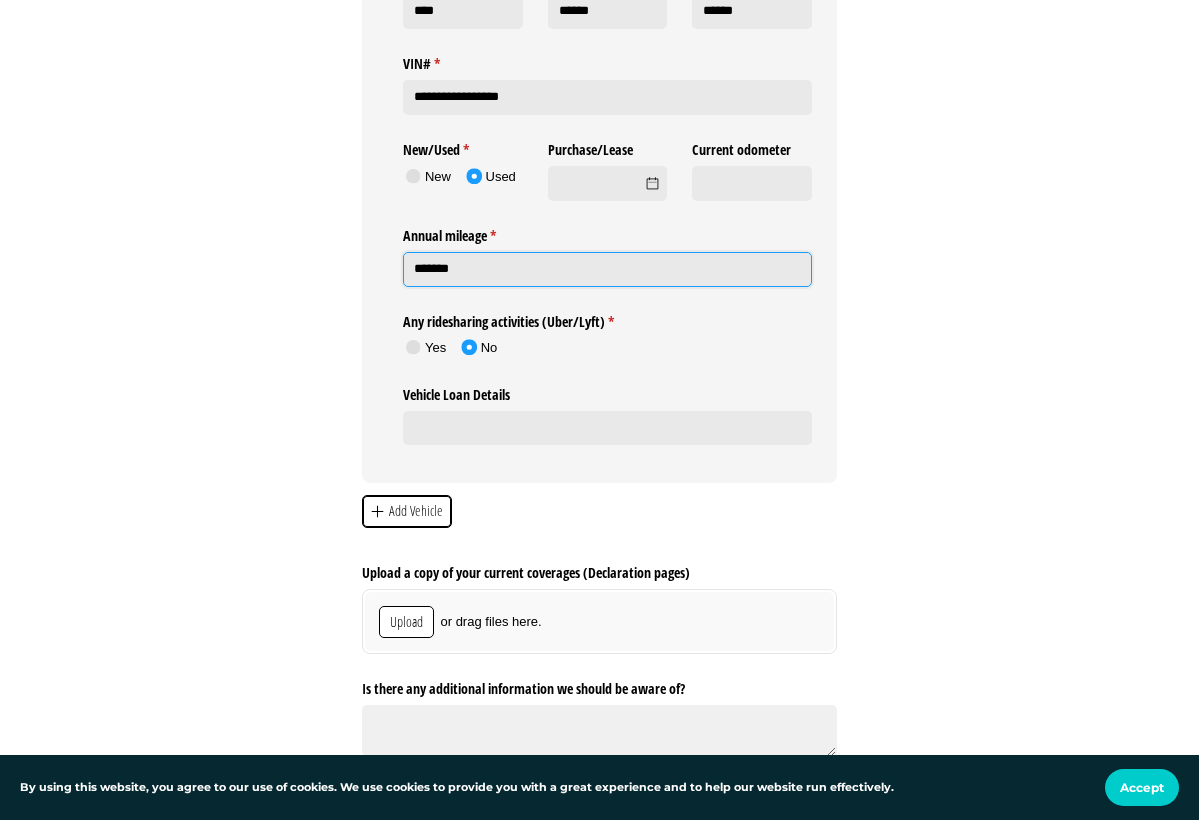 type on "*******" 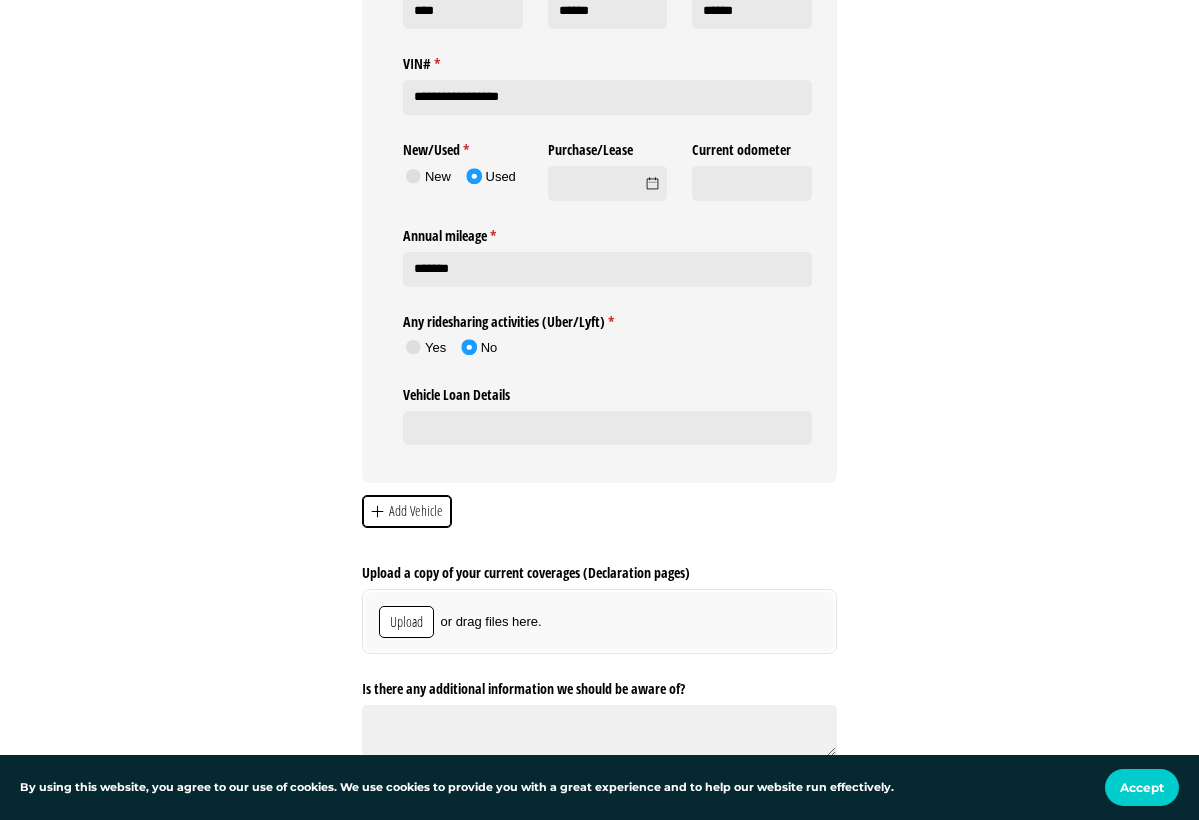 click on "Add Vehicle" 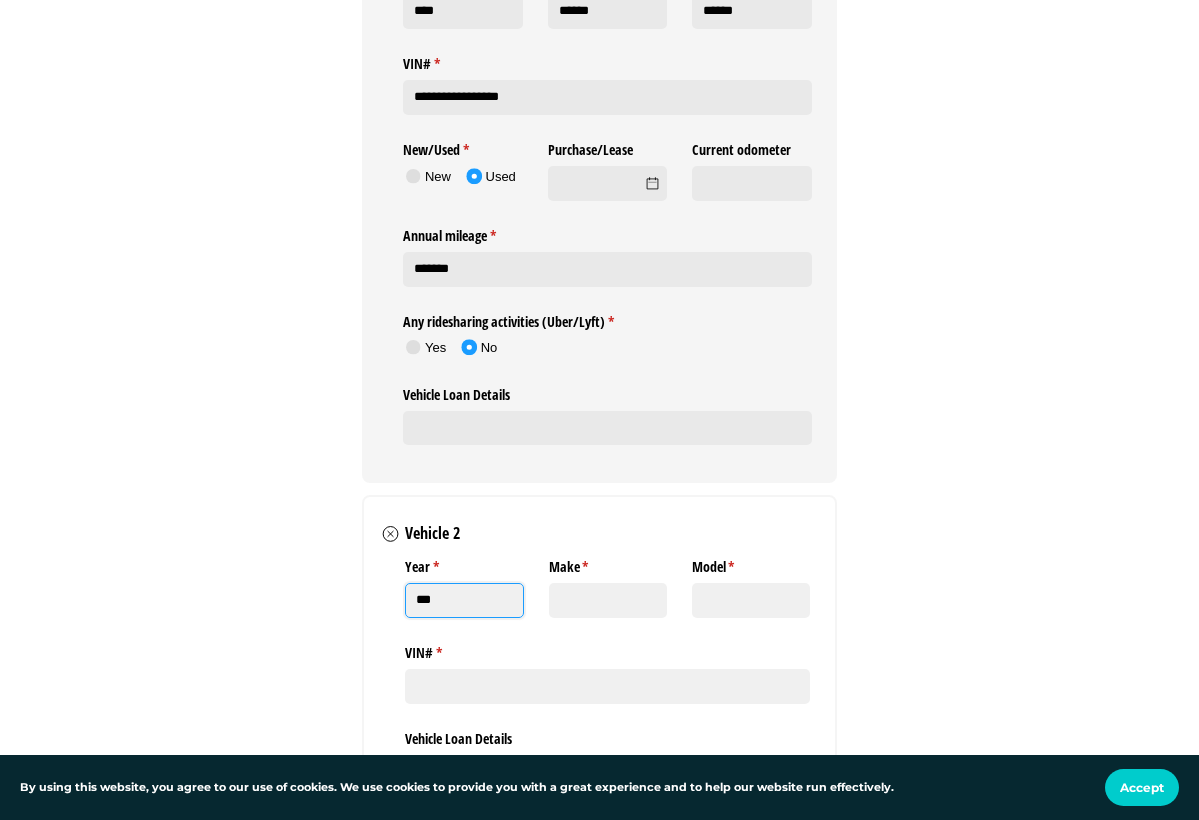 type on "***" 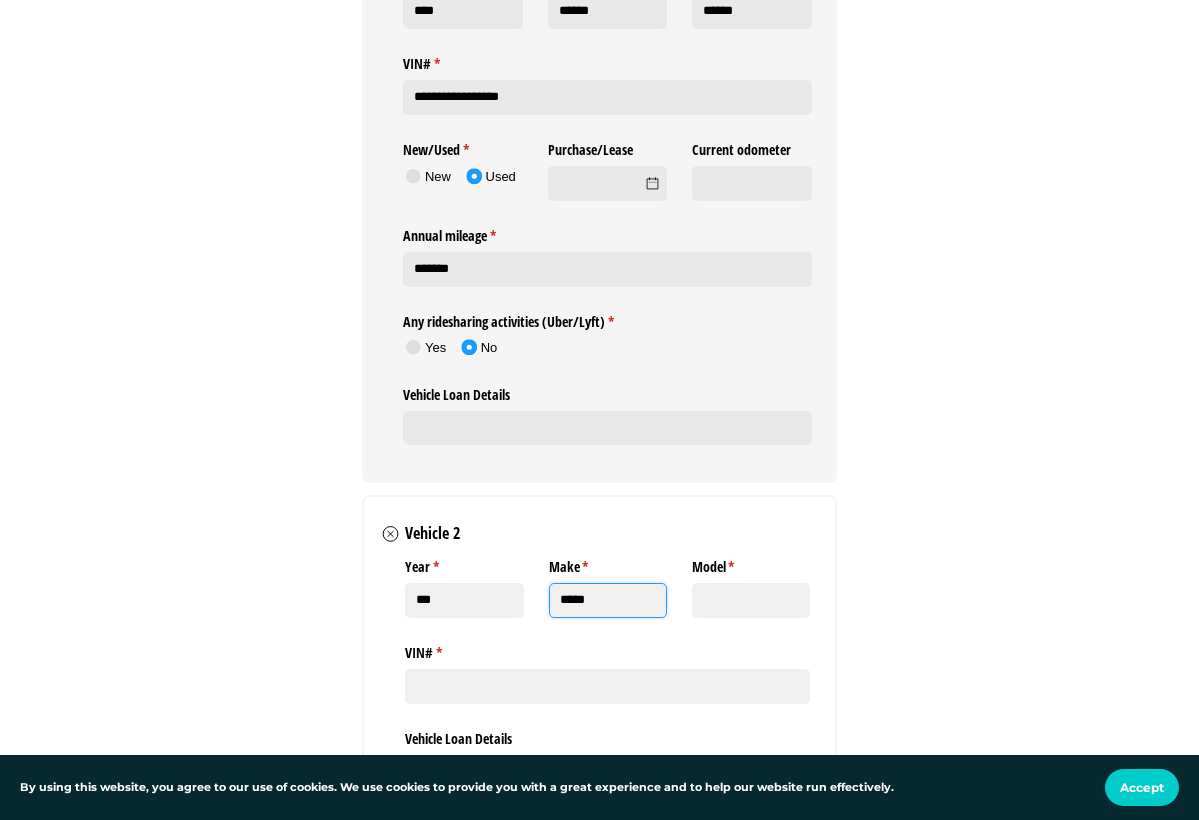 type on "*****" 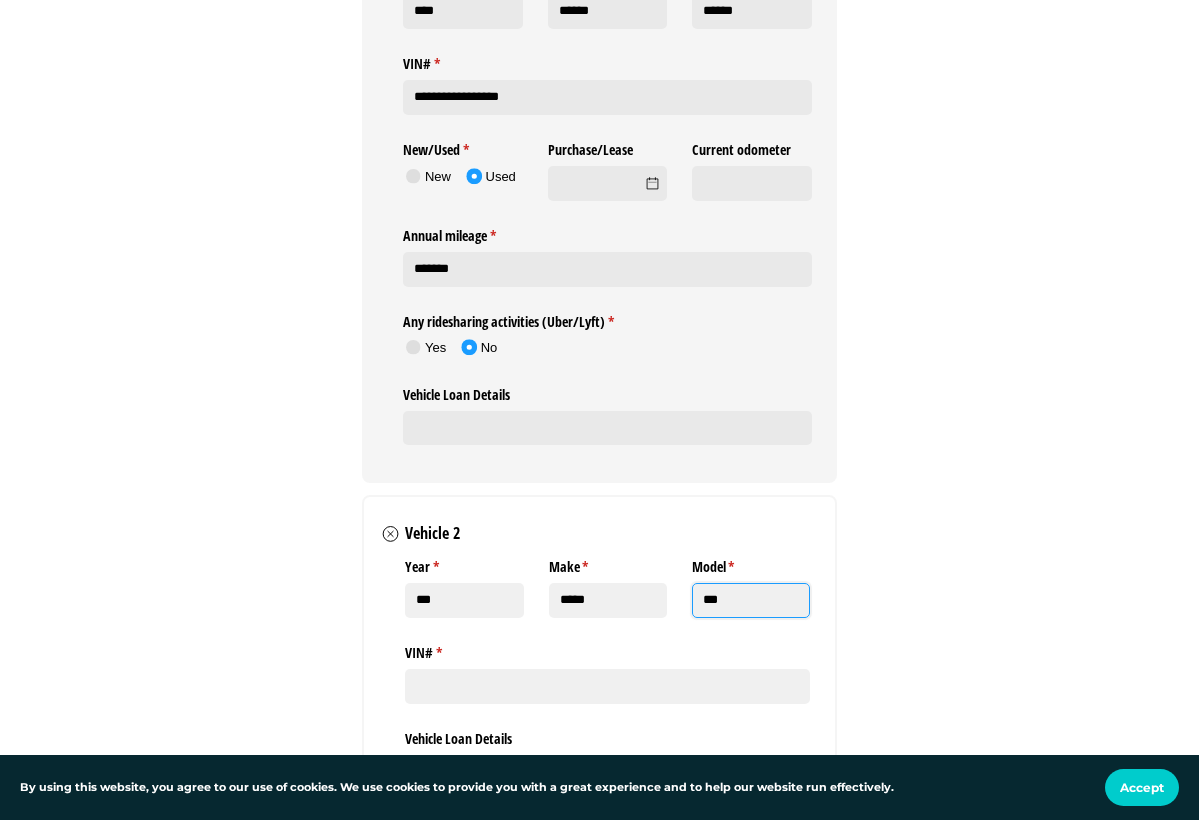 type on "***" 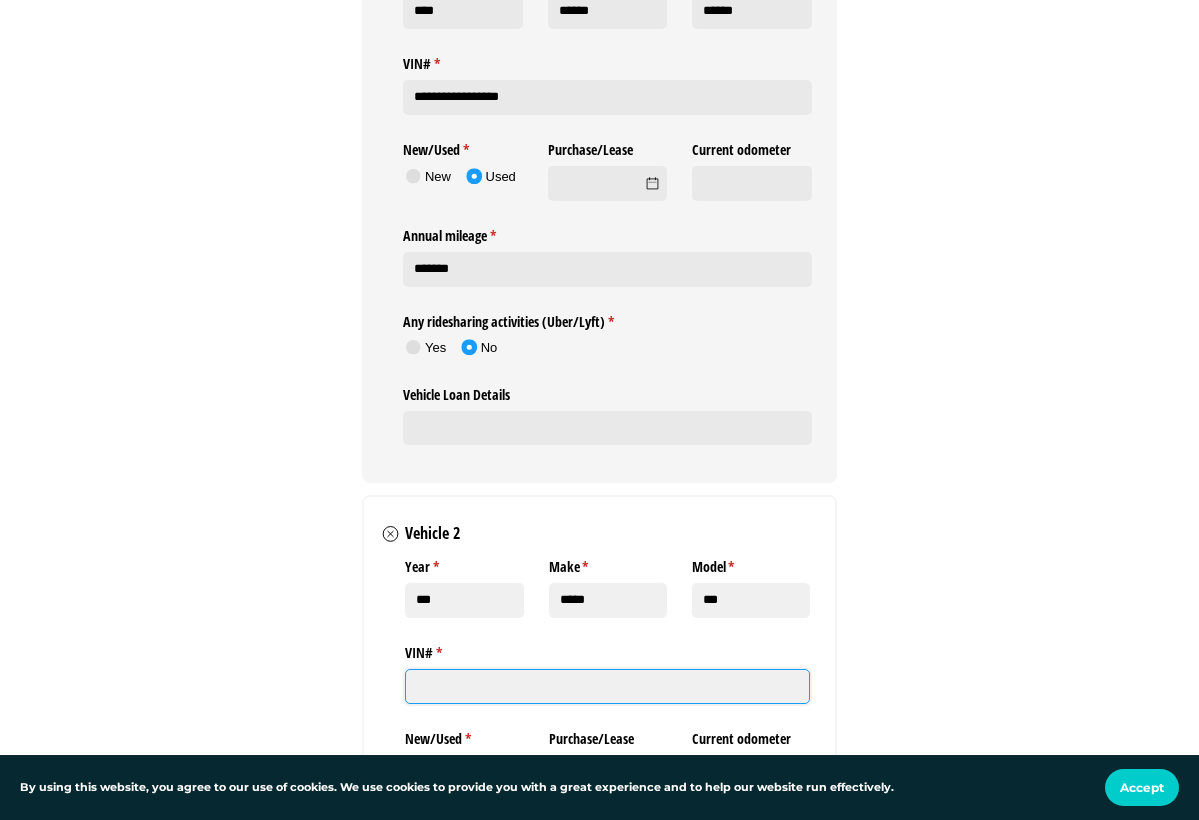 click on "VIN# *   (required)" 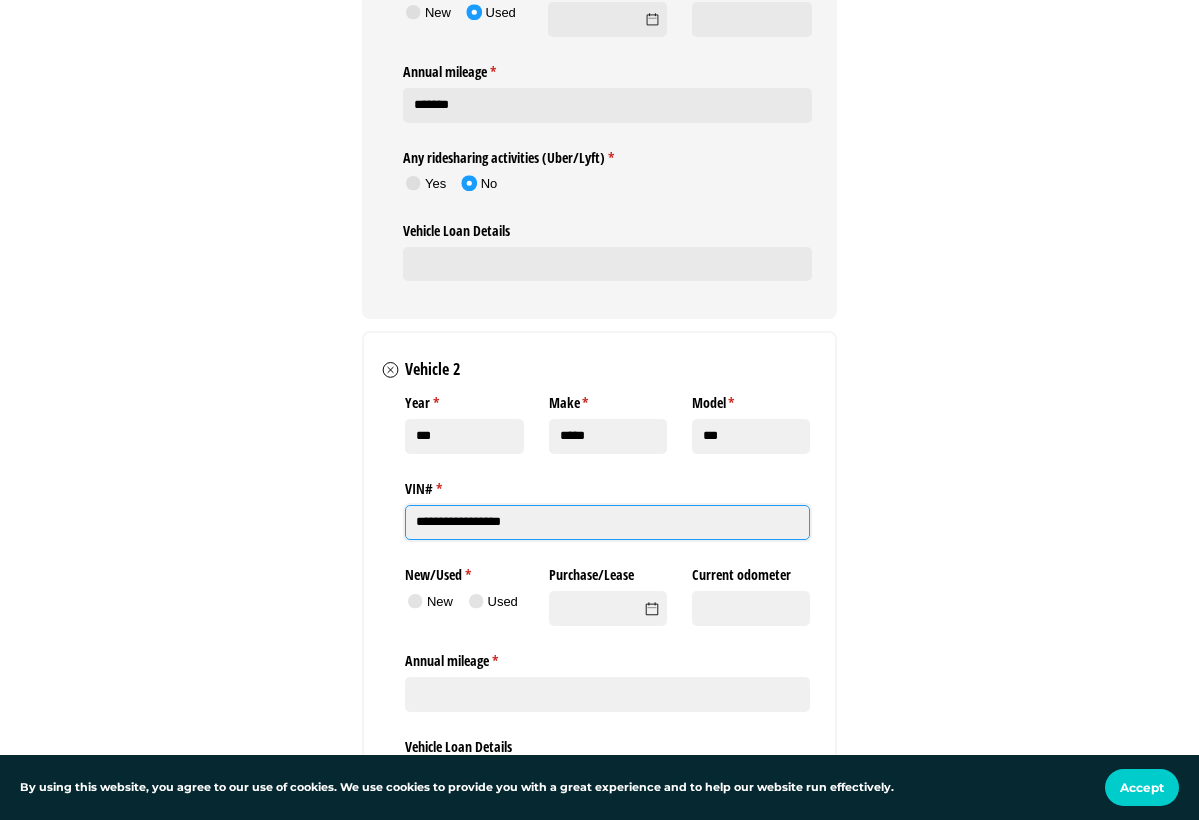 scroll, scrollTop: 3944, scrollLeft: 0, axis: vertical 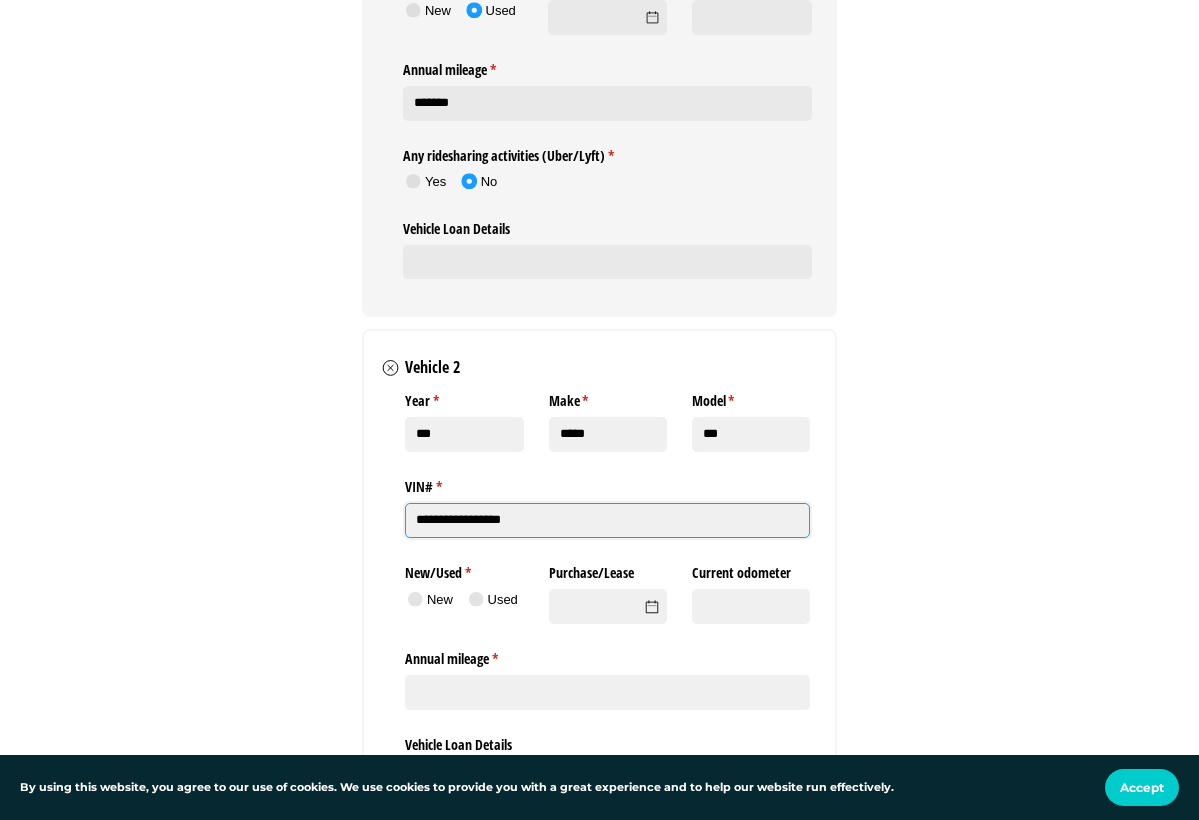 type on "**********" 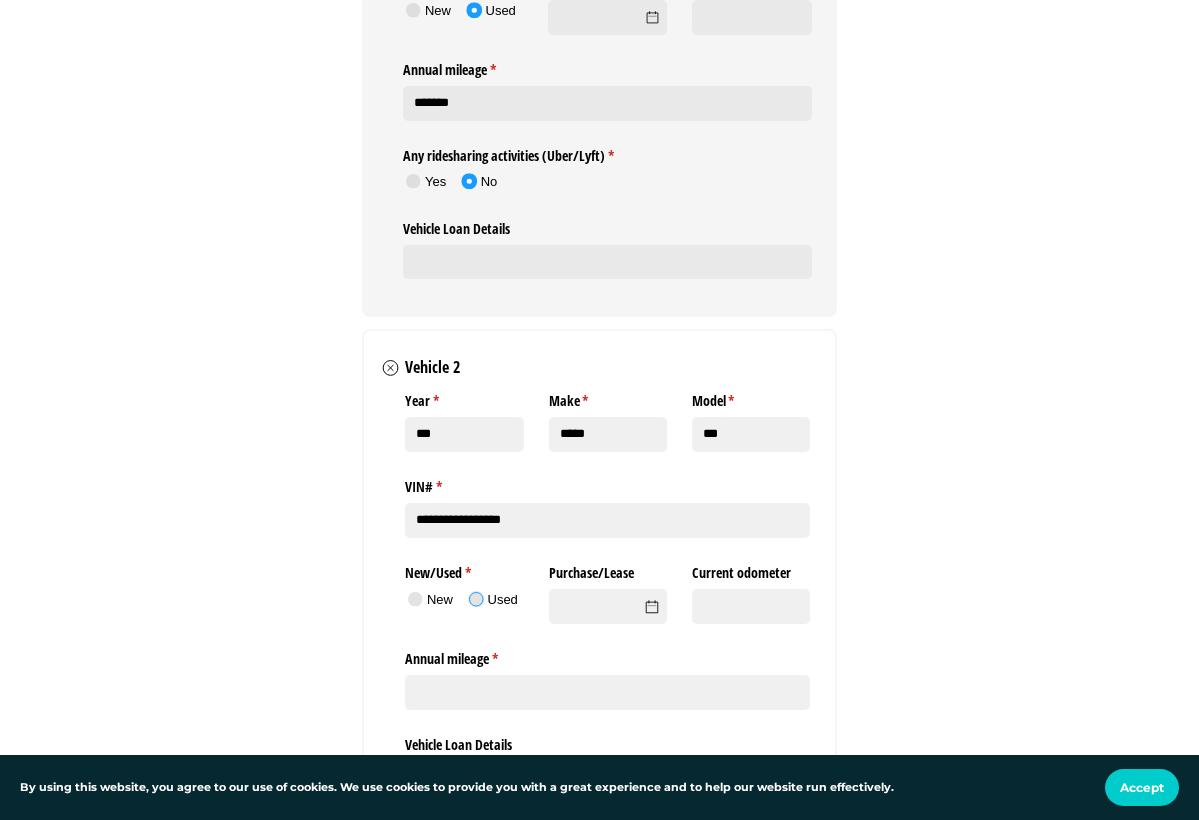 click 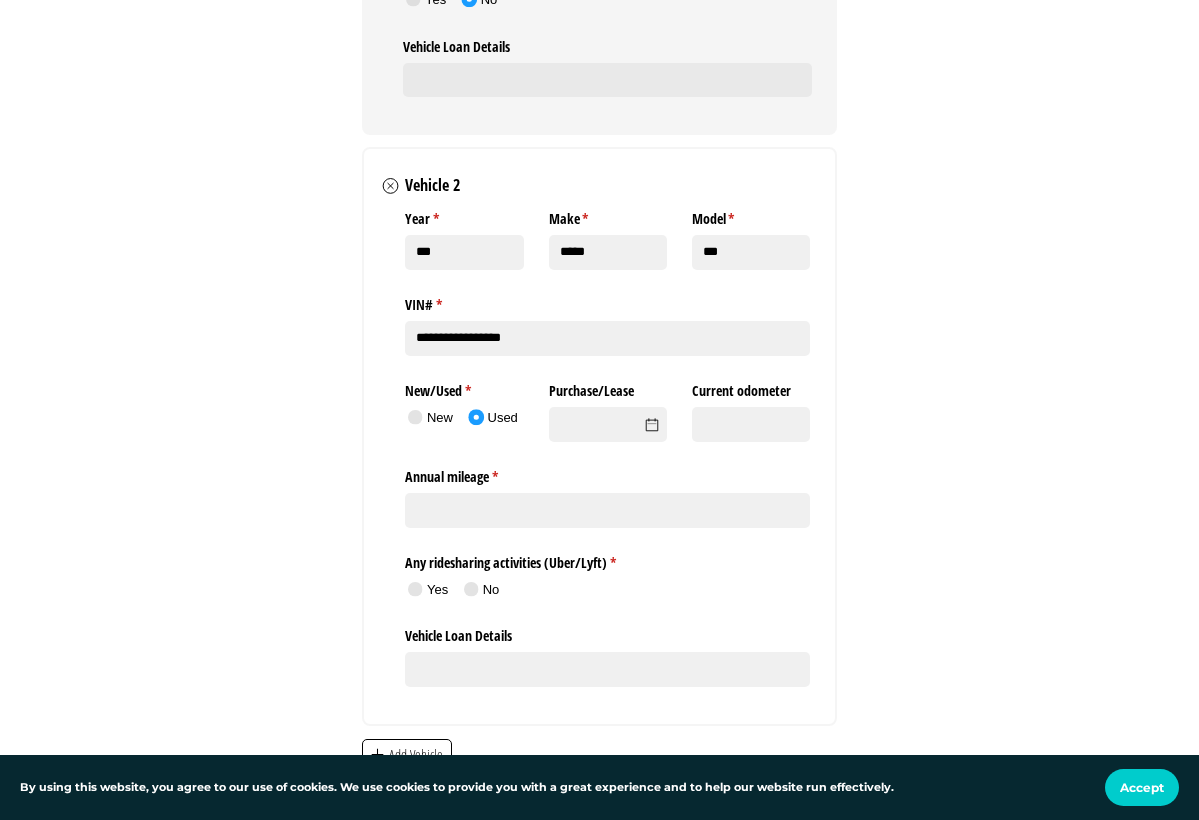 scroll, scrollTop: 4145, scrollLeft: 0, axis: vertical 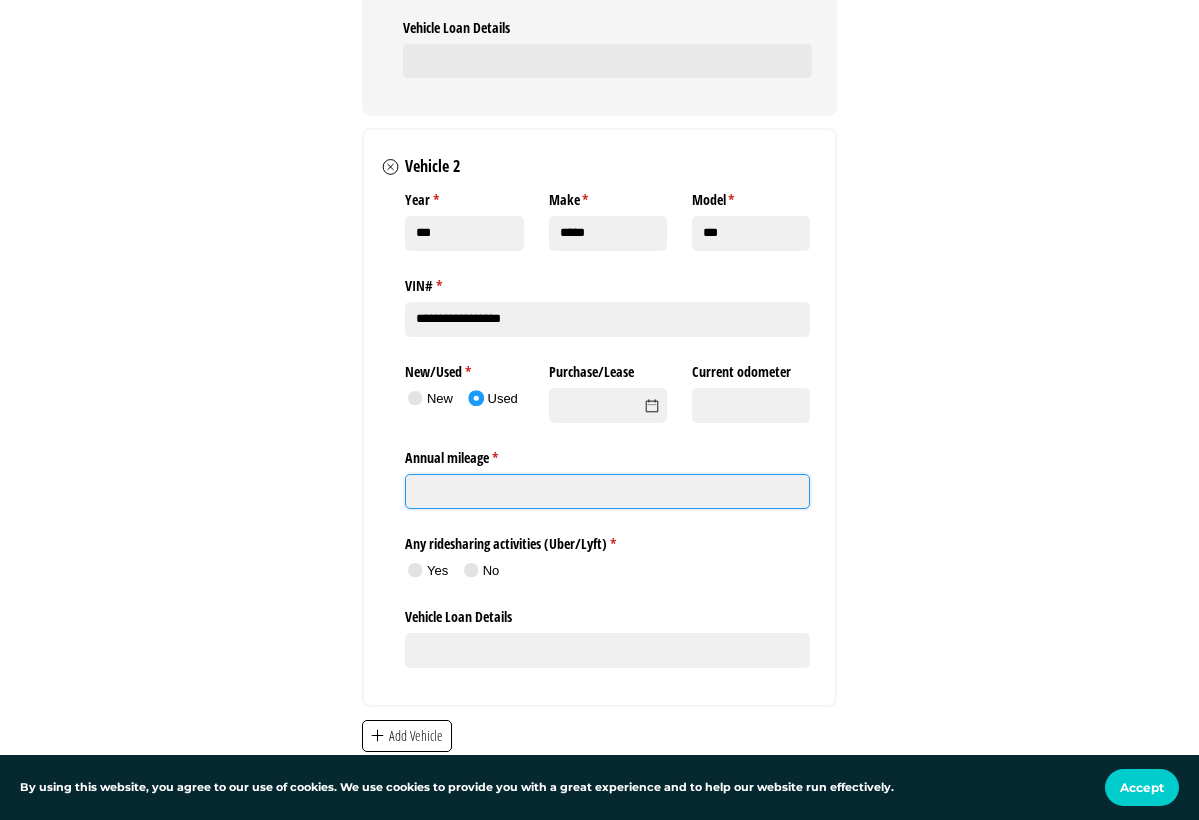 click on "Annual mileage *   (required)" 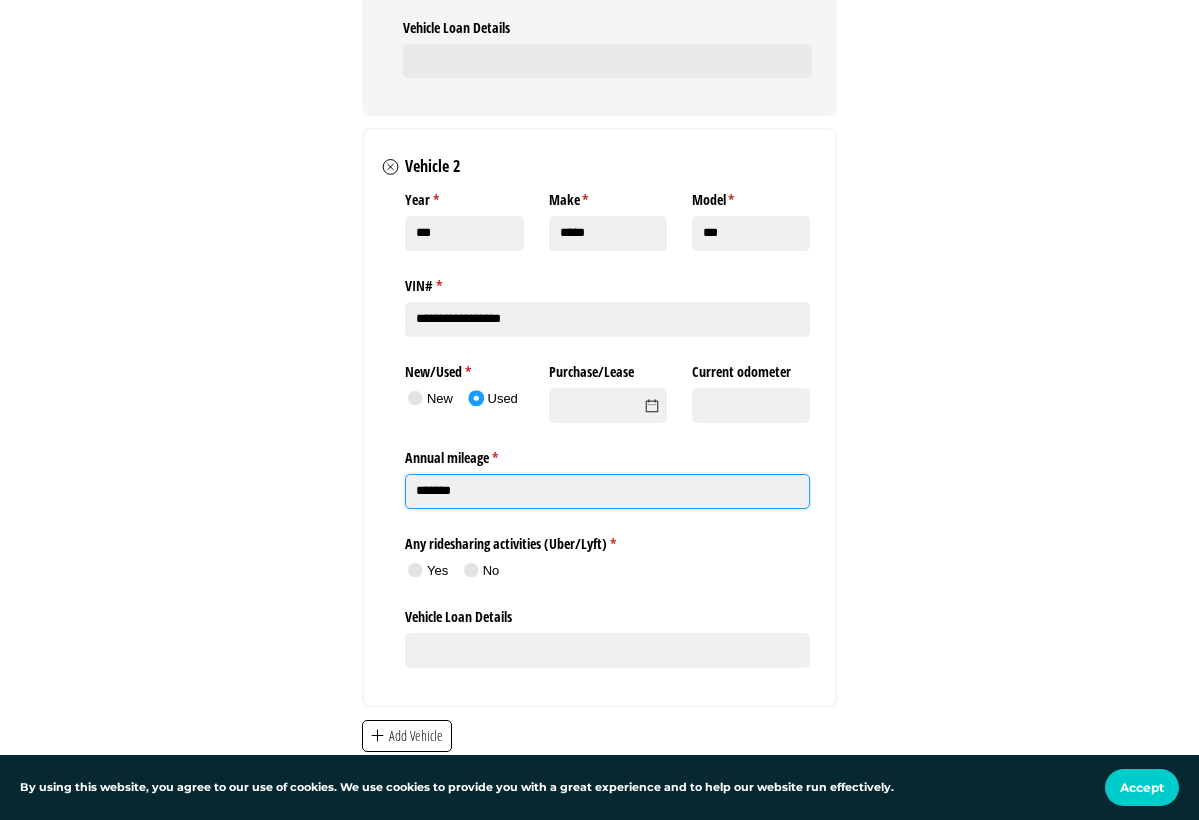 type on "*******" 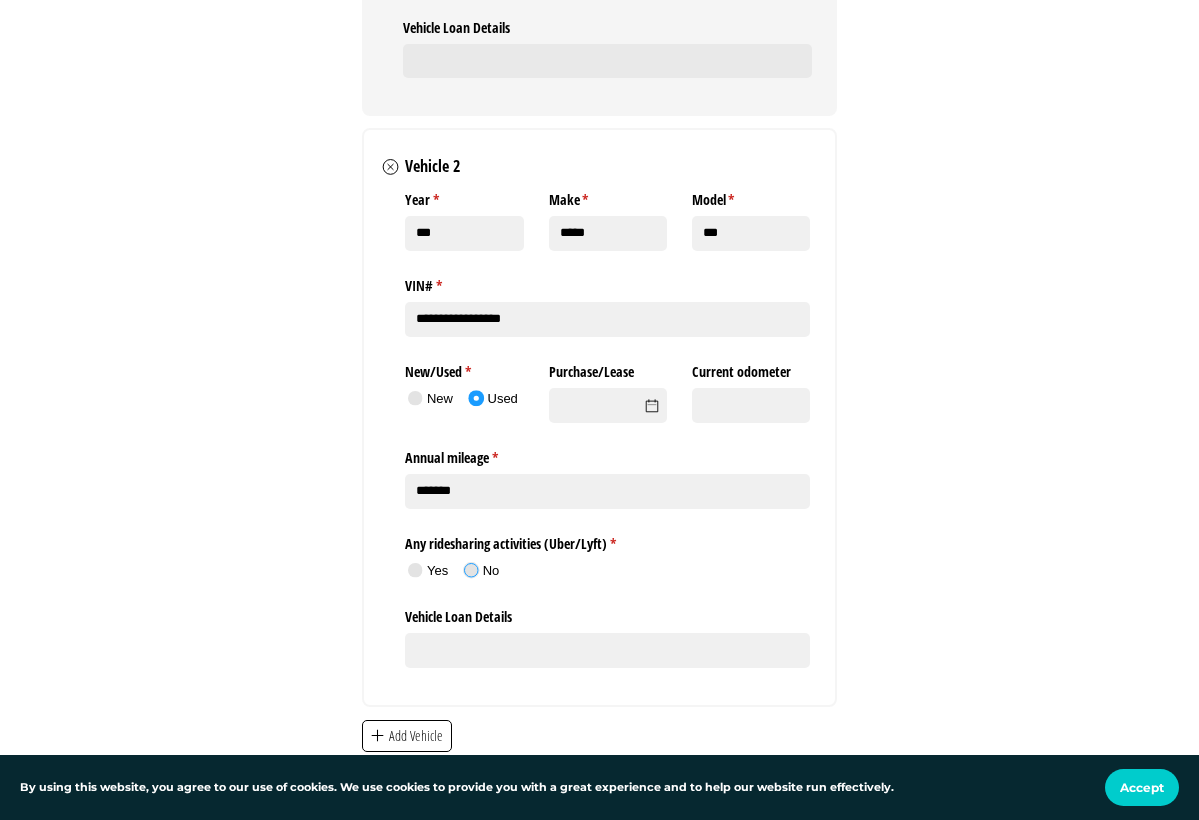 click 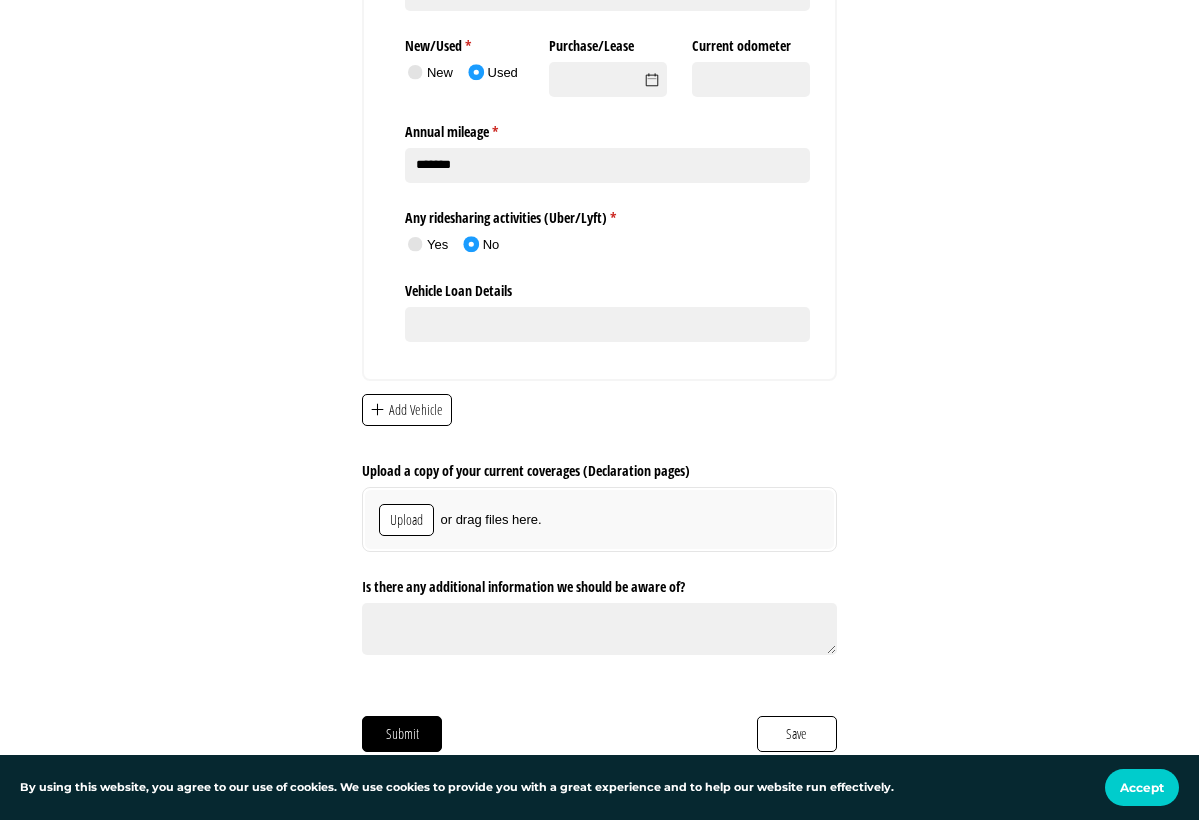 scroll, scrollTop: 4495, scrollLeft: 0, axis: vertical 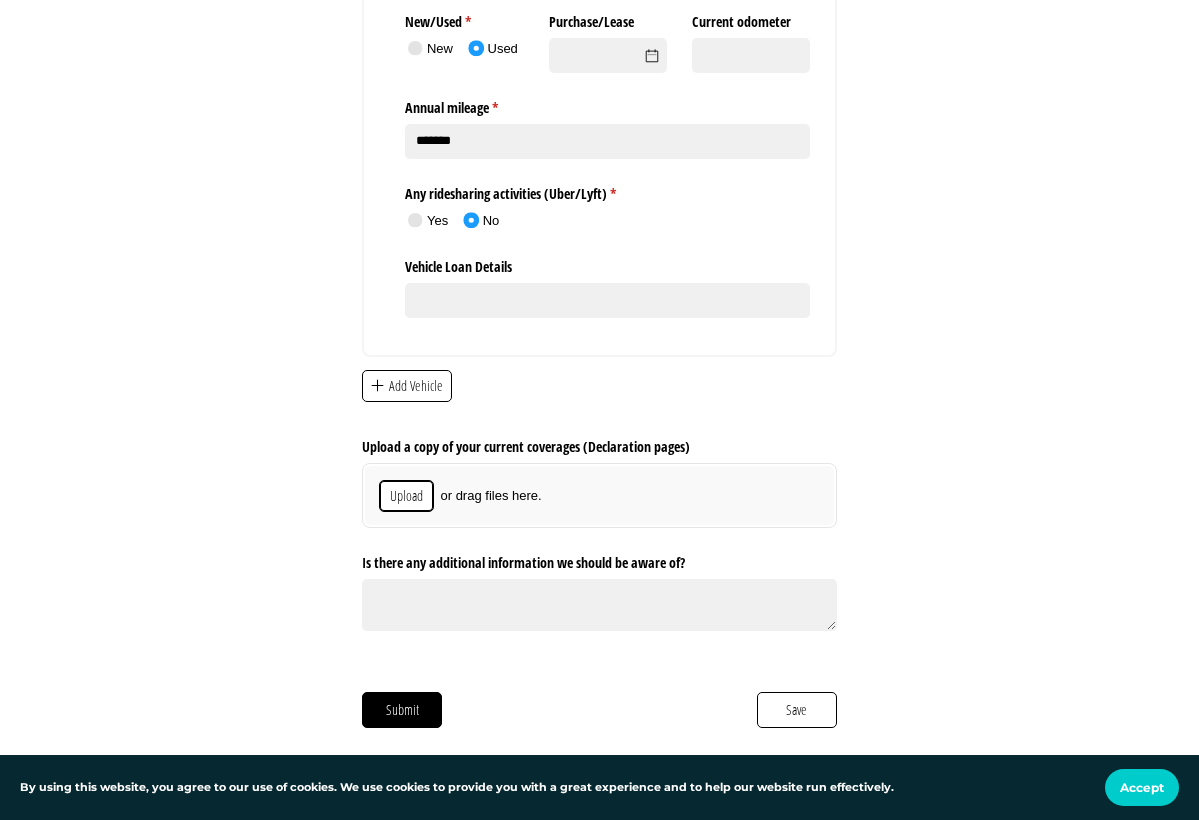 click on "Upload" 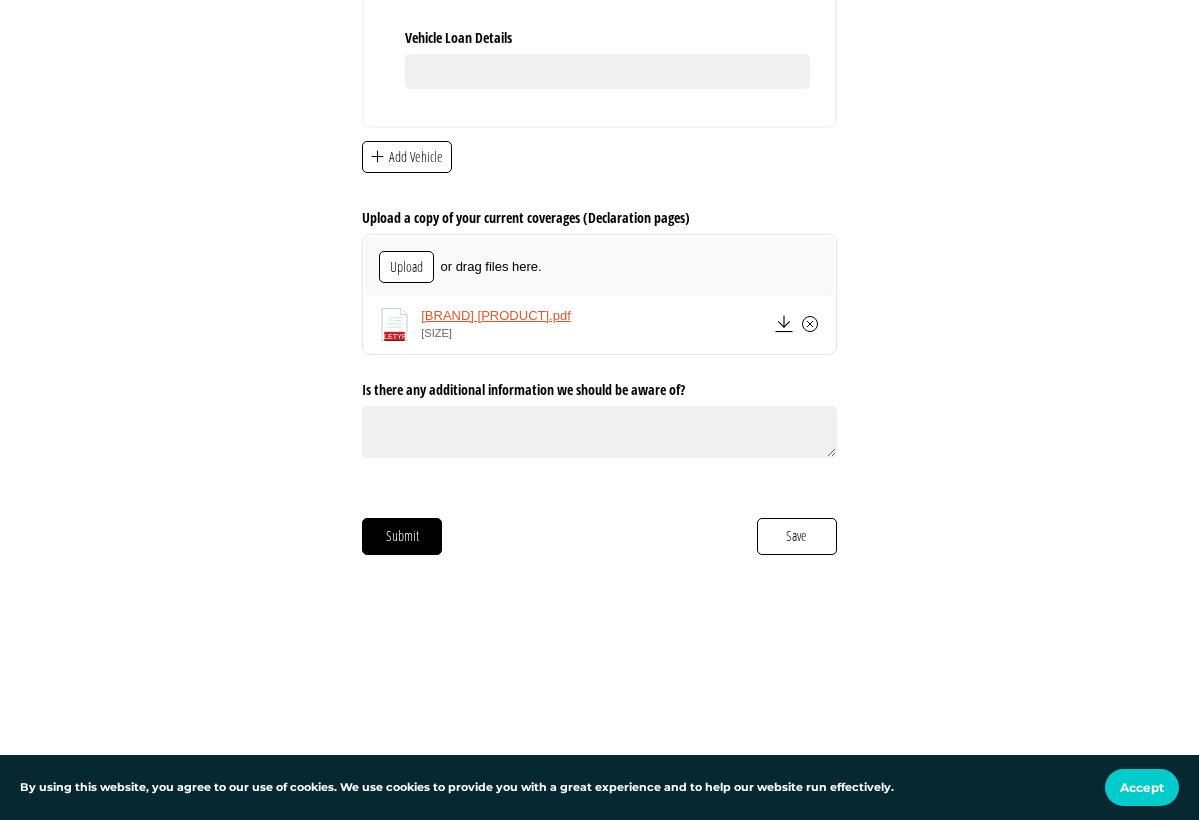 scroll, scrollTop: 4740, scrollLeft: 0, axis: vertical 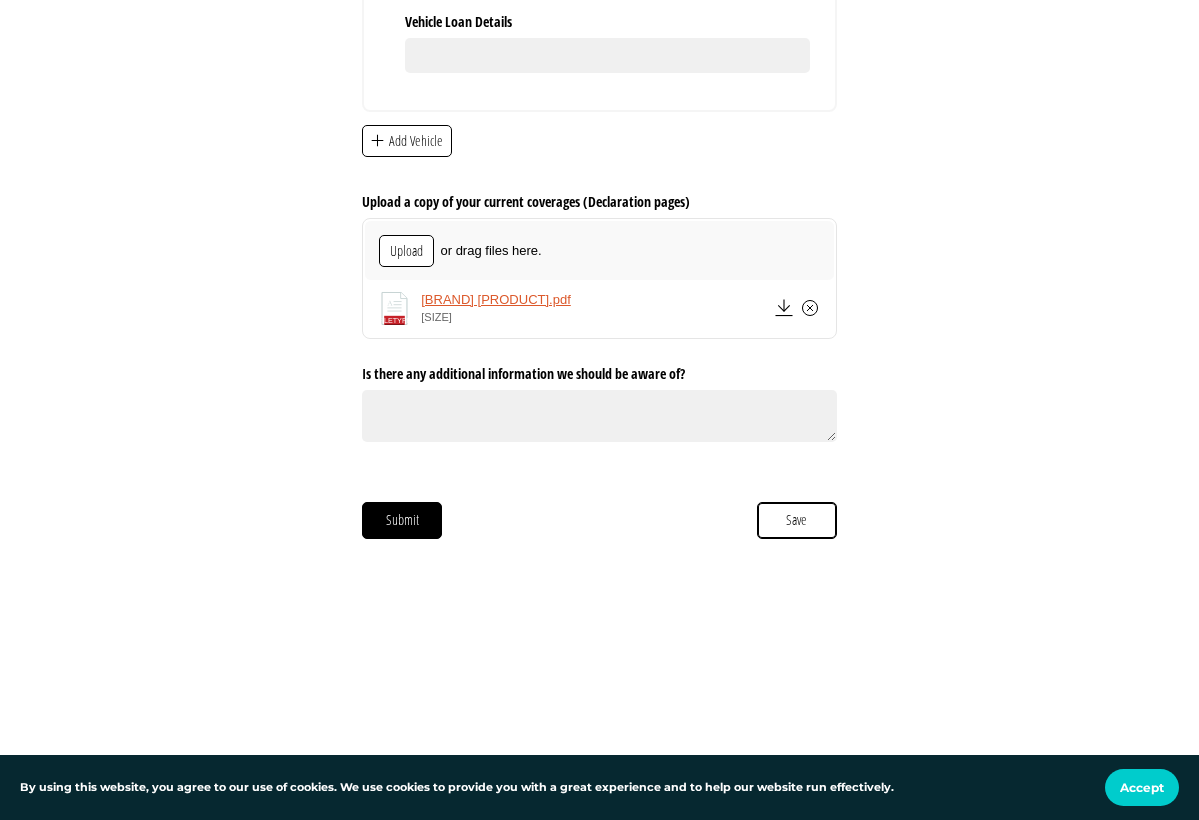 click on "Save" 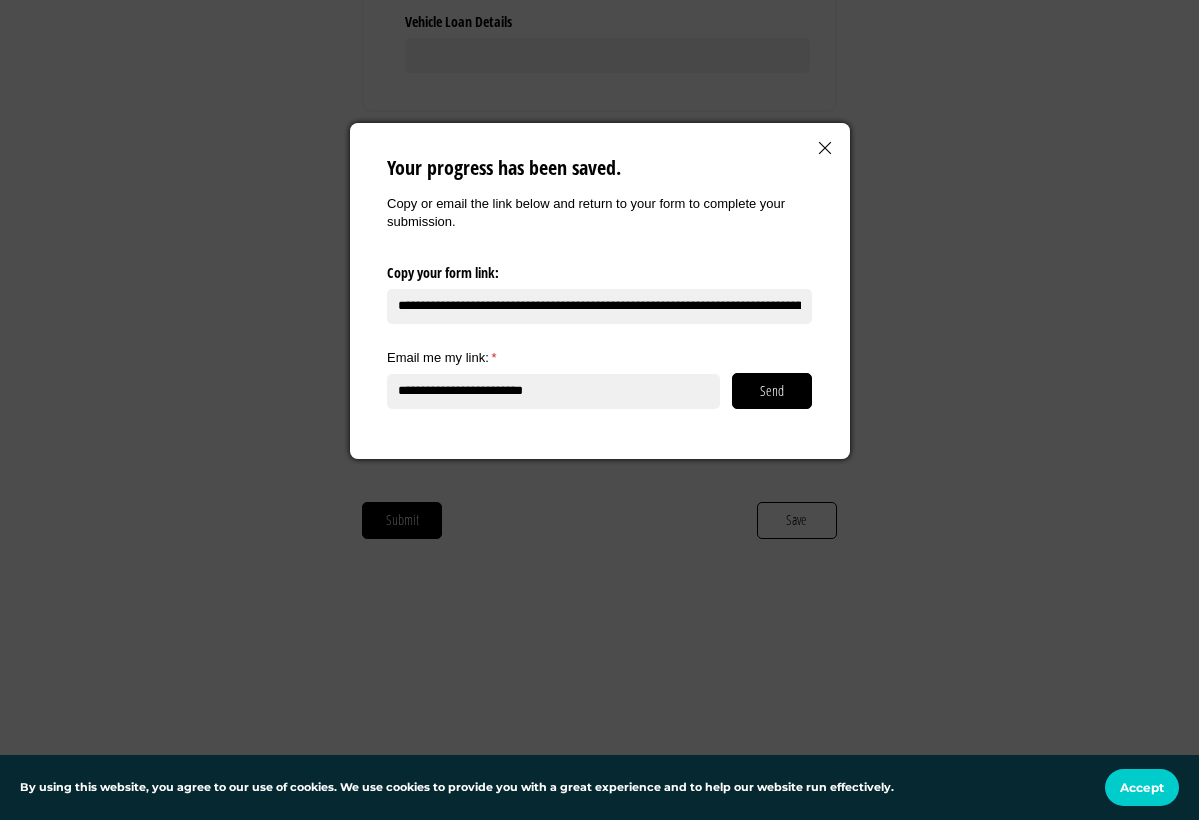 click 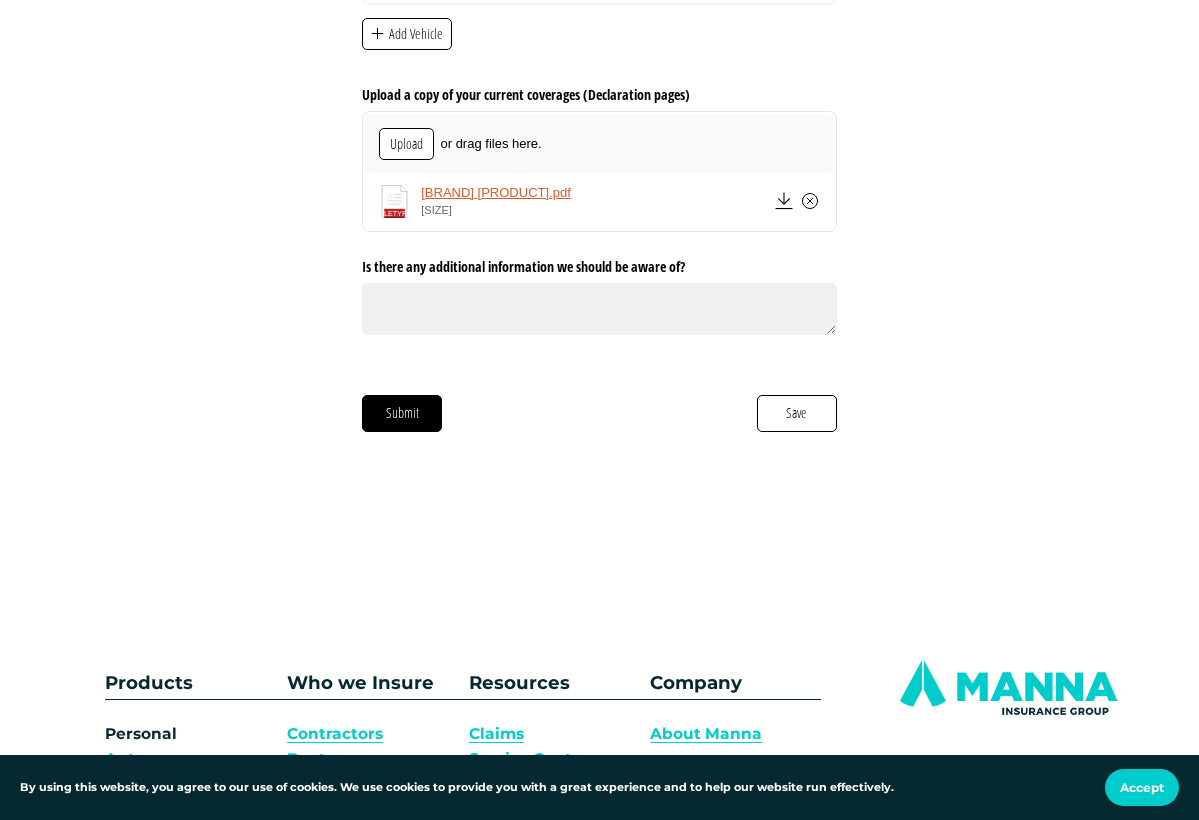 scroll, scrollTop: 4961, scrollLeft: 0, axis: vertical 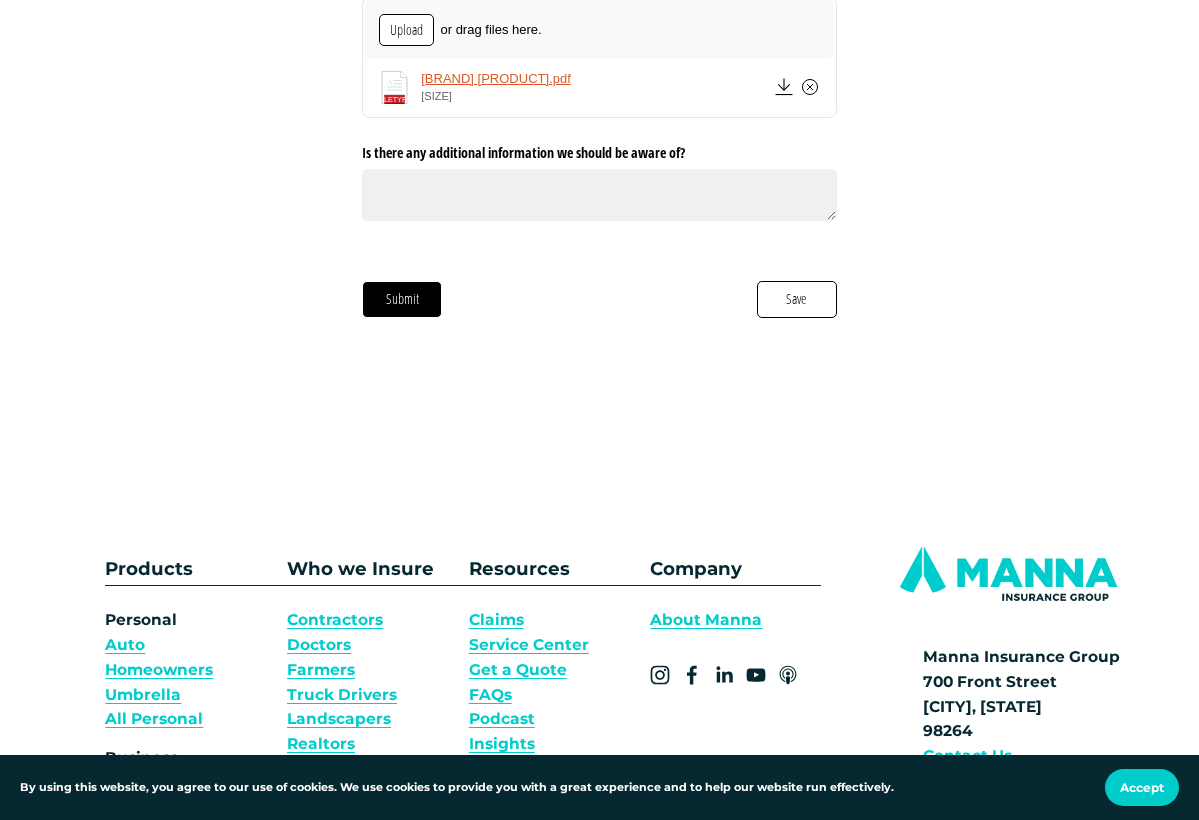 click on "Submit" 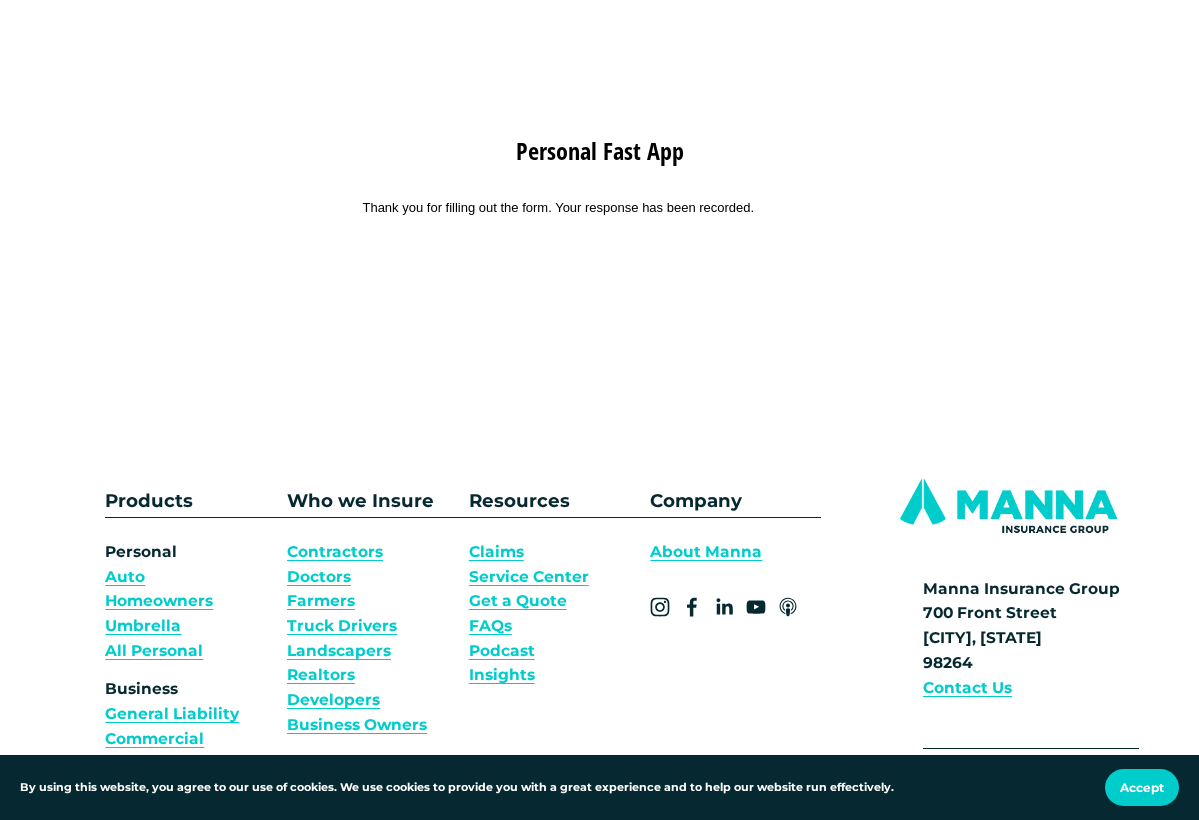 scroll, scrollTop: 0, scrollLeft: 0, axis: both 